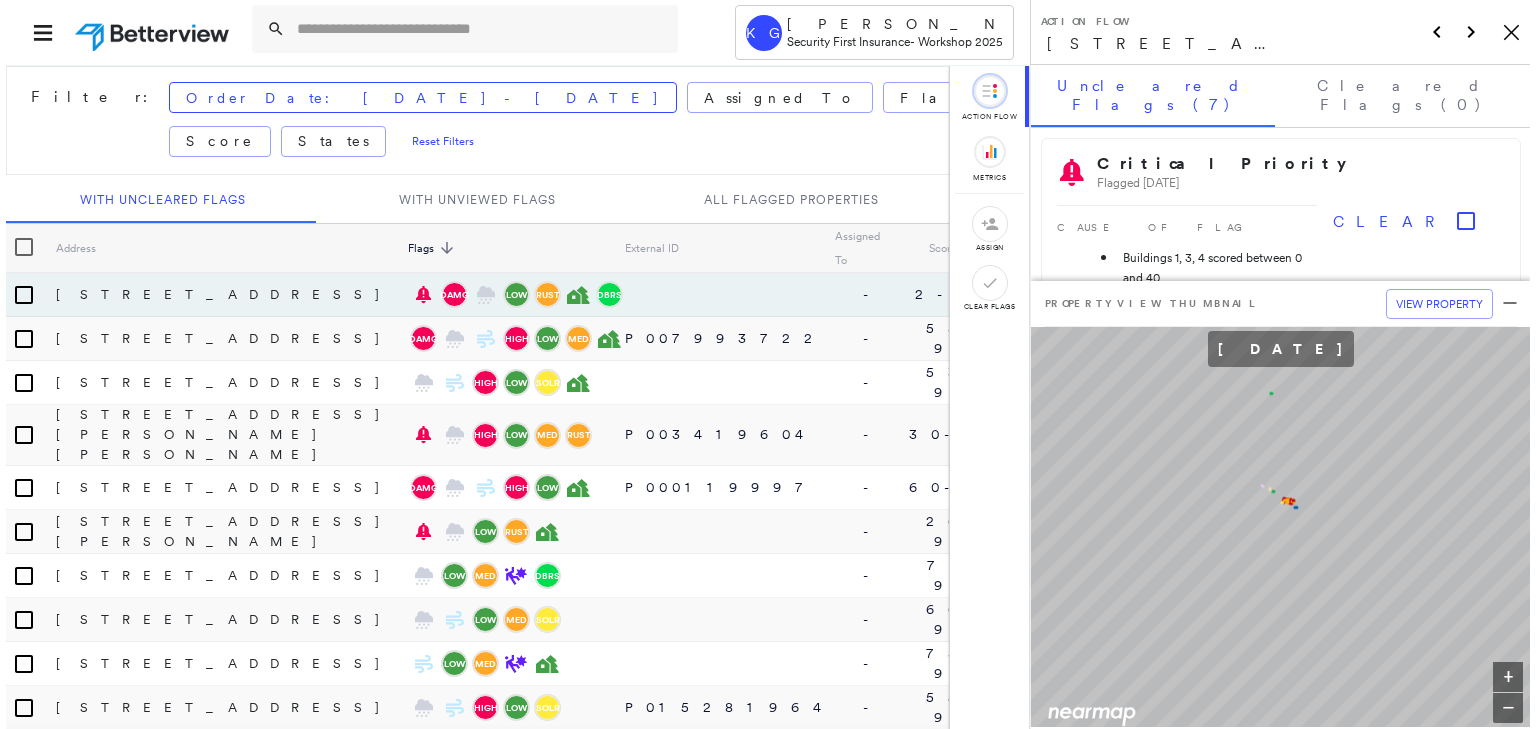 scroll, scrollTop: 0, scrollLeft: 0, axis: both 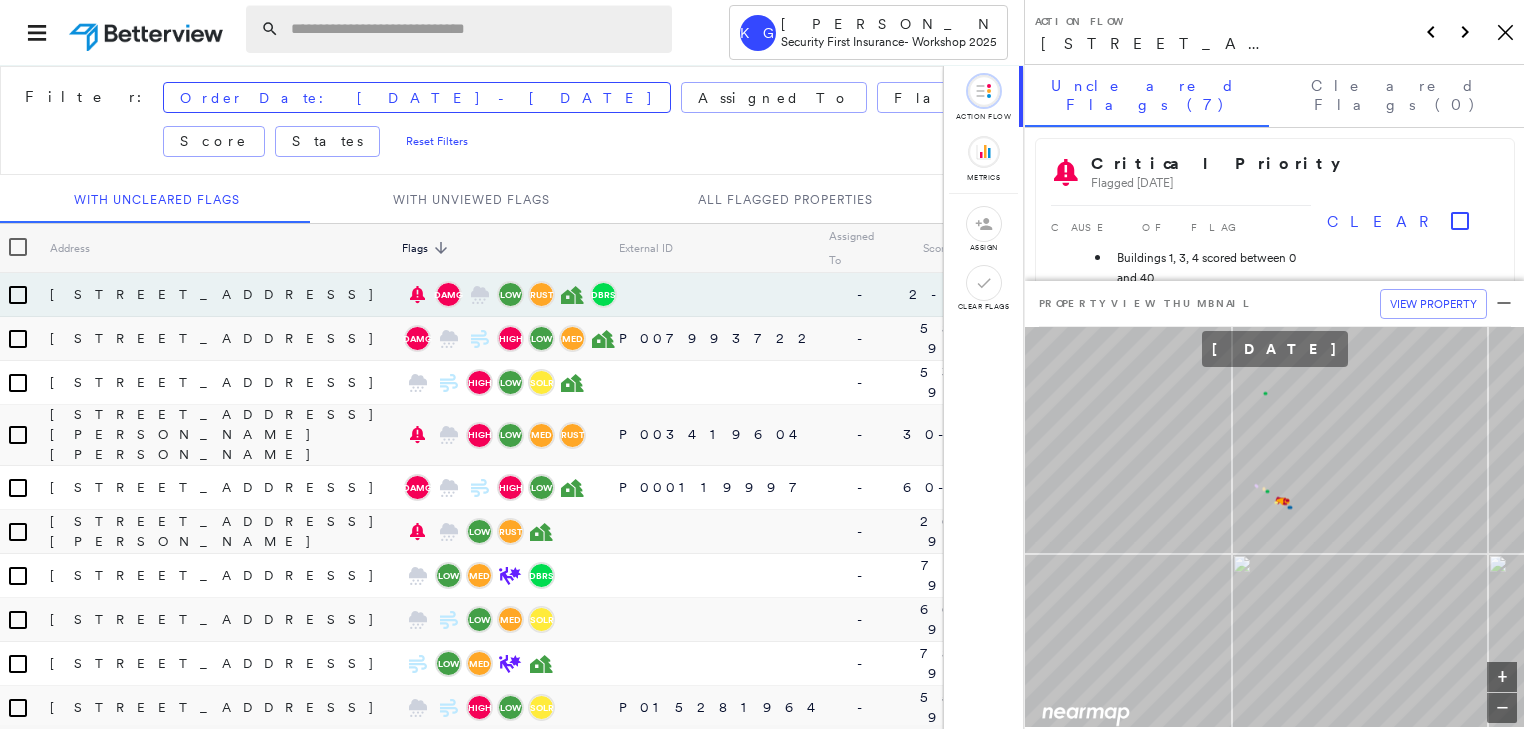 click at bounding box center (475, 29) 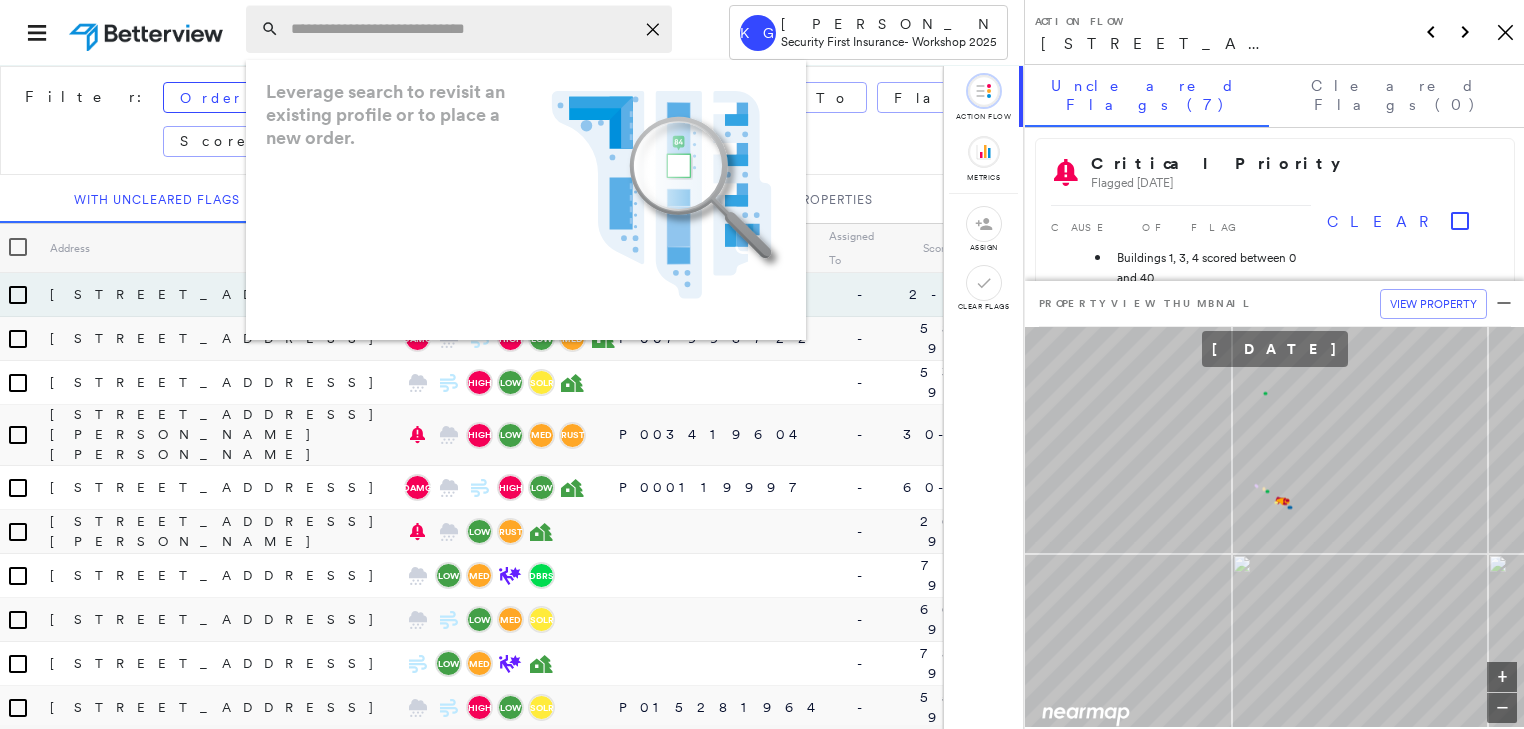 paste on "**********" 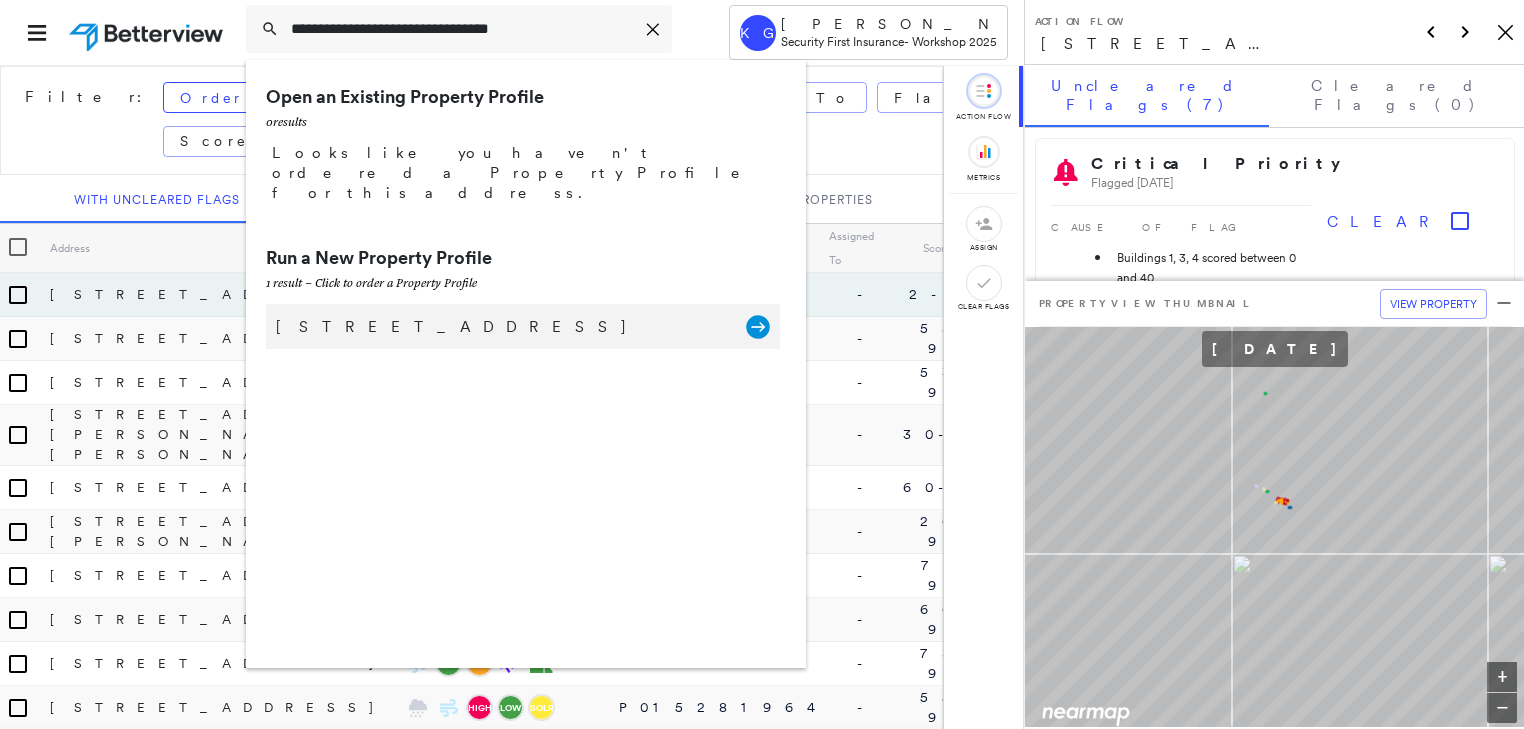 type on "**********" 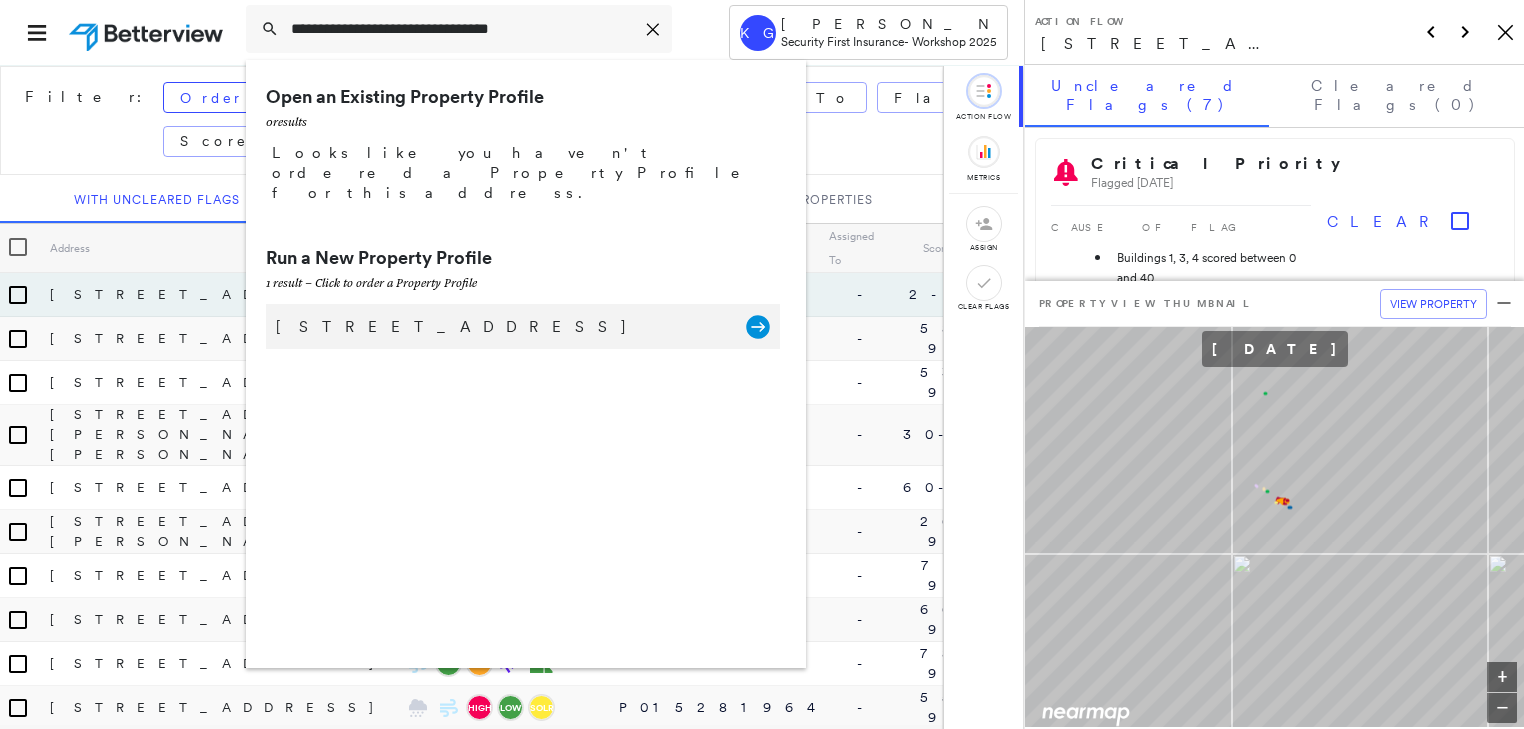 click 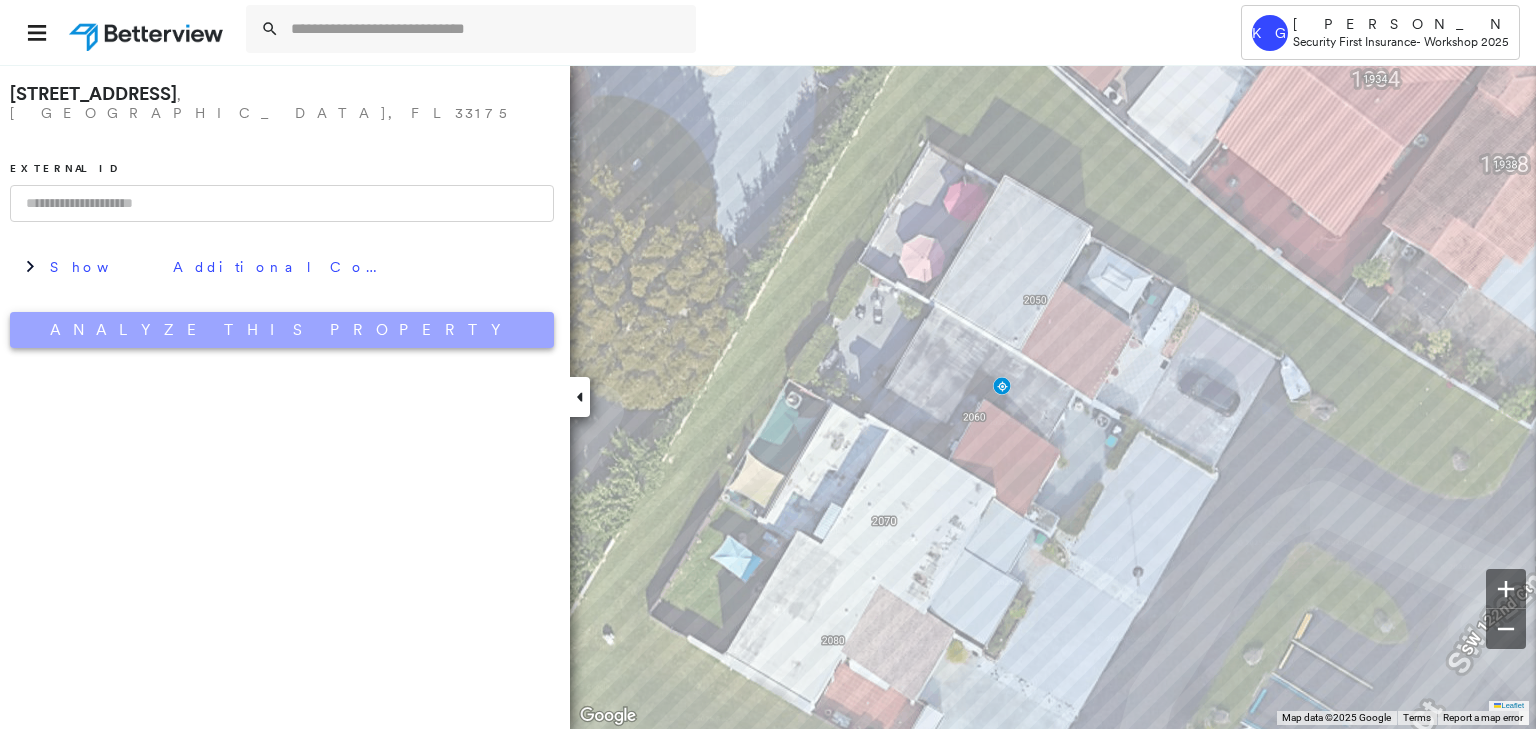 click on "Analyze This Property" at bounding box center [282, 330] 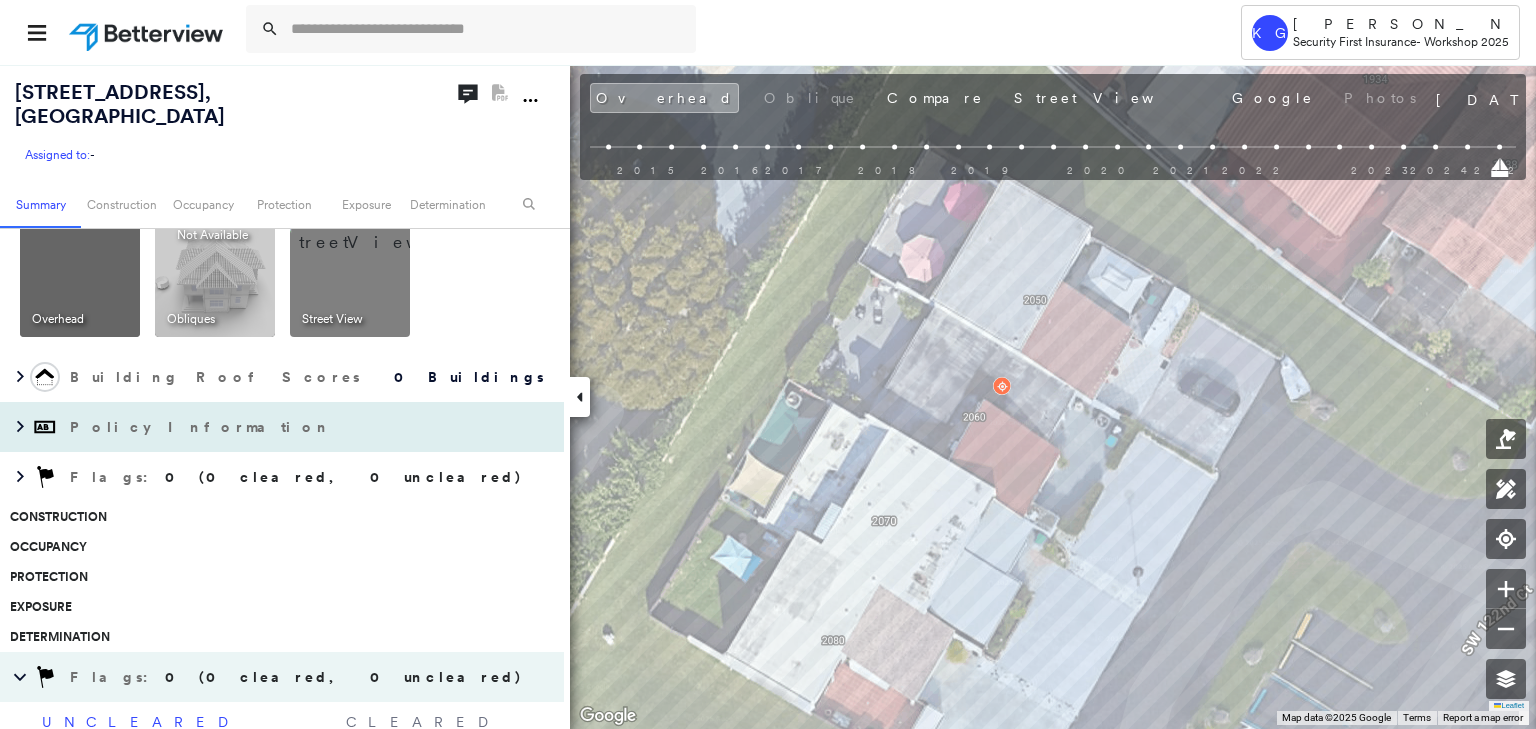 scroll, scrollTop: 0, scrollLeft: 0, axis: both 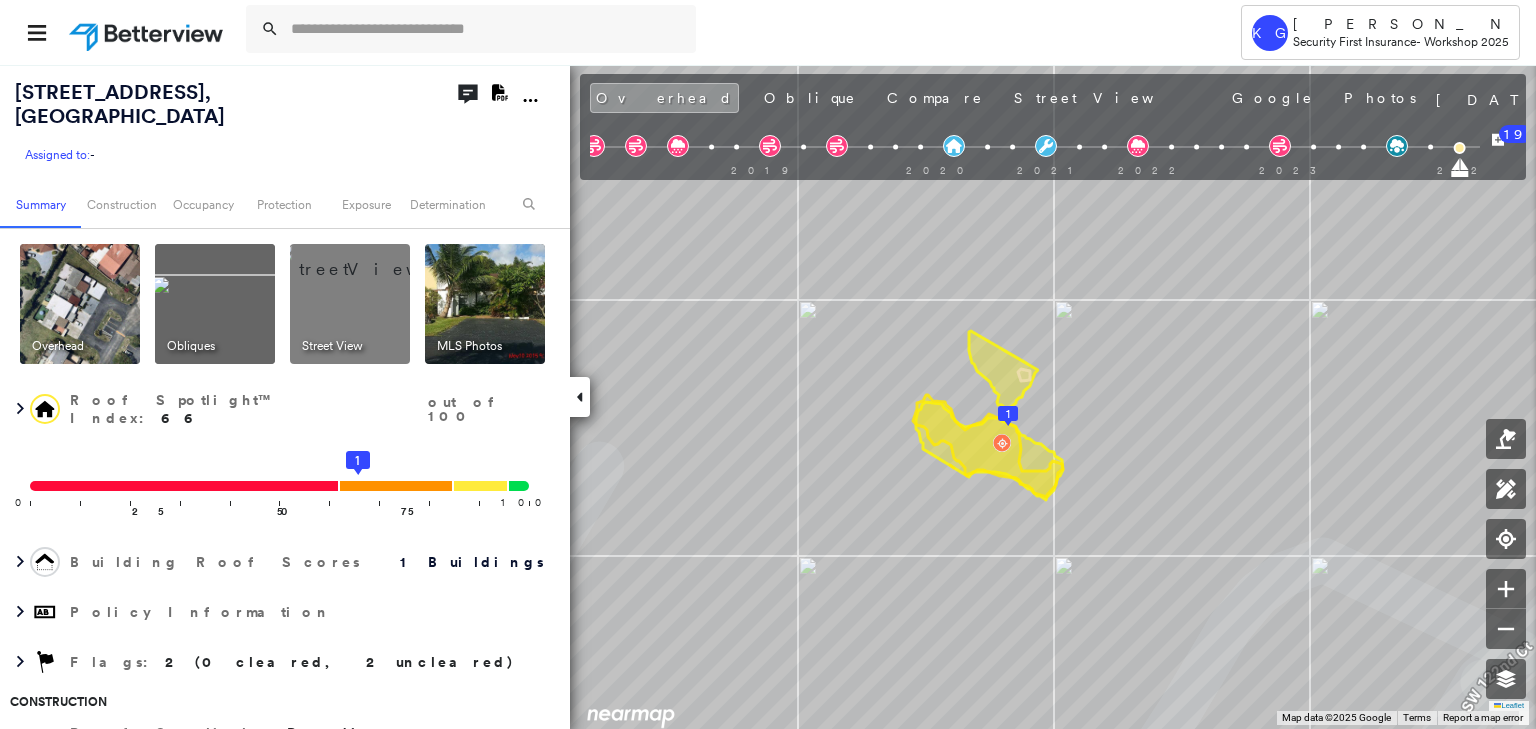 click on "Download PDF Report" 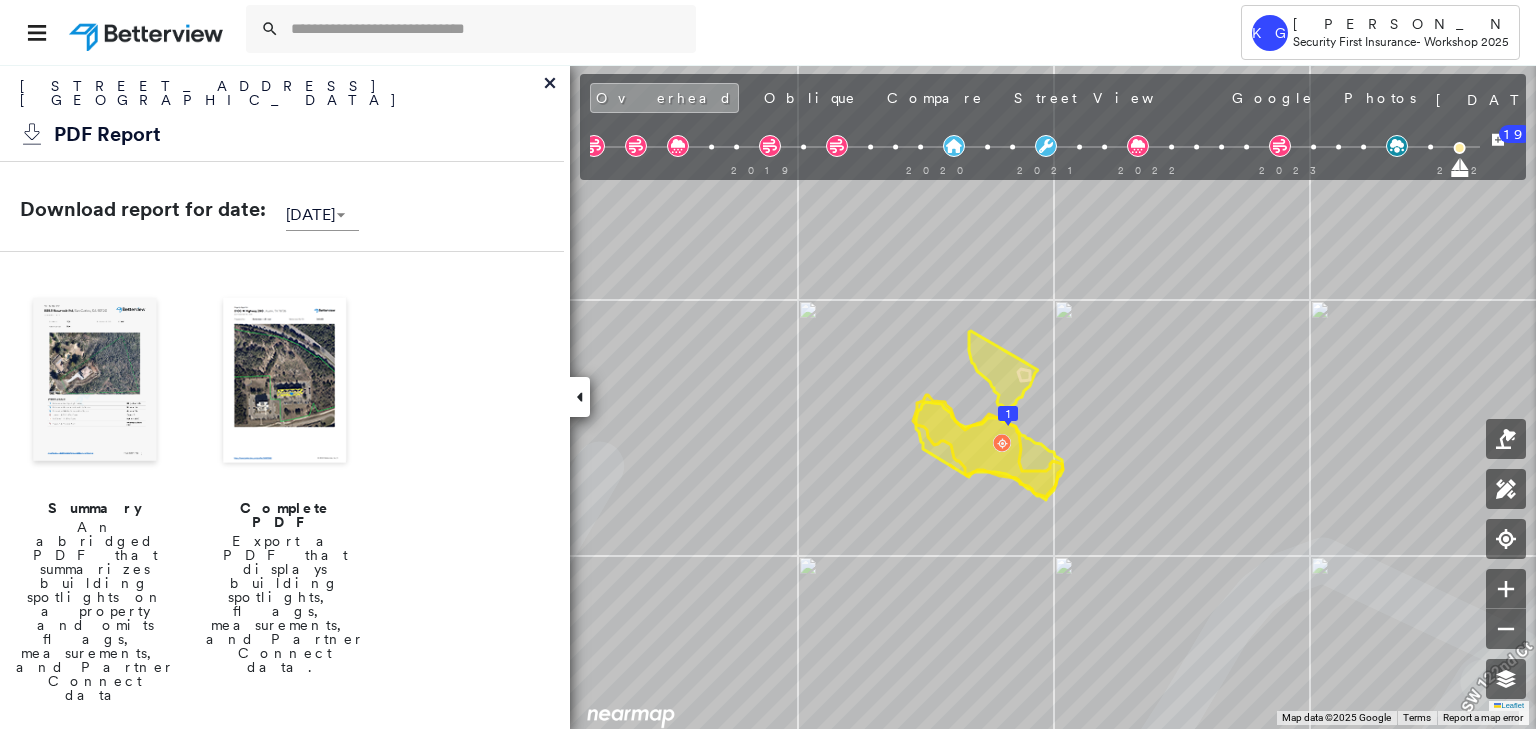 click at bounding box center [285, 382] 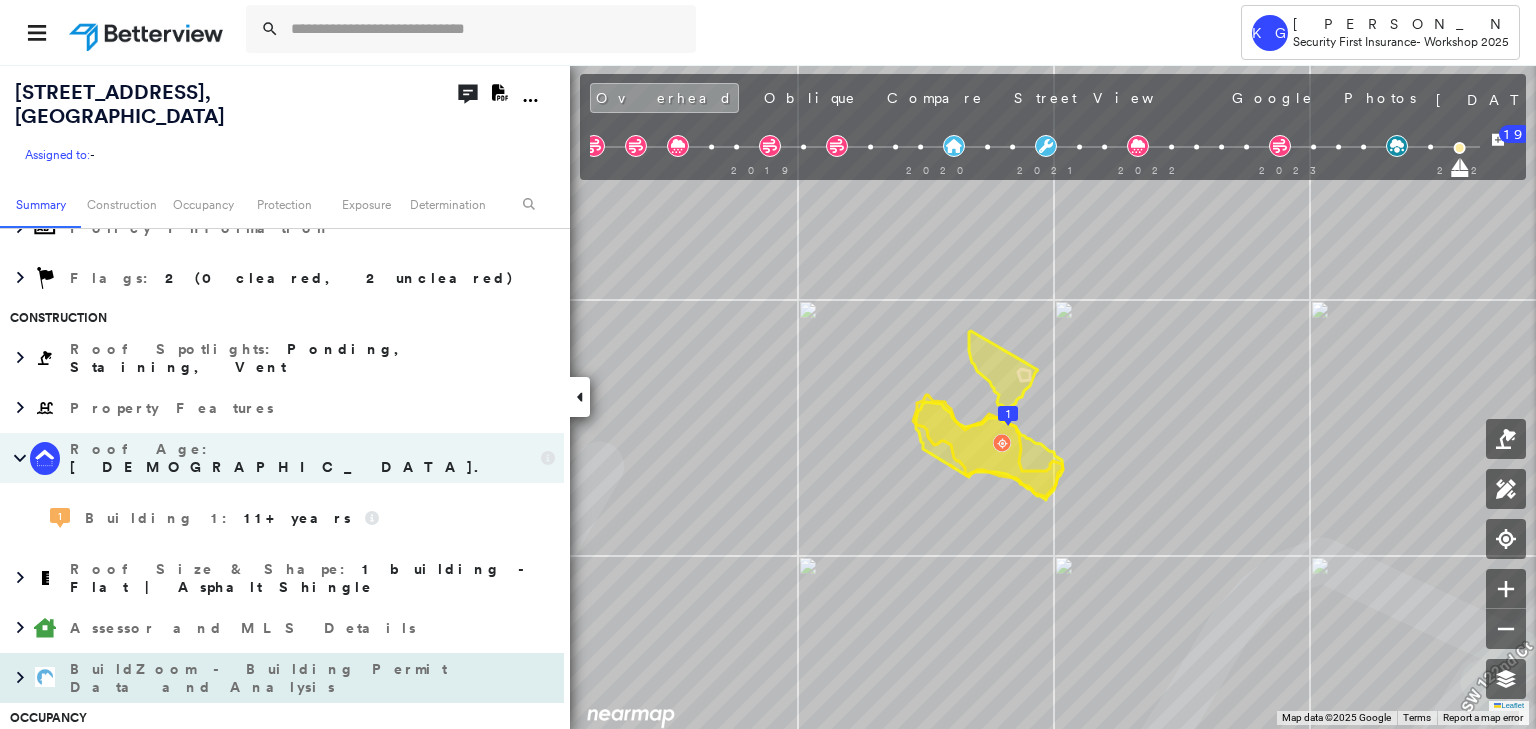 scroll, scrollTop: 426, scrollLeft: 0, axis: vertical 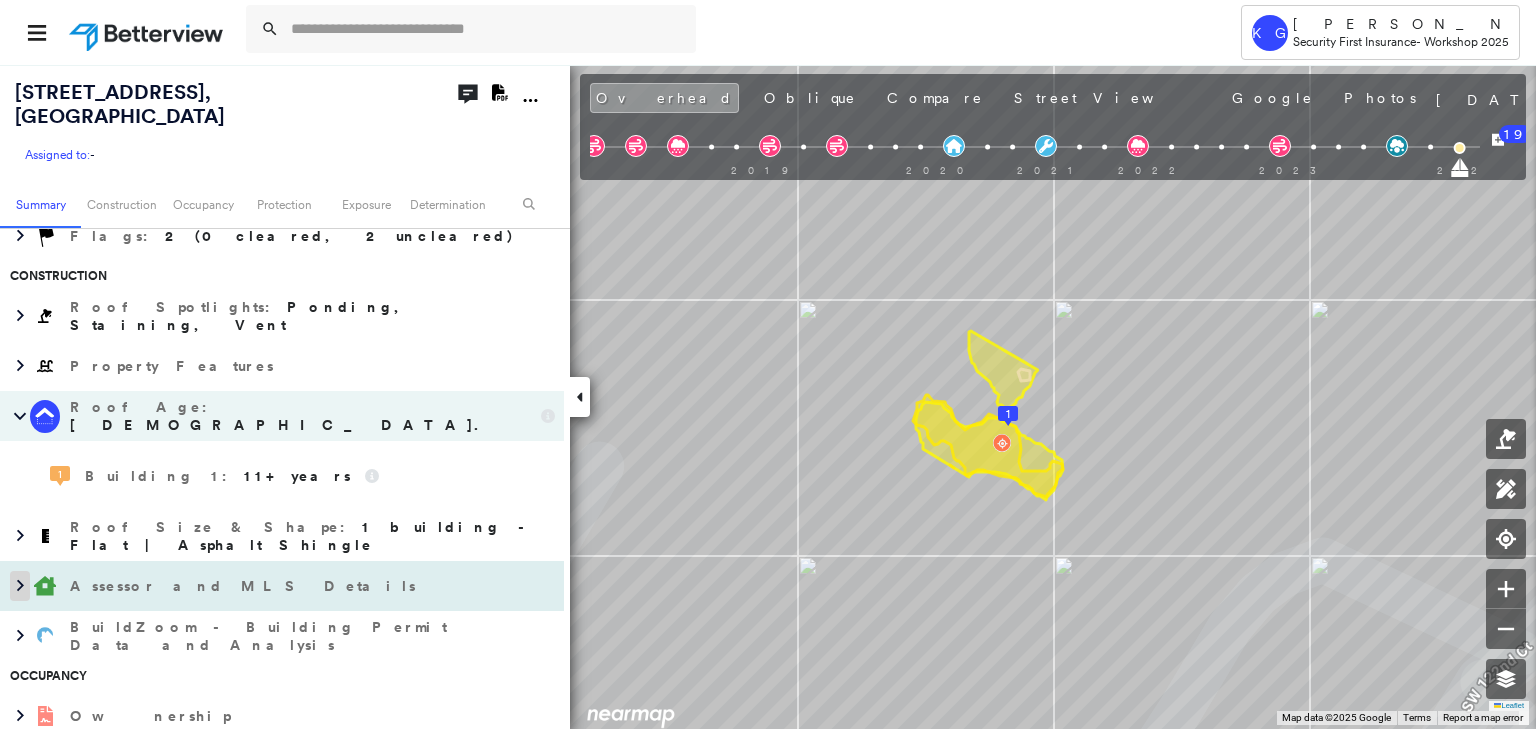 click 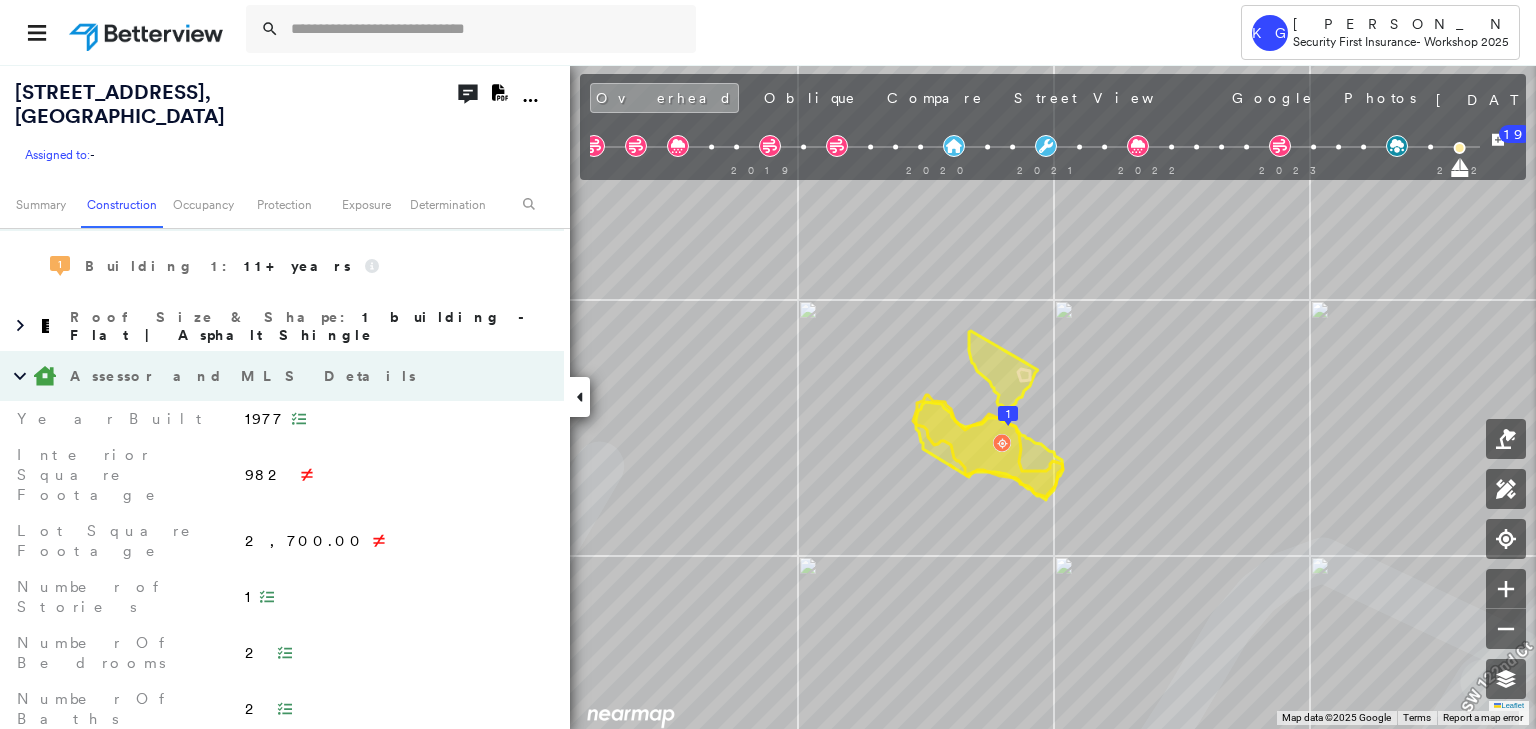 scroll, scrollTop: 746, scrollLeft: 0, axis: vertical 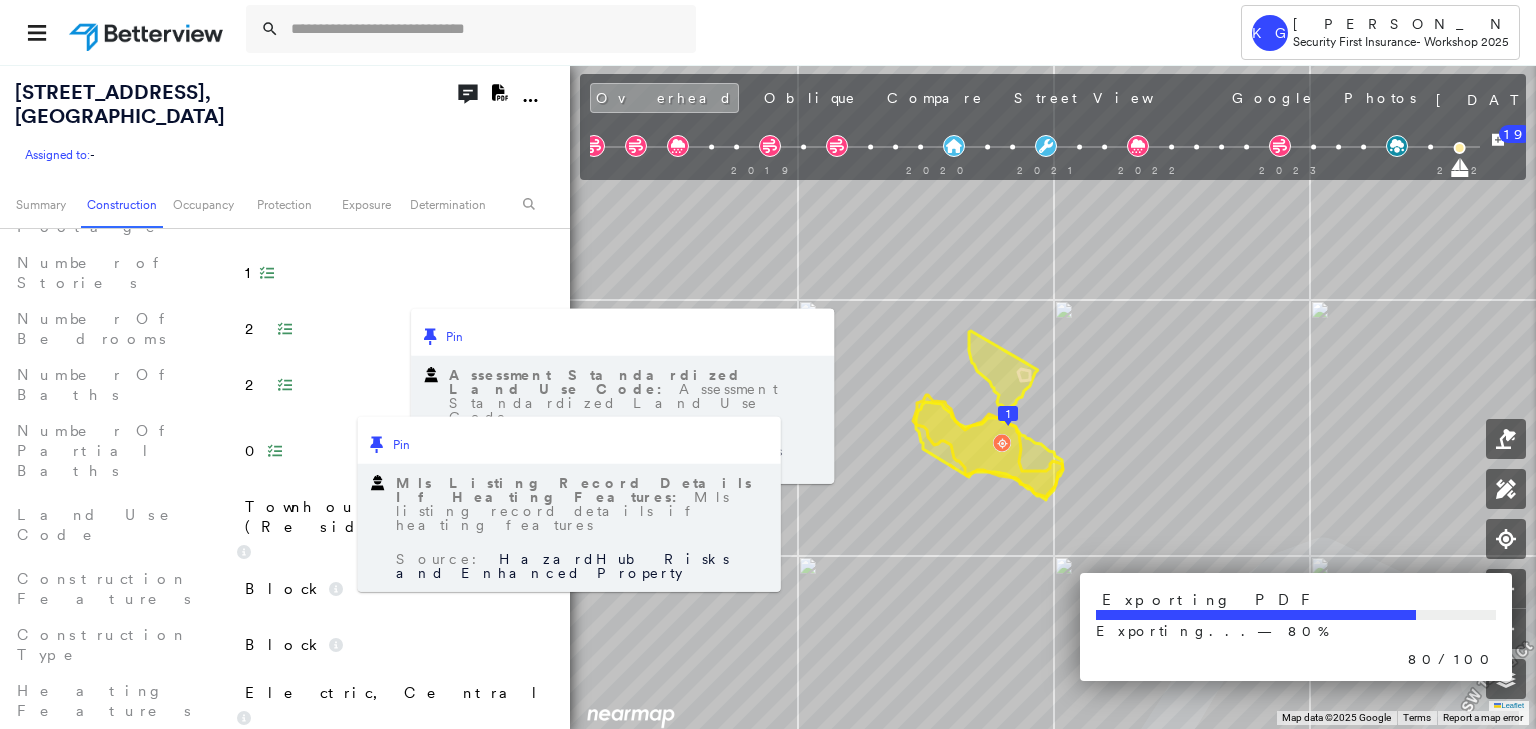click on "Assigned to:  -" at bounding box center (215, 145) 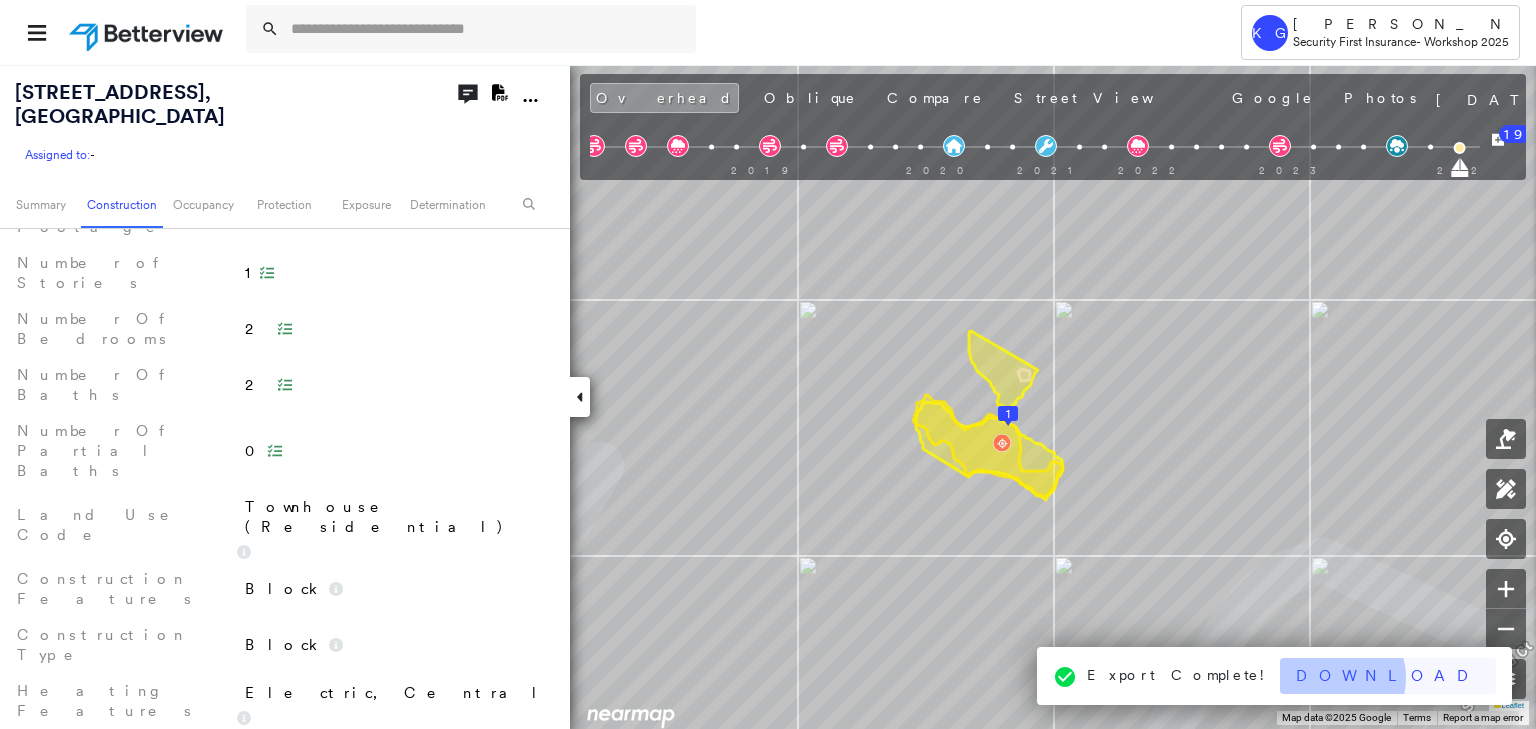 click on "Download" at bounding box center (1388, 676) 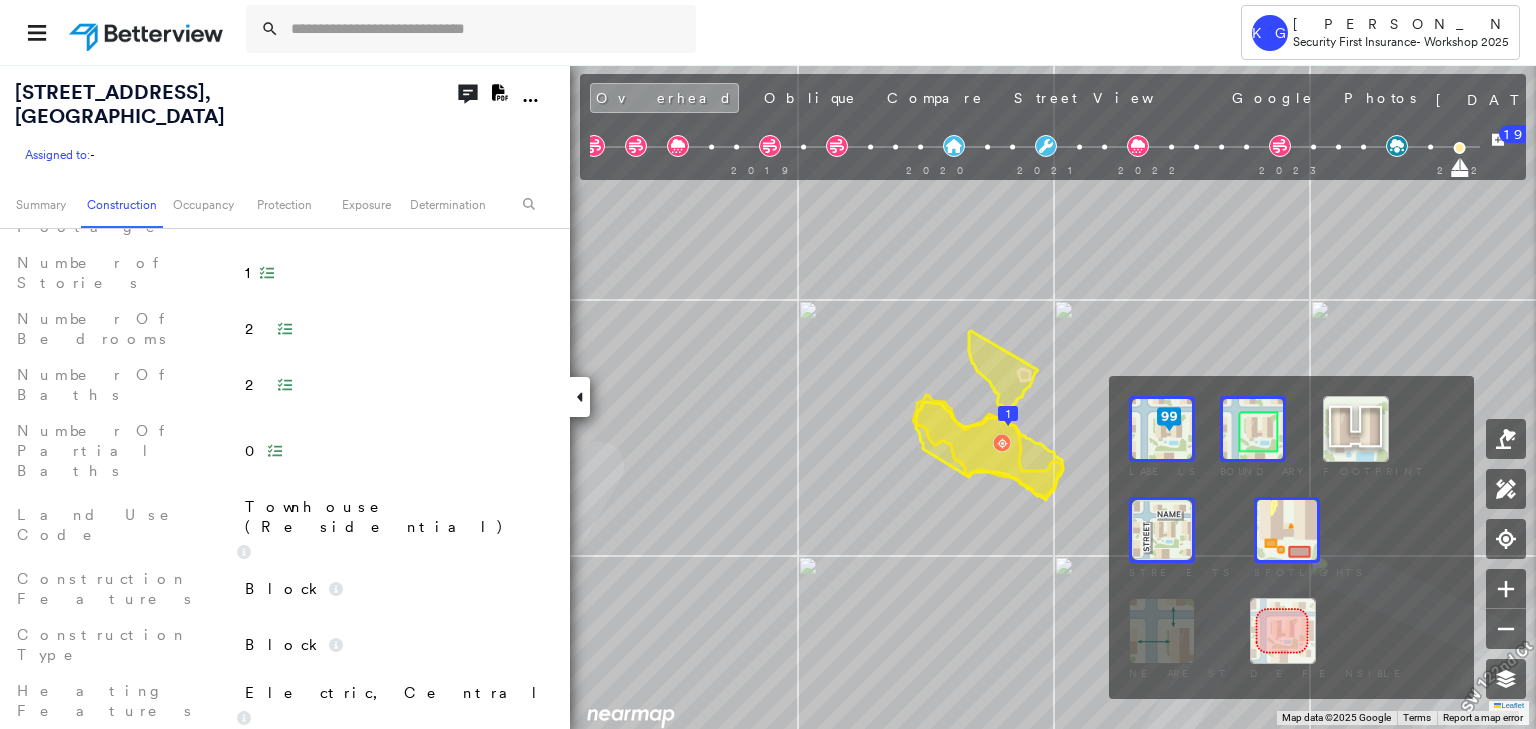 click at bounding box center [1287, 530] 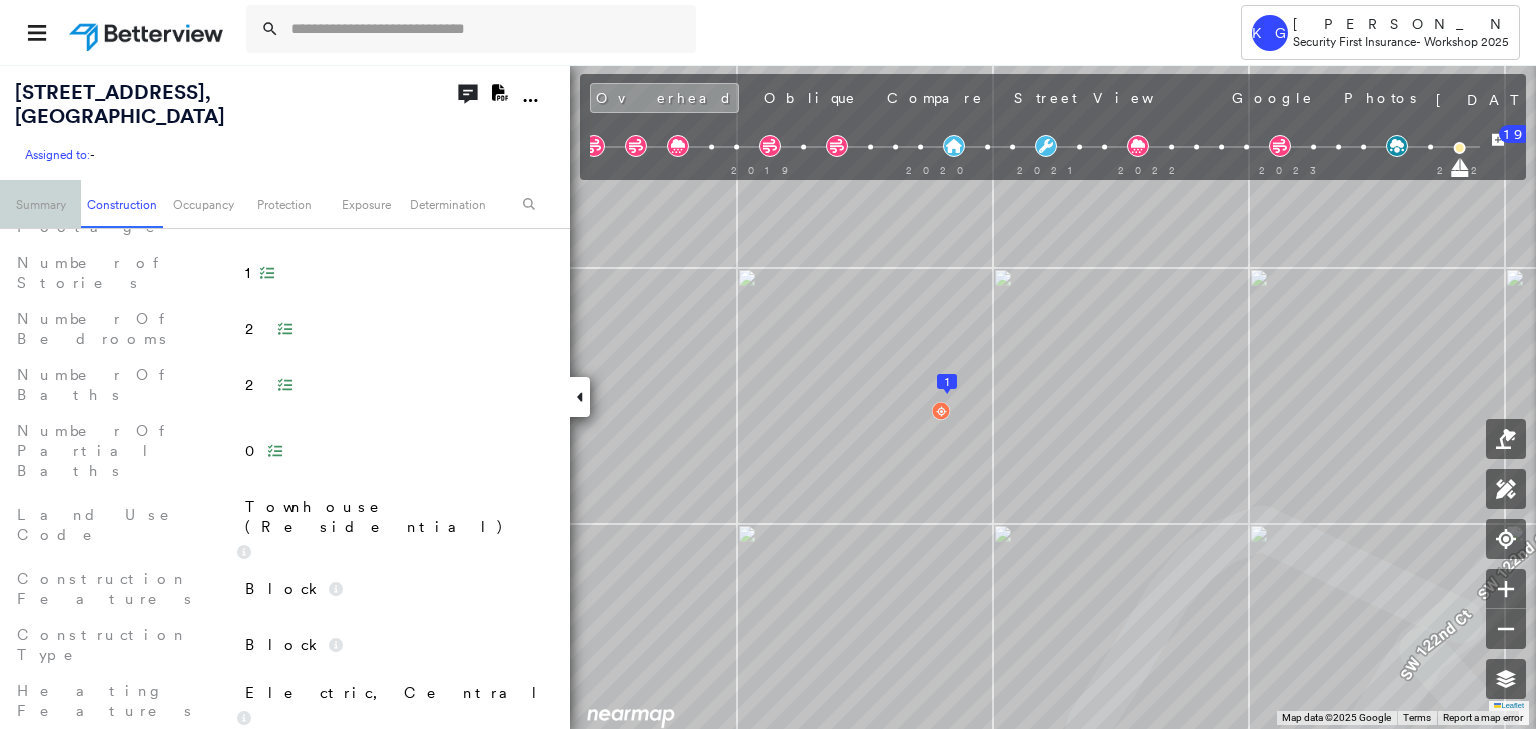 click on "Summary" at bounding box center (40, 204) 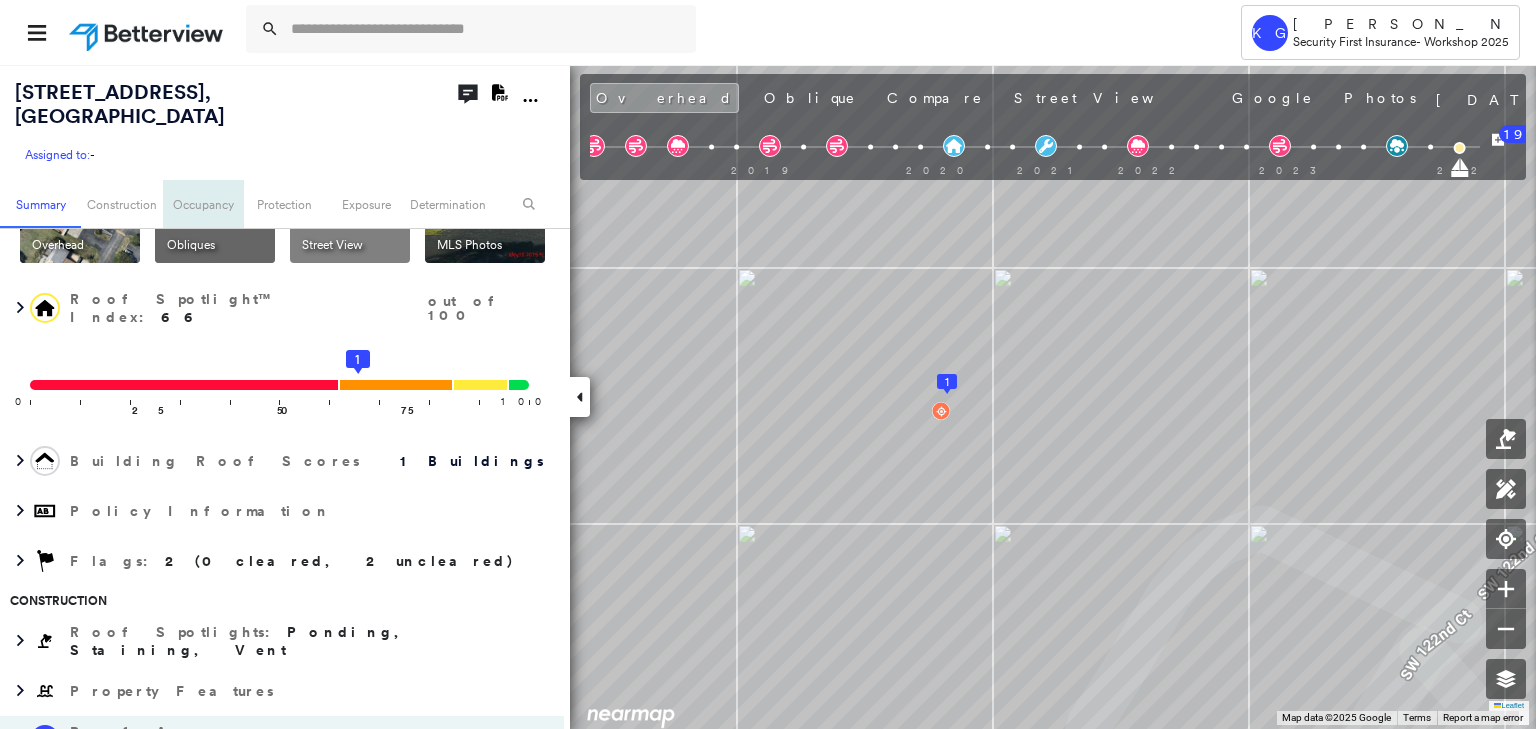 scroll, scrollTop: 11, scrollLeft: 0, axis: vertical 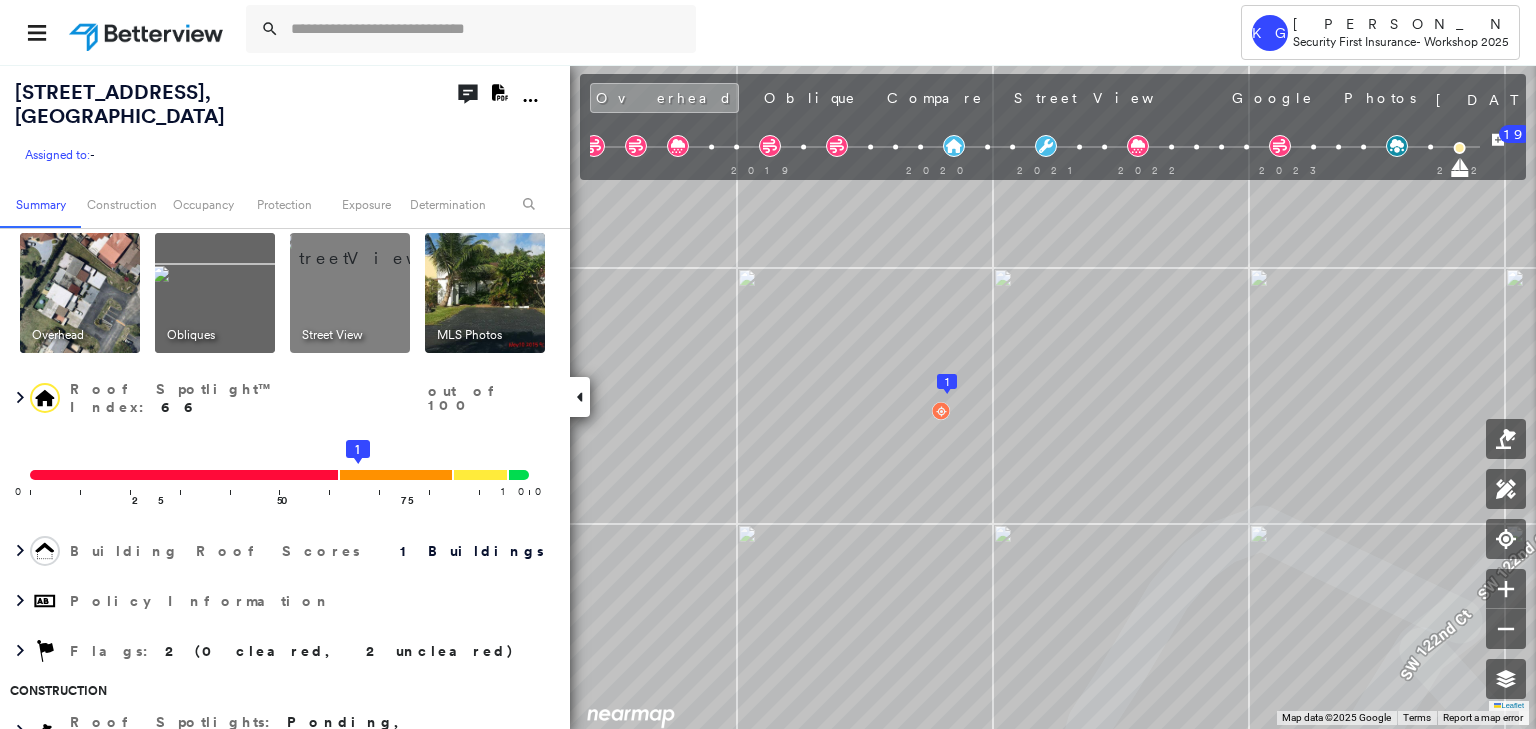 click 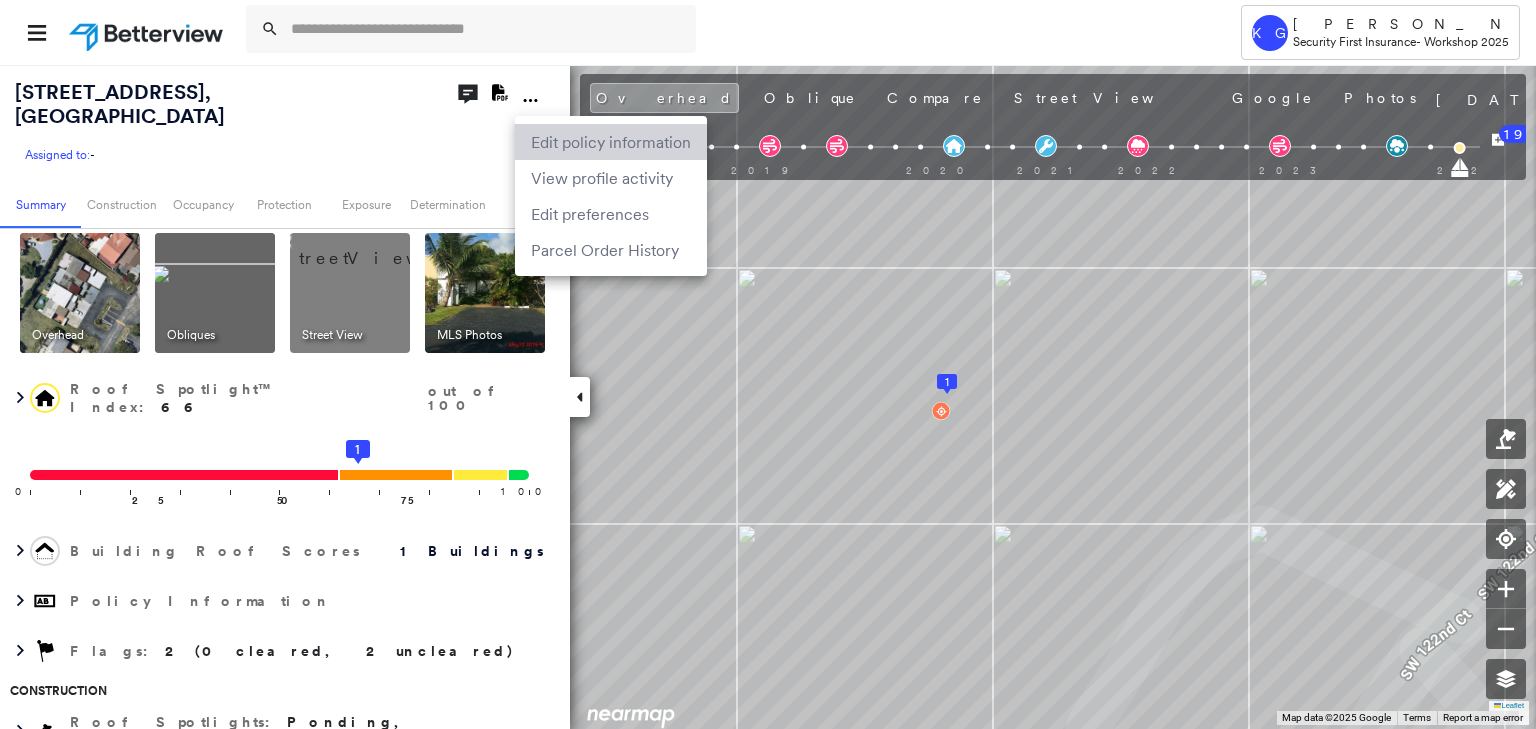 click on "Edit policy information" at bounding box center [611, 142] 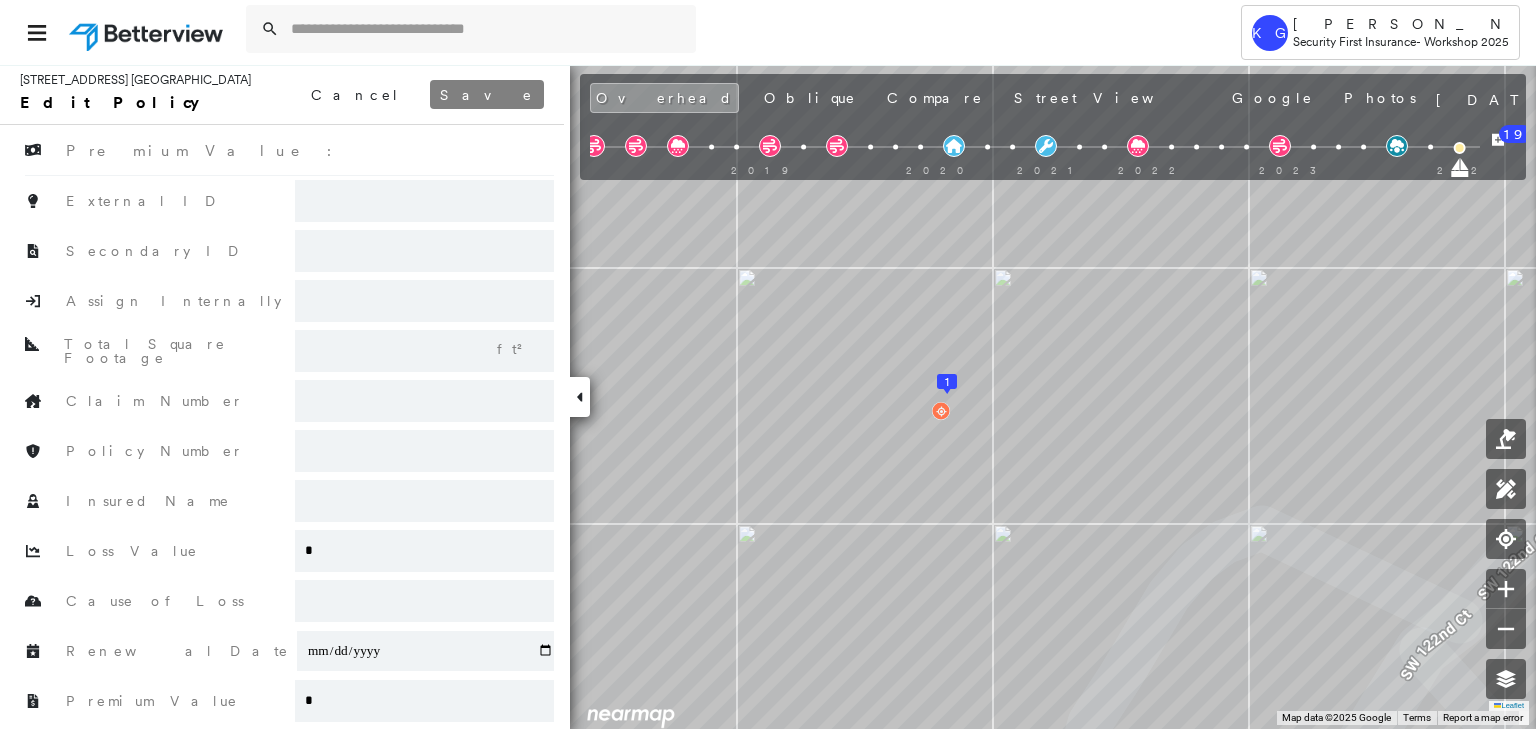 click on "Cancel" at bounding box center (355, 94) 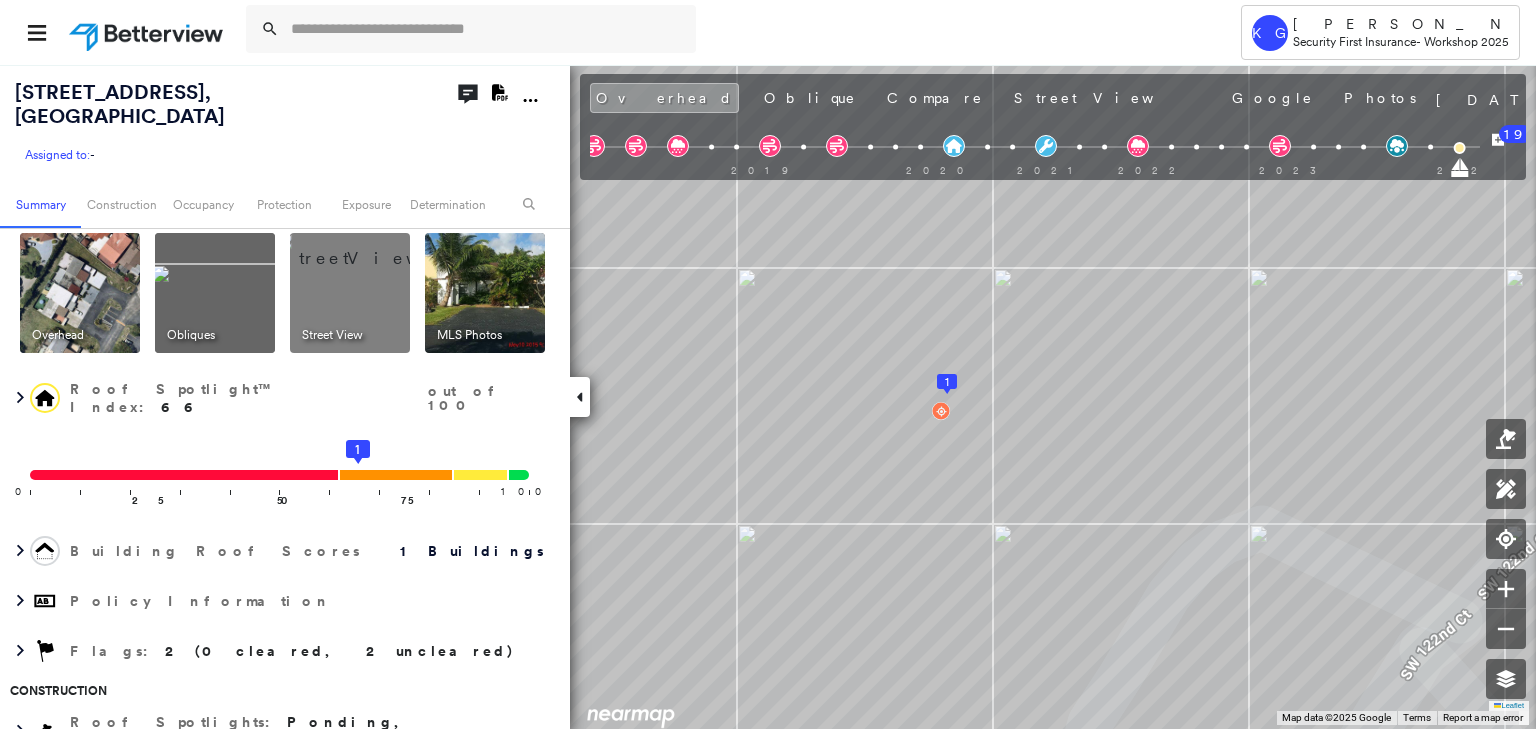 click 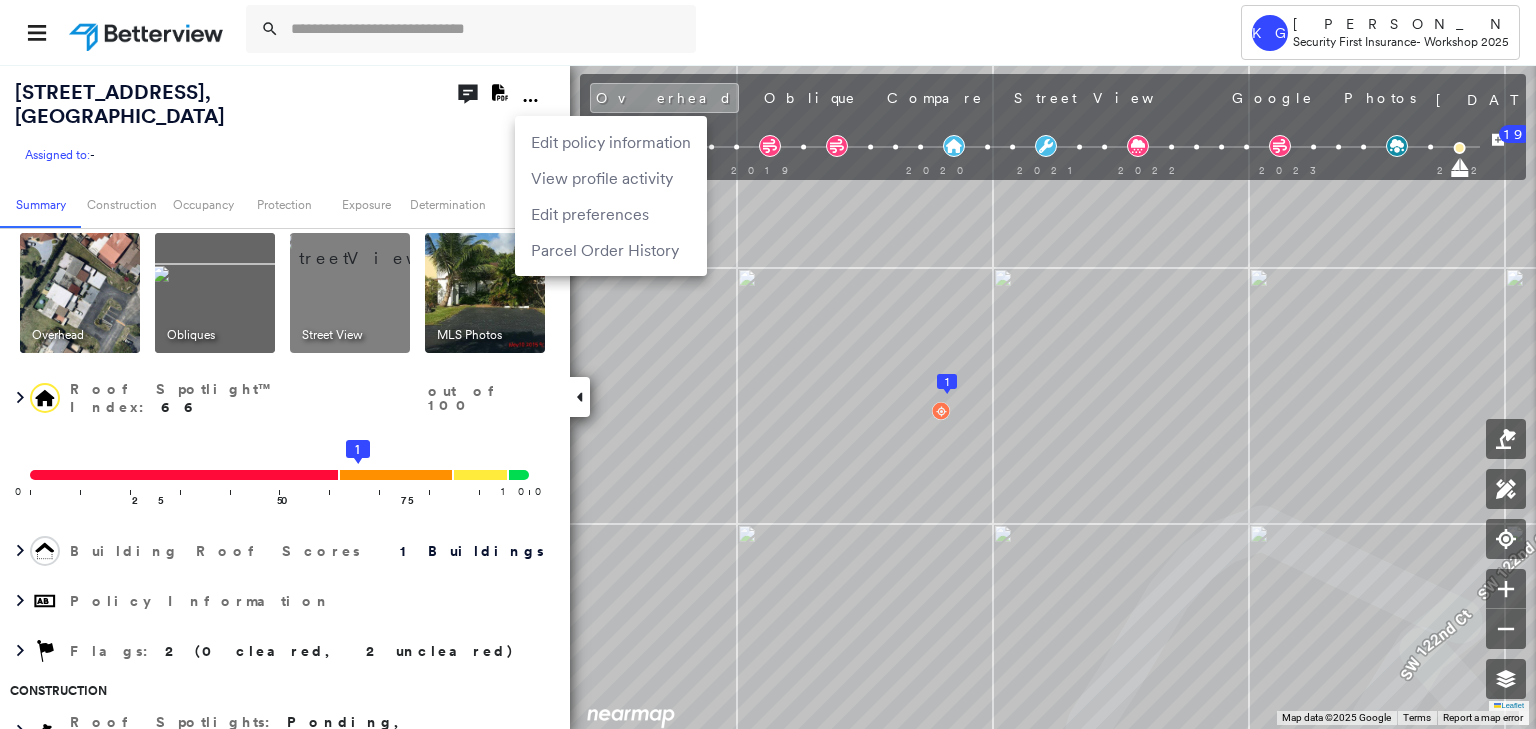 click on "Edit preferences" at bounding box center (611, 214) 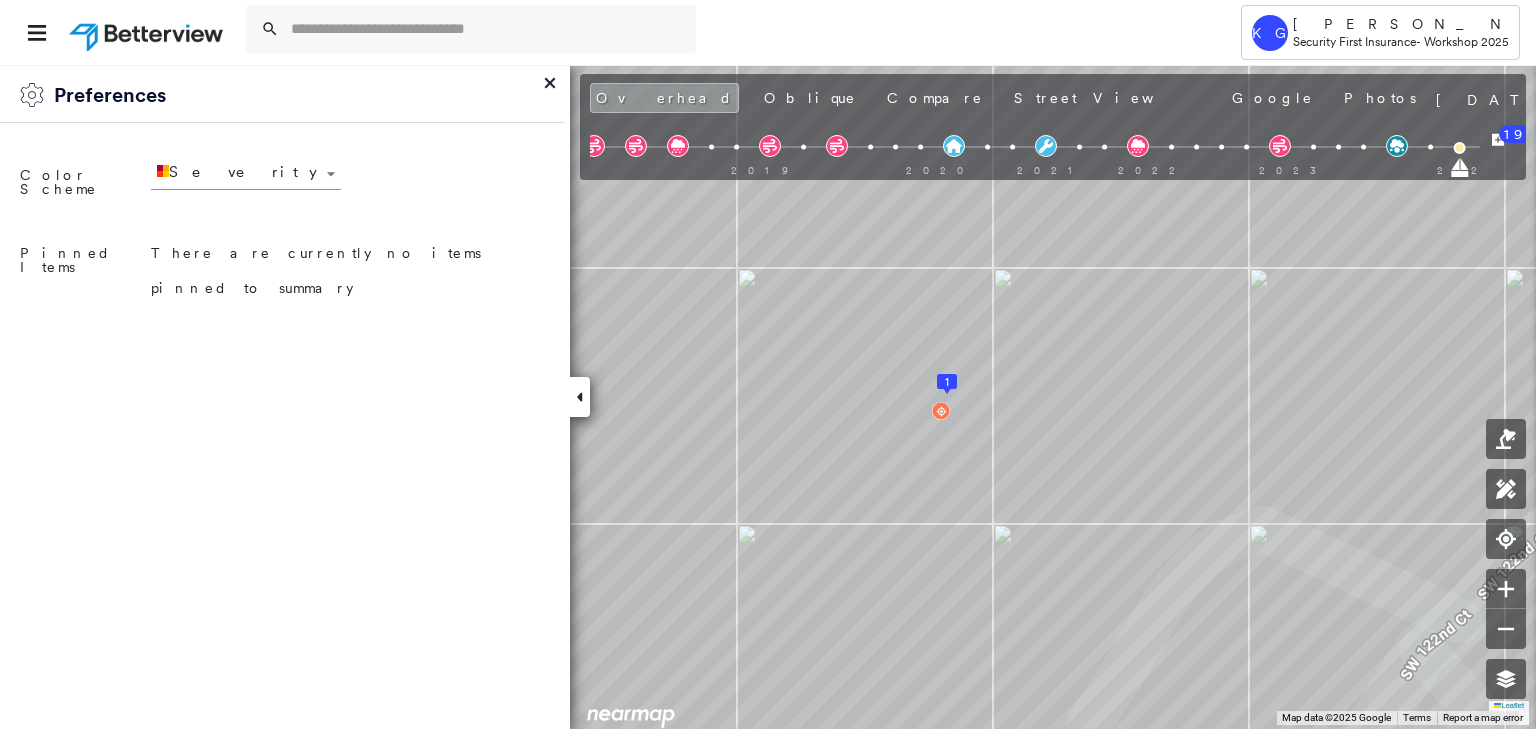 click 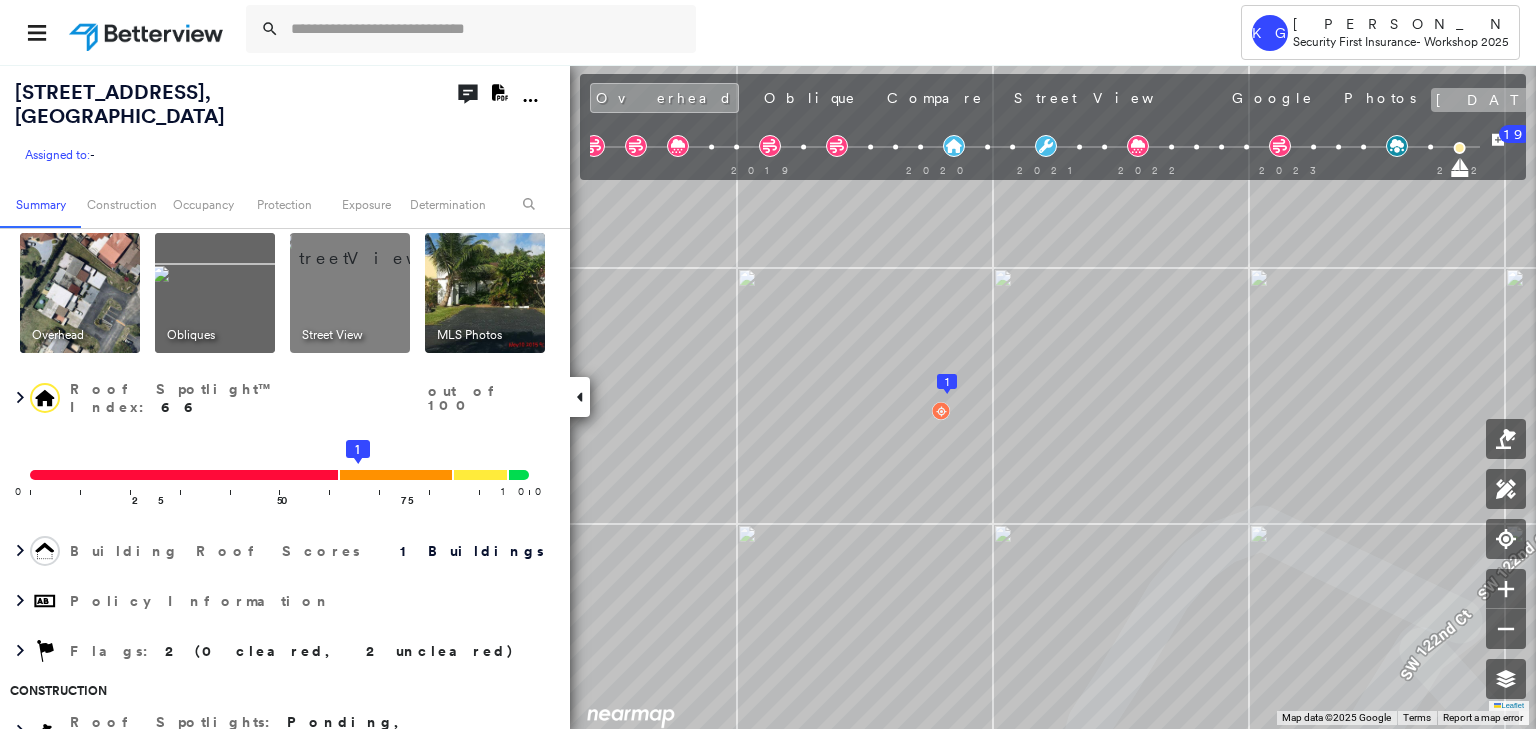 click on "May 15, 2025" at bounding box center (1498, 100) 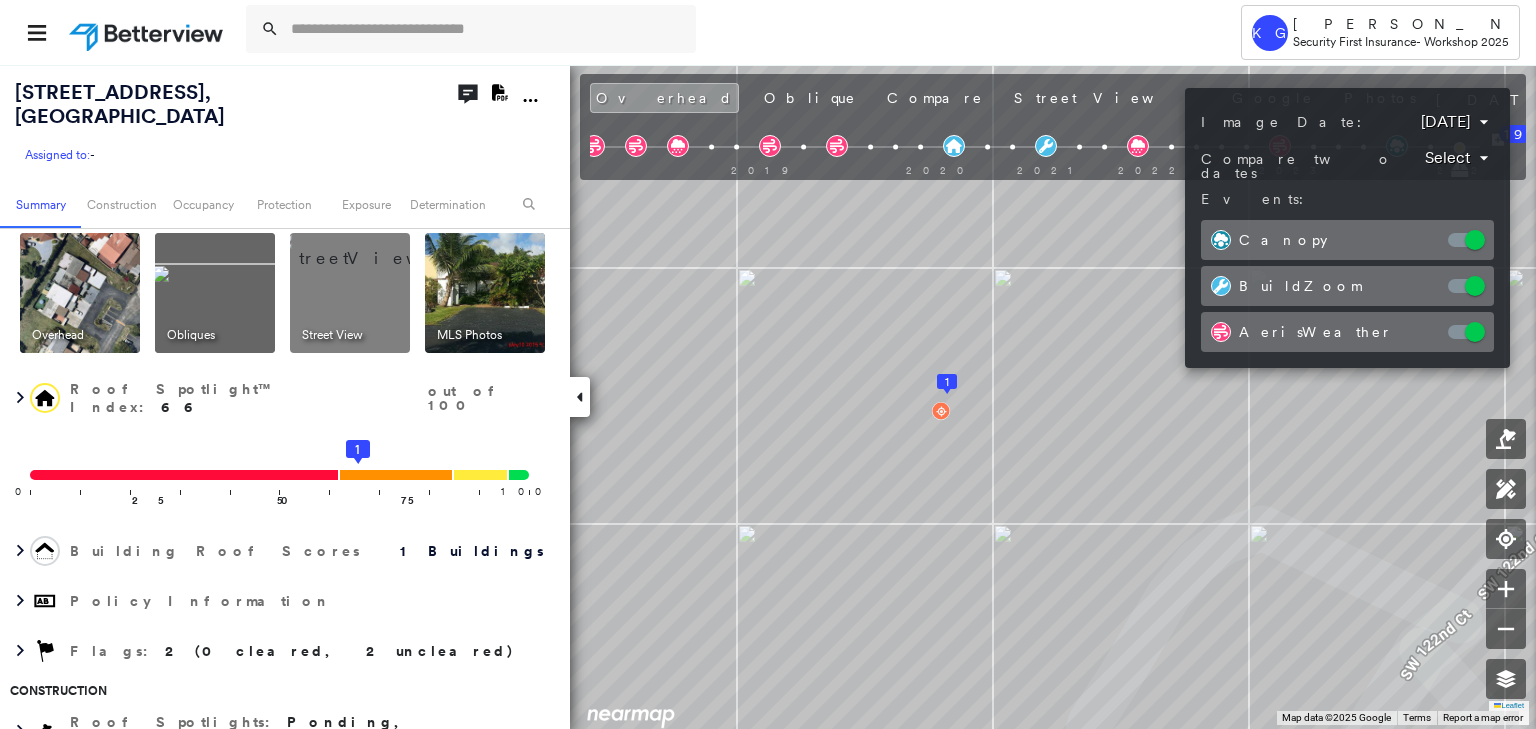 click on "Tower KG Kara Greenwood Security First Insurance  -   Workshop 2025 2060 SW 122nd Ct ,  Miami, FL 33175 Assigned to:  - Assigned to:  - Assigned to:  - Open Comments Download PDF Report Summary Construction Occupancy Protection Exposure Determination Overhead Obliques Street View MLS Photos Roof Spotlight™ Index :  66 out of 100 0 100 25 50 75 1 Building Roof Scores 1 Buildings Policy Information Flags :  2 (0 cleared, 2 uncleared) Construction Roof Spotlights :  Ponding, Staining, Vent Property Features Roof Age :  11+ years old. 1 Building 1 :  11+ years Roof Size & Shape :  1 building  - Flat | Asphalt Shingle Assessor and MLS Details   Cooling Features Central, Electric Heating Features Electric, Central Construction Features Block Number Of Partial Baths 0 Number Of Baths 2 Number Of Bedrooms 2 Lot Square Footage 2,700.00 Land Use Code Townhouse (Residential) Construction Type Block Number of Stories 1 Interior Square Footage 982 Year Built 1977 BuildZoom - Building Permit Data and Analysis Occupancy 4" at bounding box center (768, 364) 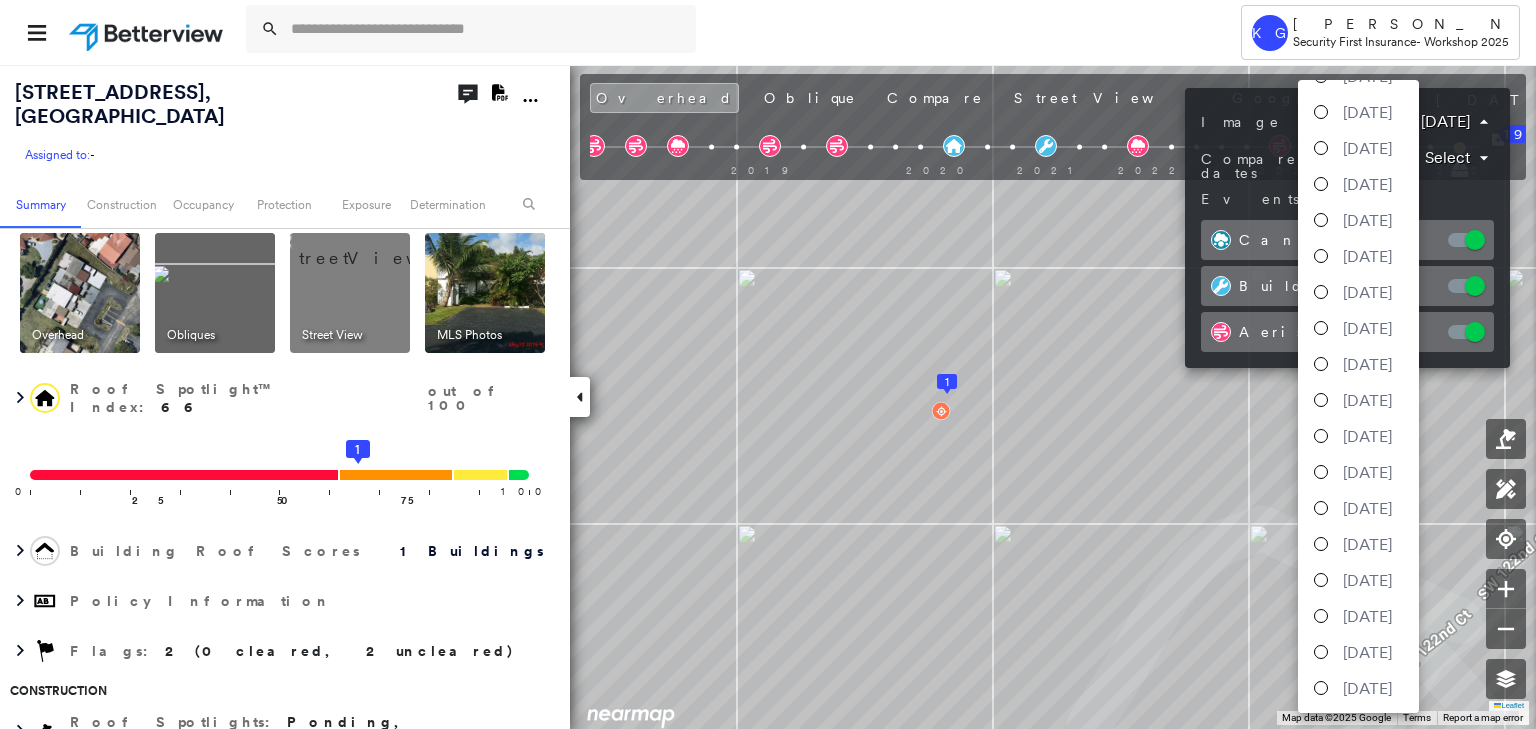 scroll, scrollTop: 427, scrollLeft: 0, axis: vertical 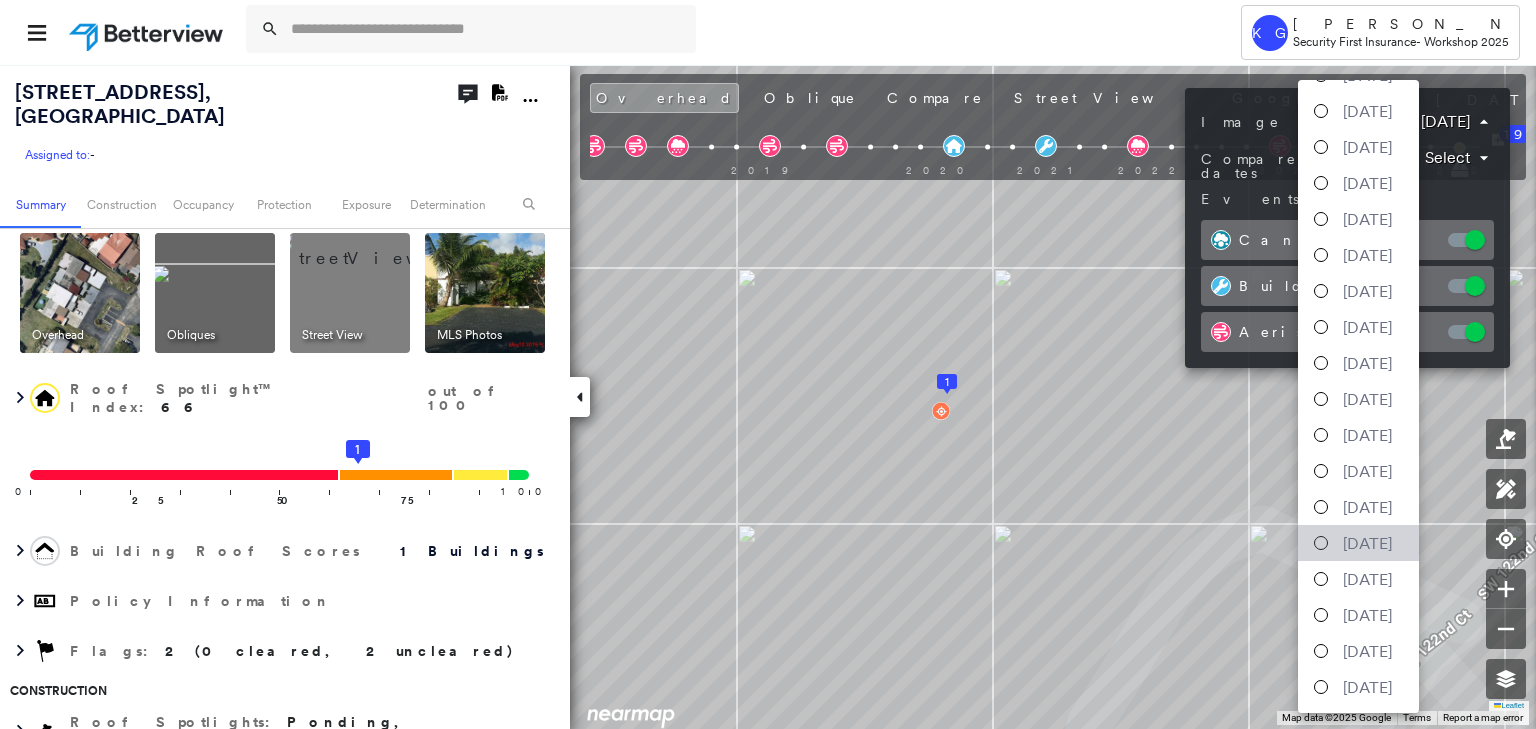 click at bounding box center [1321, 543] 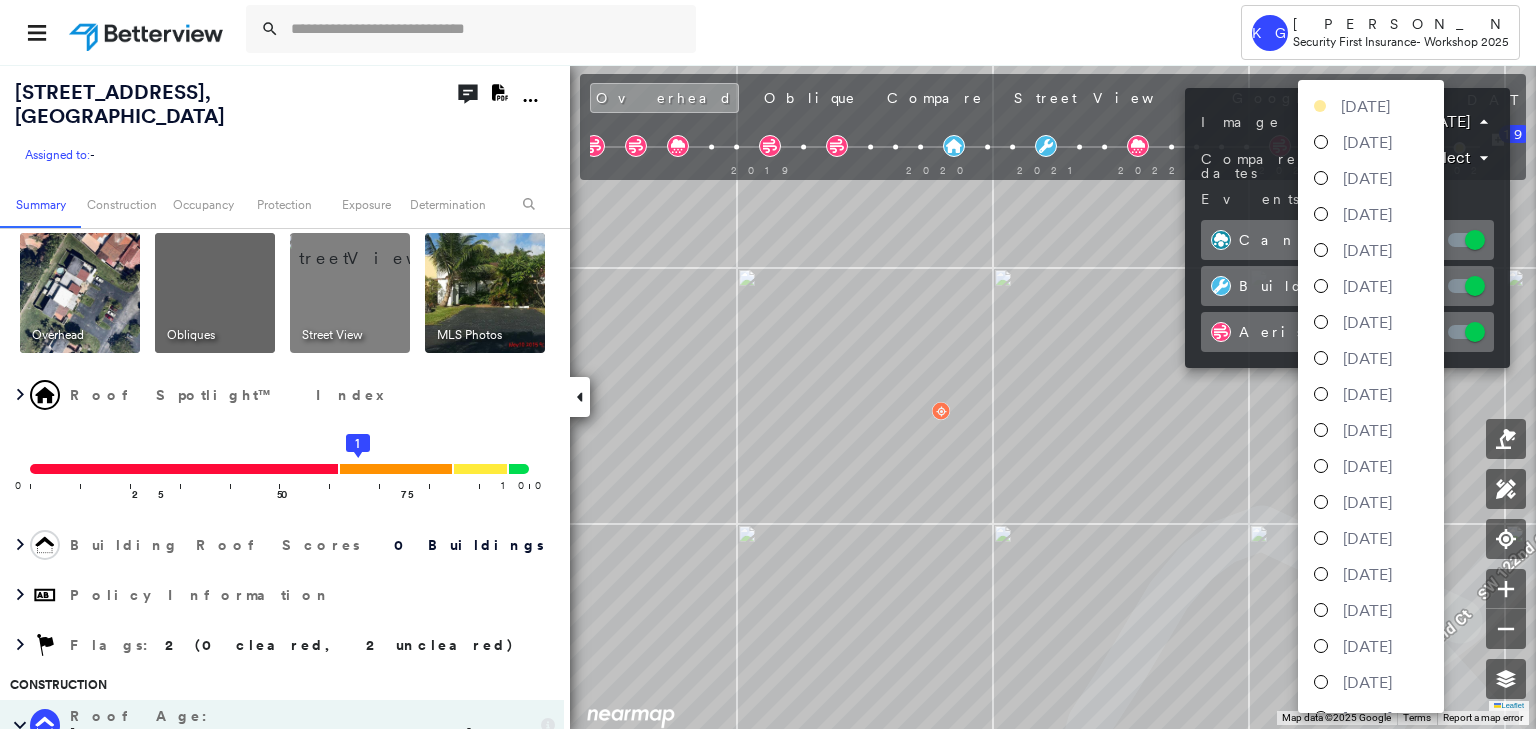 click on "Tower KG Kara Greenwood Security First Insurance  -   Workshop 2025 2060 SW 122nd Ct ,  Miami, FL 33175 Assigned to:  - Assigned to:  - Assigned to:  - Open Comments Download PDF Report Summary Construction Occupancy Protection Exposure Determination Overhead Obliques Street View MLS Photos Roof Spotlight™ Index 0 100 25 50 75 1 Building Roof Scores 0 Buildings Policy Information Flags :  2 (0 cleared, 2 uncleared) Construction Roof Age :  11+ years old. 1 Building 1 :  11+ years Assessor and MLS Details   Cooling Features Central, Electric Heating Features Electric, Central Construction Features Block Number Of Partial Baths 0 Number Of Baths 2 Number Of Bedrooms 2 Lot Square Footage 2,700.00 Land Use Code Townhouse (Residential) Construction Type Block Number of Stories 1 Interior Square Footage 982 Year Built 1977 BuildZoom - Building Permit Data and Analysis Occupancy Ownership Place Detail Protection Protection Exposure FEMA Risk Index Flood Regional Hazard: 1   out of  5 Crime Regional Hazard: 3   5 3" at bounding box center [768, 364] 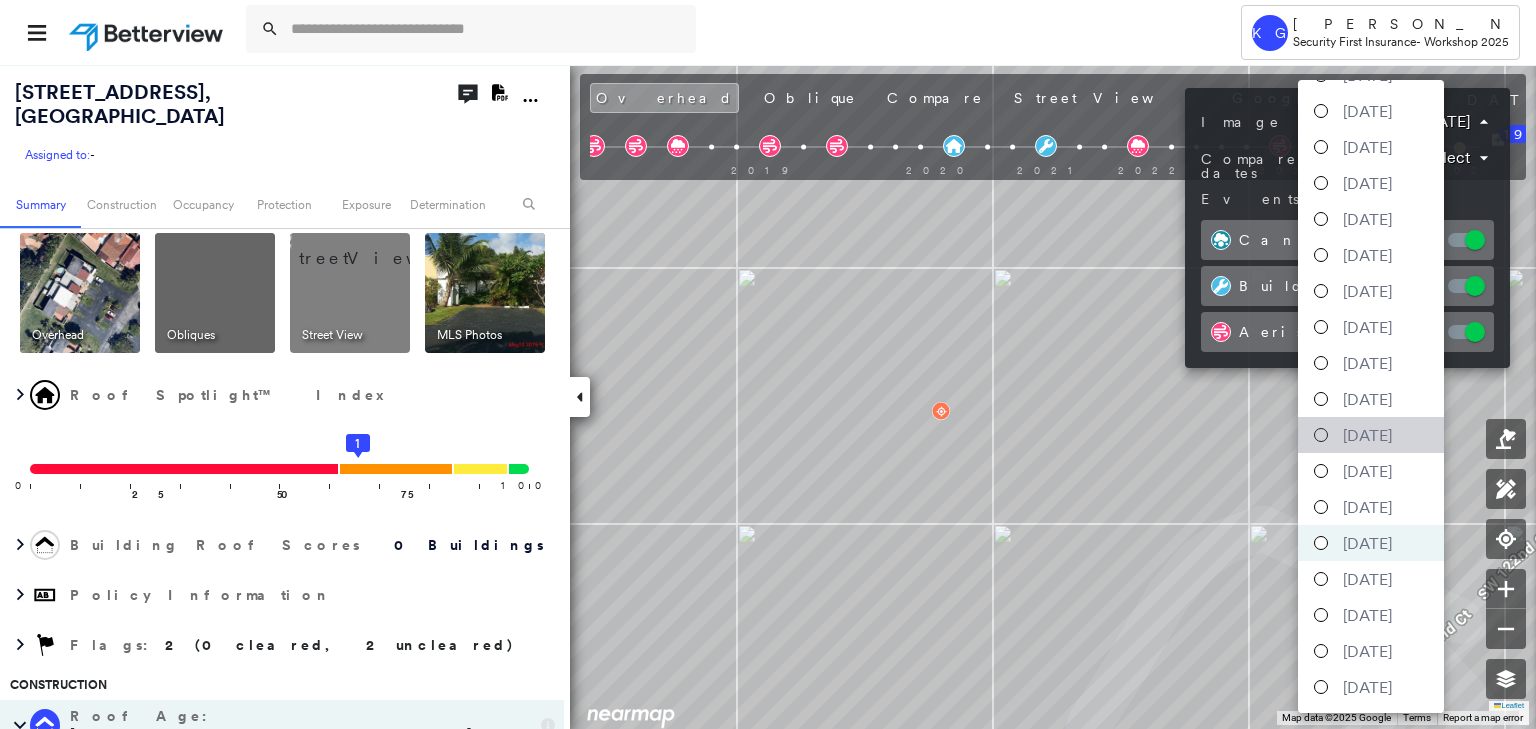 click on "December 10, 2017" at bounding box center [1367, 435] 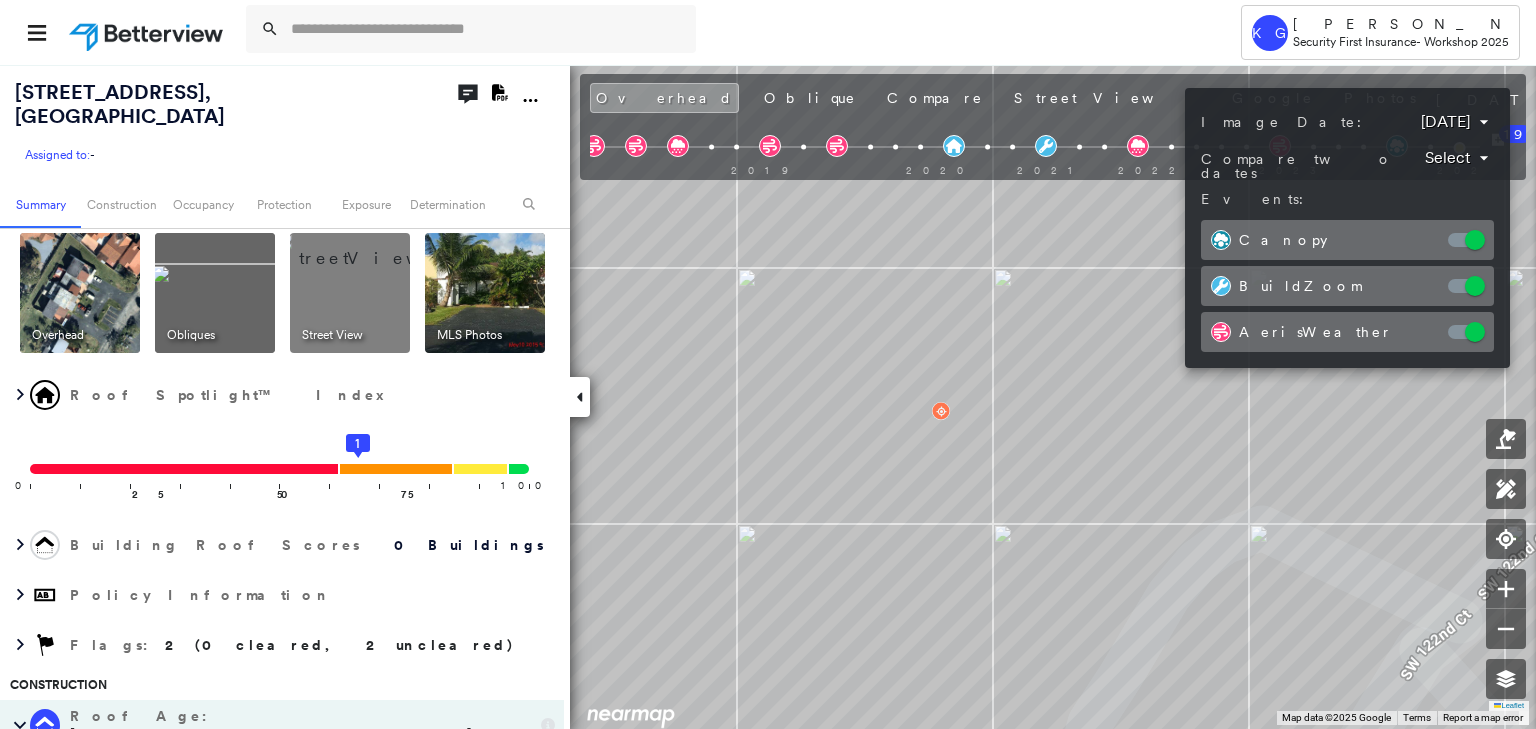 click at bounding box center (768, 364) 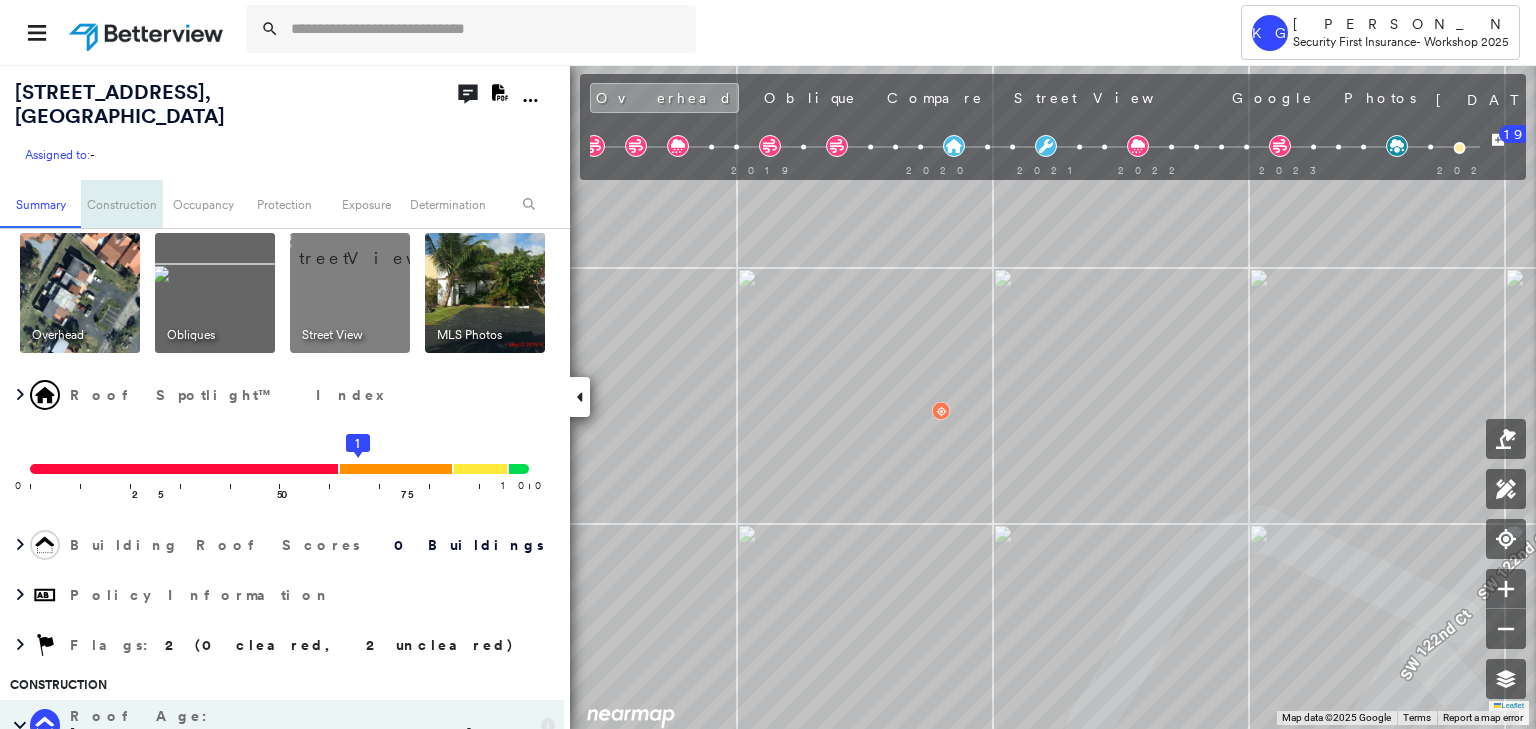 click on "Construction" at bounding box center (121, 204) 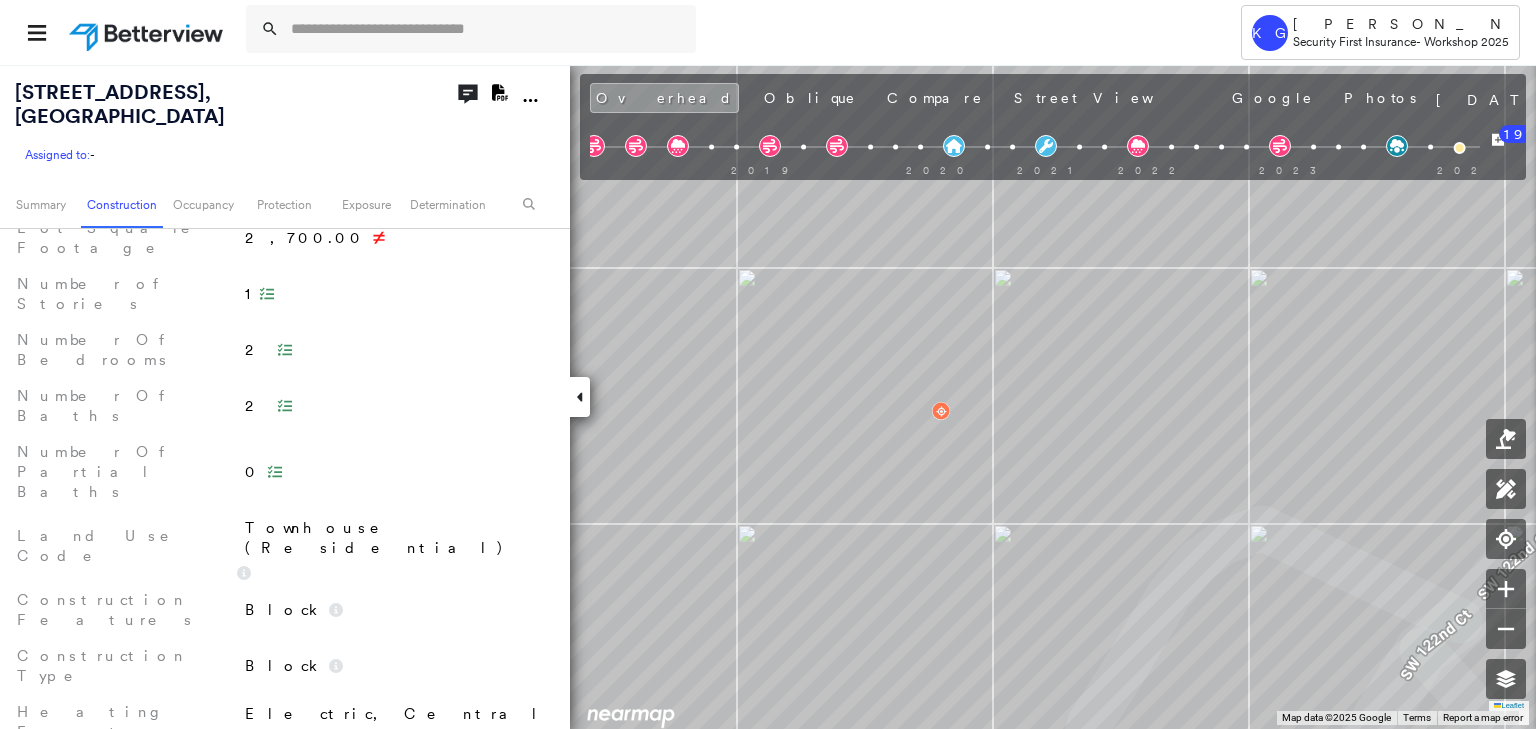 scroll, scrollTop: 996, scrollLeft: 0, axis: vertical 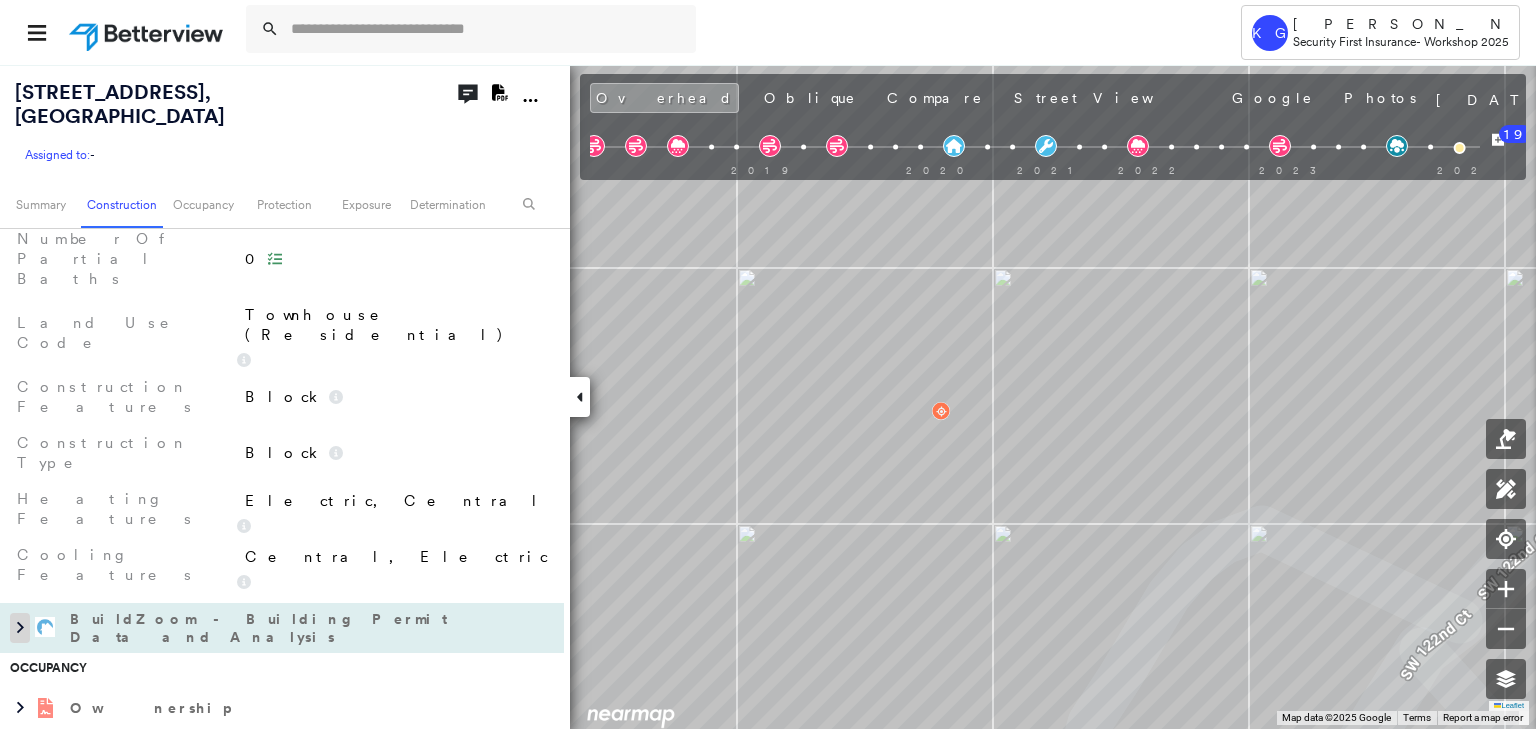 click 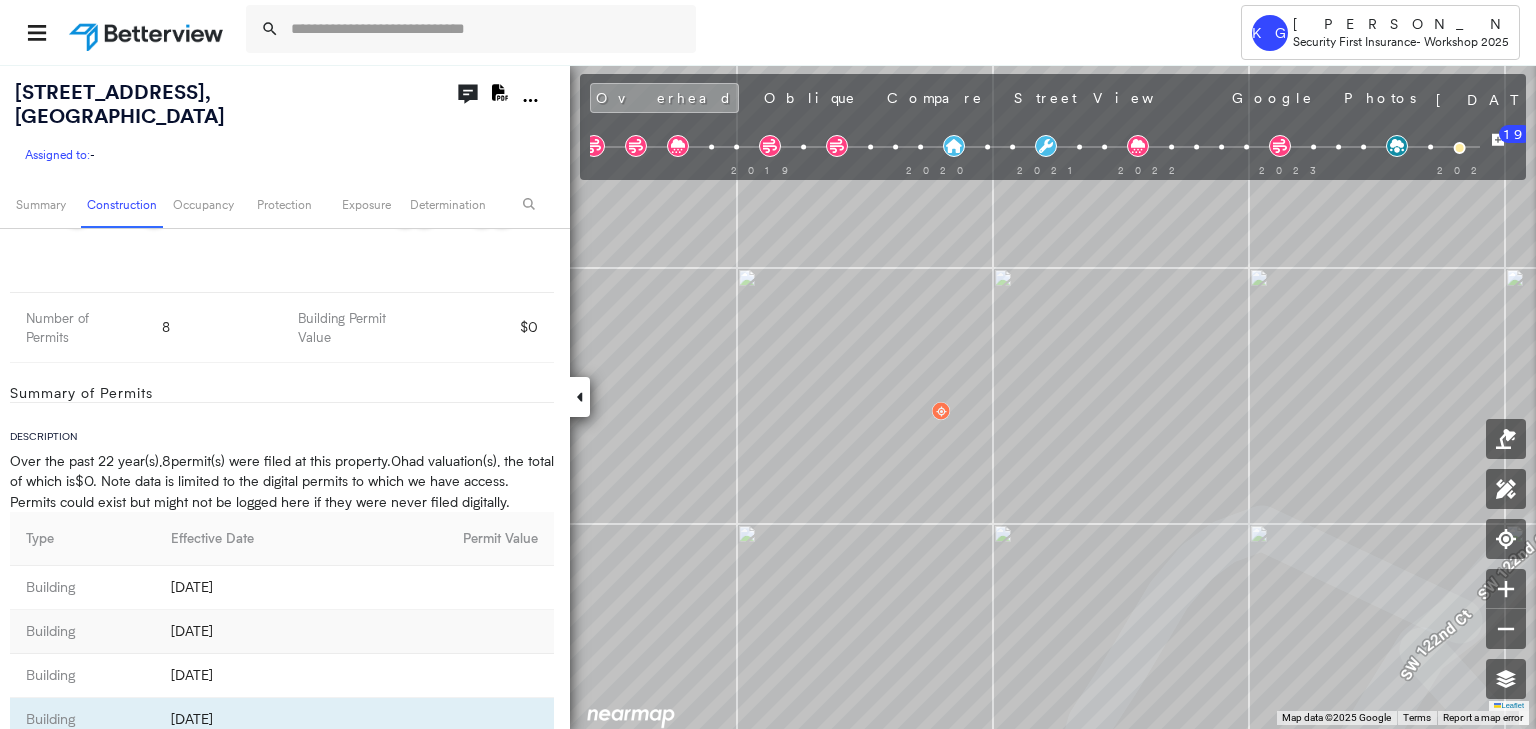 scroll, scrollTop: 1529, scrollLeft: 0, axis: vertical 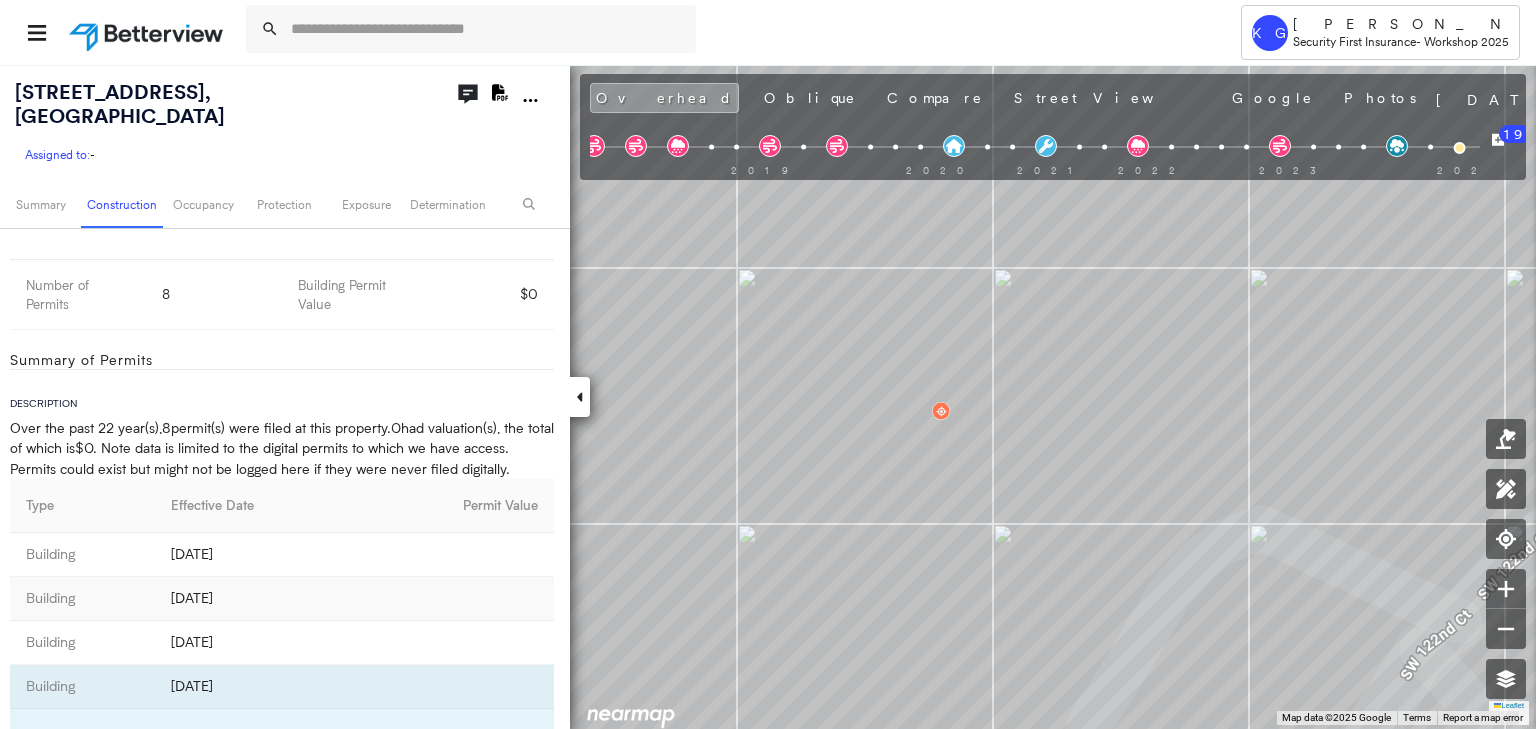 click on "Permit Number 2017033276" at bounding box center (285, 780) 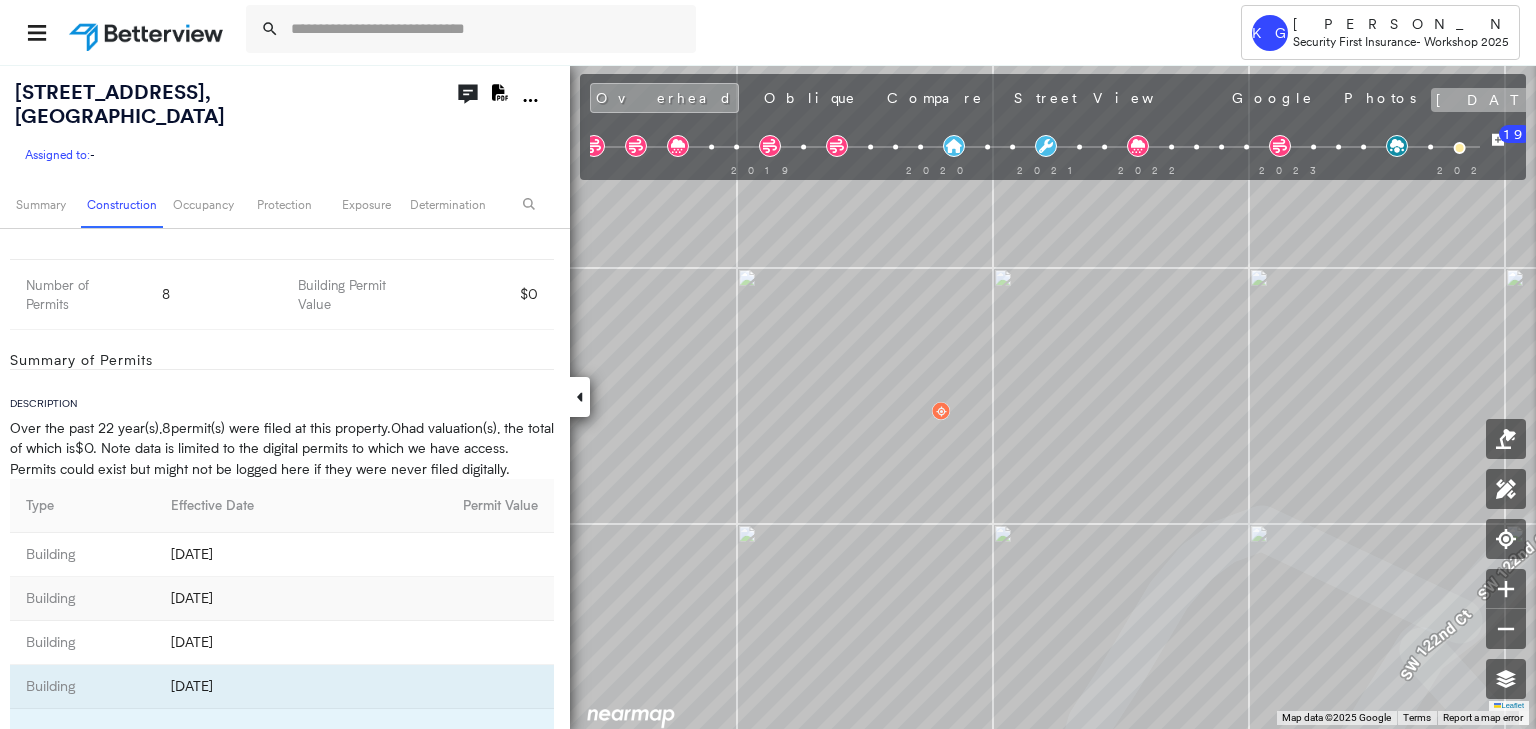 click on "December 10, 2017" at bounding box center [1498, 100] 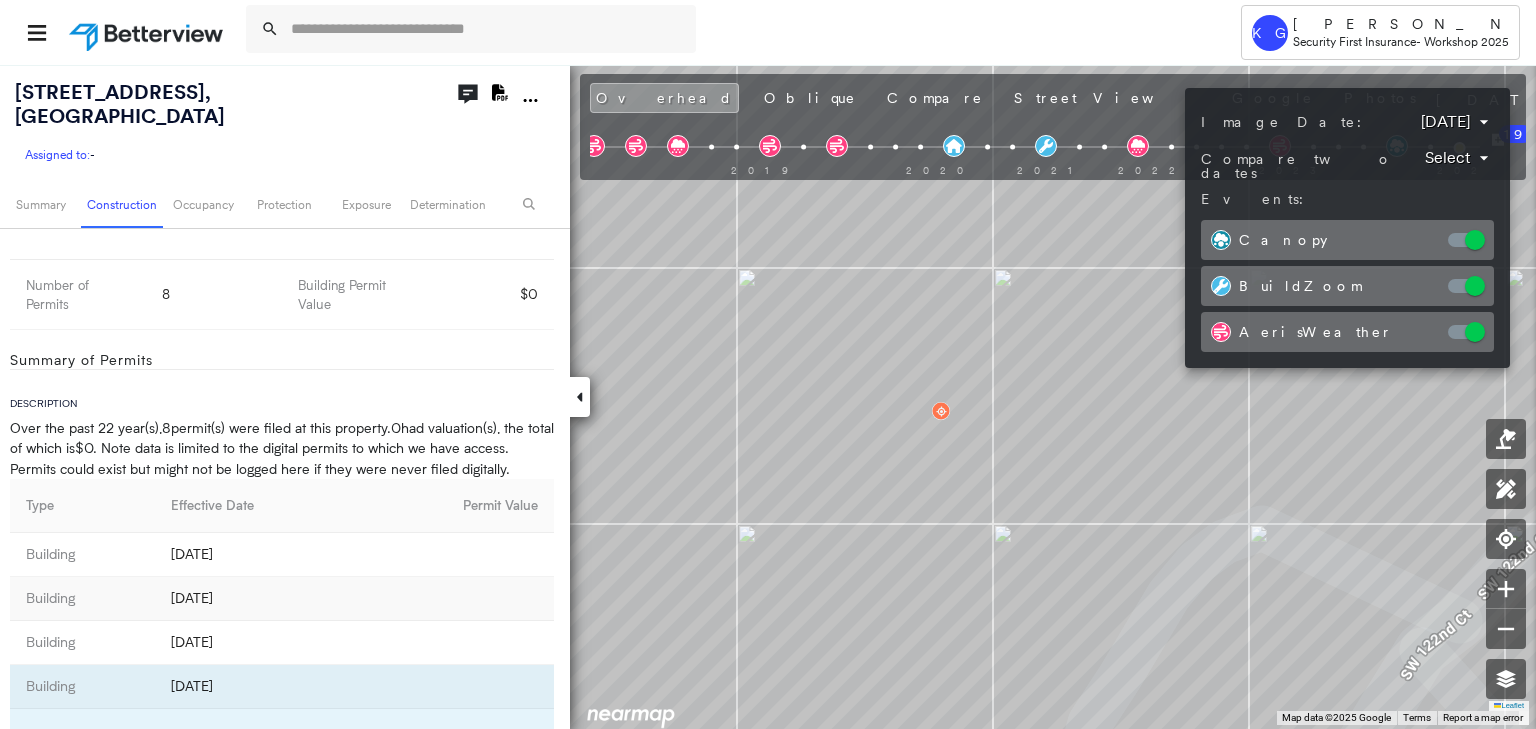 click on "Tower KG Kara Greenwood Security First Insurance  -   Workshop 2025 2060 SW 122nd Ct ,  Miami, FL 33175 Assigned to:  - Assigned to:  - Assigned to:  - Open Comments Download PDF Report Summary Construction Occupancy Protection Exposure Determination Overhead Obliques Street View MLS Photos Roof Spotlight™ Index 0 100 25 50 75 1 Building Roof Scores 0 Buildings Policy Information Flags :  2 (0 cleared, 2 uncleared) Construction Roof Age :  11+ years old. 1 Building 1 :  11+ years Assessor and MLS Details   Cooling Features Central, Electric Heating Features Electric, Central Construction Features Block Number Of Partial Baths 0 Number Of Baths 2 Number Of Bedrooms 2 Lot Square Footage 2,700.00 Land Use Code Townhouse (Residential) Construction Type Block Number of Stories 1 Interior Square Footage 982 Year Built 1977 BuildZoom - Building Permit Data and Analysis   Timeline of Permits 1999 2021 1 1 2 2 1 1 Number of Permits 8 Building Permit Value $0 Summary of Permits Description Over the past 22 year(s) ," at bounding box center [768, 364] 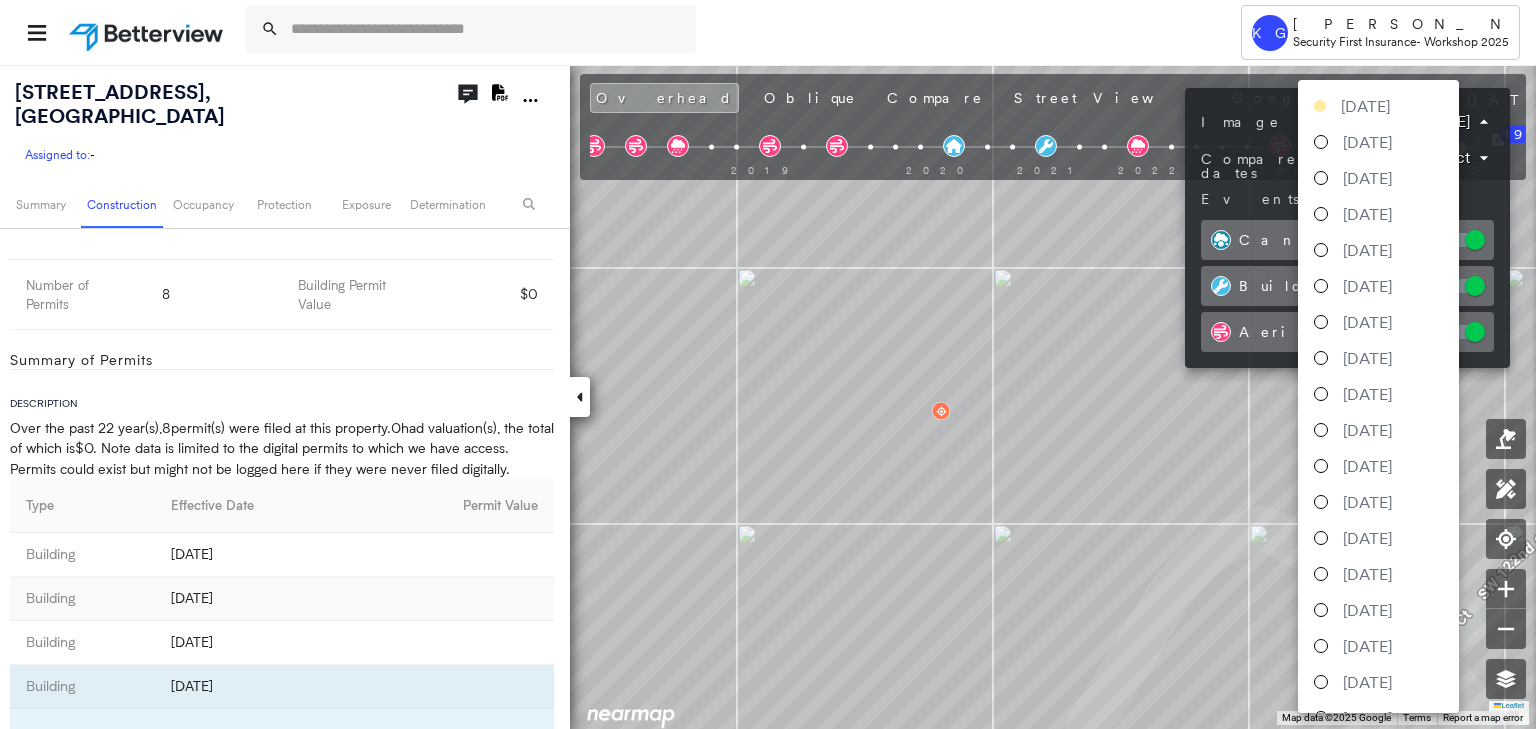 scroll, scrollTop: 427, scrollLeft: 0, axis: vertical 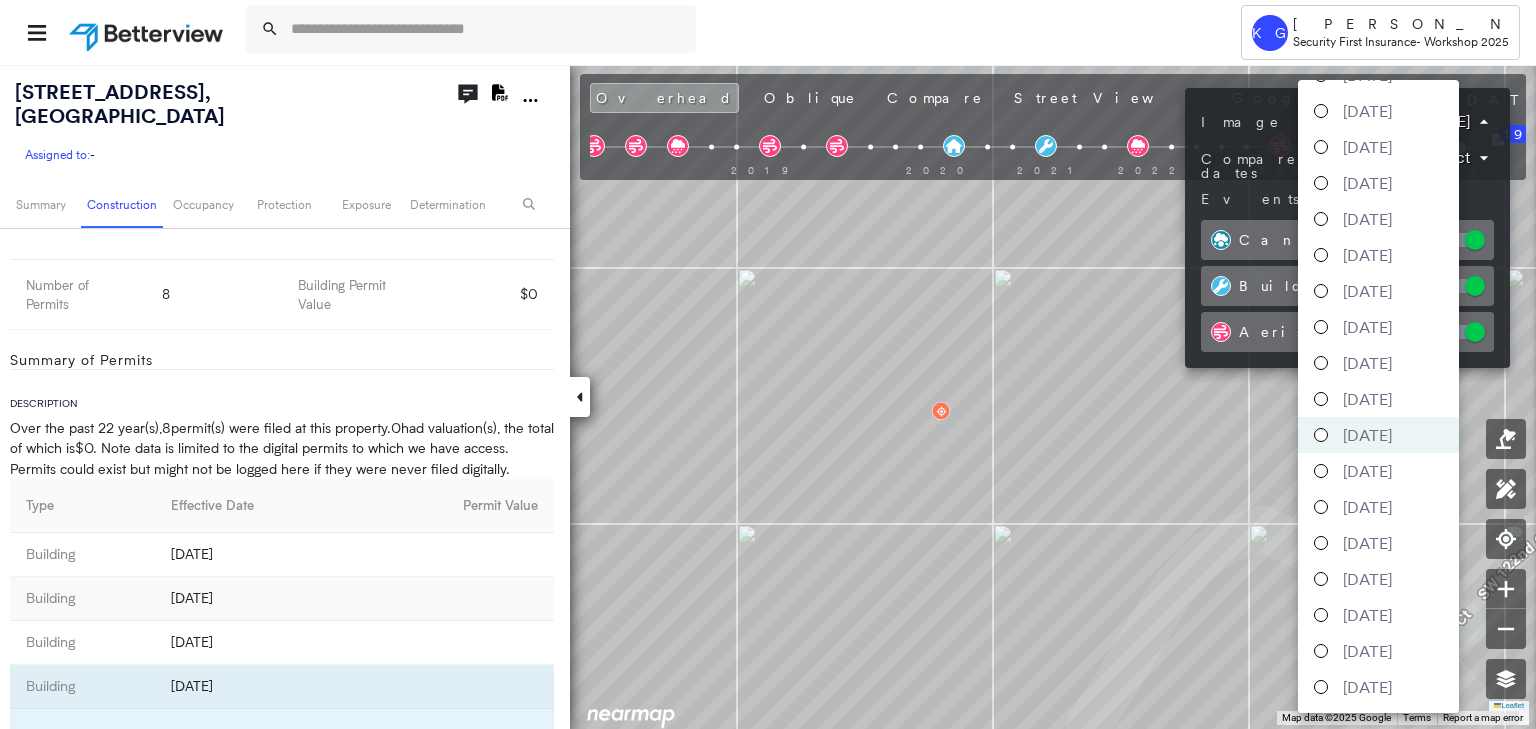 click at bounding box center [768, 364] 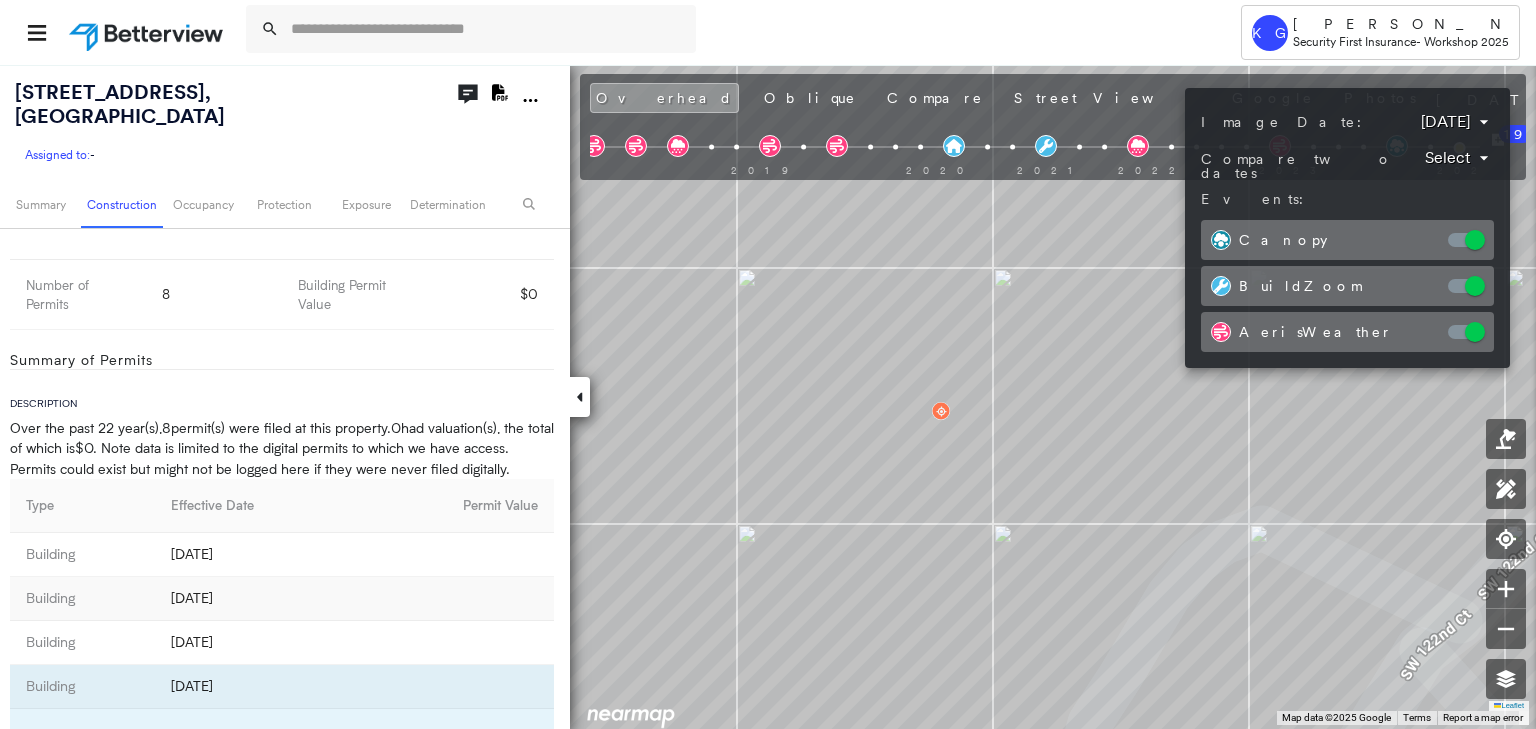 click on "Tower KG Kara Greenwood Security First Insurance  -   Workshop 2025 2060 SW 122nd Ct ,  Miami, FL 33175 Assigned to:  - Assigned to:  - Assigned to:  - Open Comments Download PDF Report Summary Construction Occupancy Protection Exposure Determination Overhead Obliques Street View MLS Photos Roof Spotlight™ Index 0 100 25 50 75 1 Building Roof Scores 0 Buildings Policy Information Flags :  2 (0 cleared, 2 uncleared) Construction Roof Age :  11+ years old. 1 Building 1 :  11+ years Assessor and MLS Details   Cooling Features Central, Electric Heating Features Electric, Central Construction Features Block Number Of Partial Baths 0 Number Of Baths 2 Number Of Bedrooms 2 Lot Square Footage 2,700.00 Land Use Code Townhouse (Residential) Construction Type Block Number of Stories 1 Interior Square Footage 982 Year Built 1977 BuildZoom - Building Permit Data and Analysis   Timeline of Permits 1999 2021 1 1 2 2 1 1 Number of Permits 8 Building Permit Value $0 Summary of Permits Description Over the past 22 year(s) ," at bounding box center (768, 364) 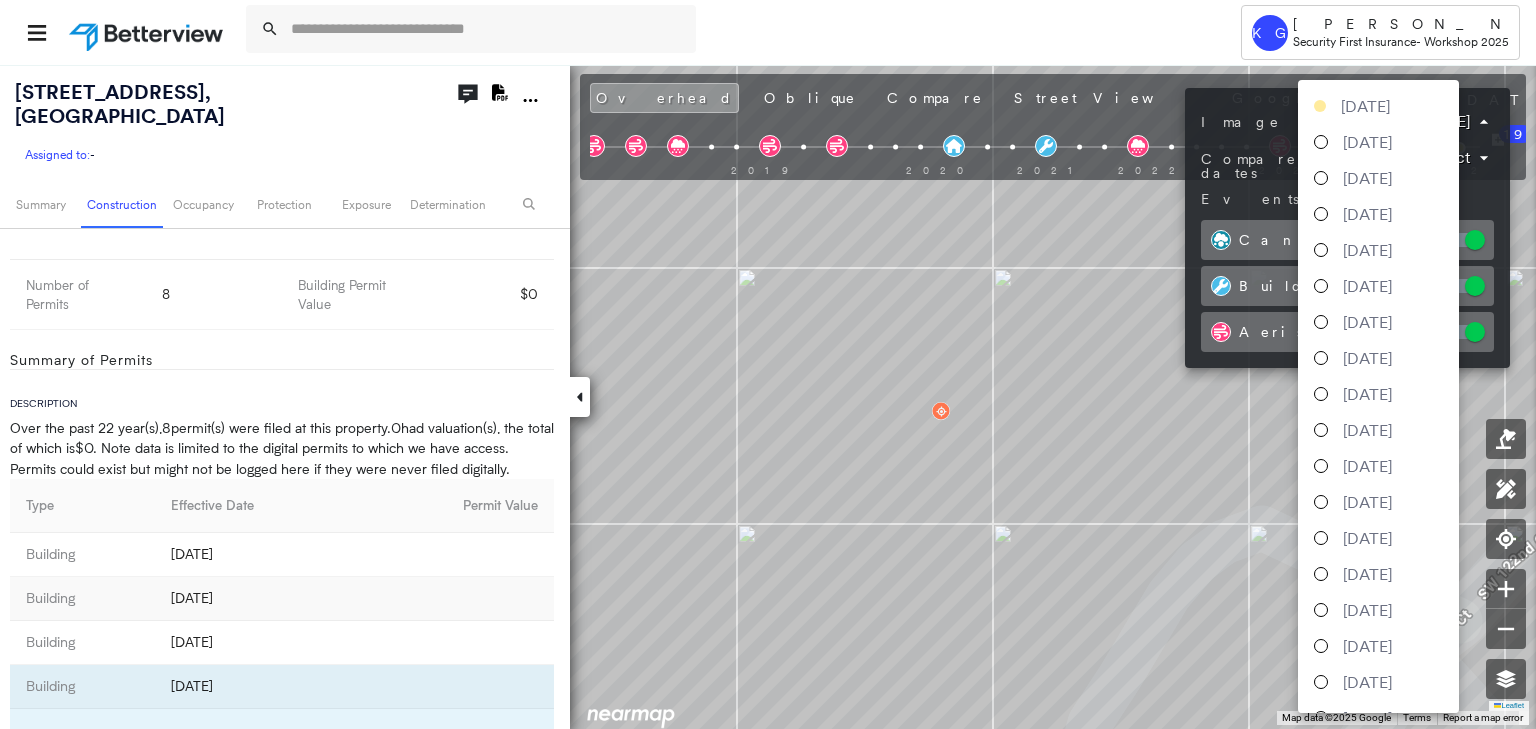 scroll, scrollTop: 427, scrollLeft: 0, axis: vertical 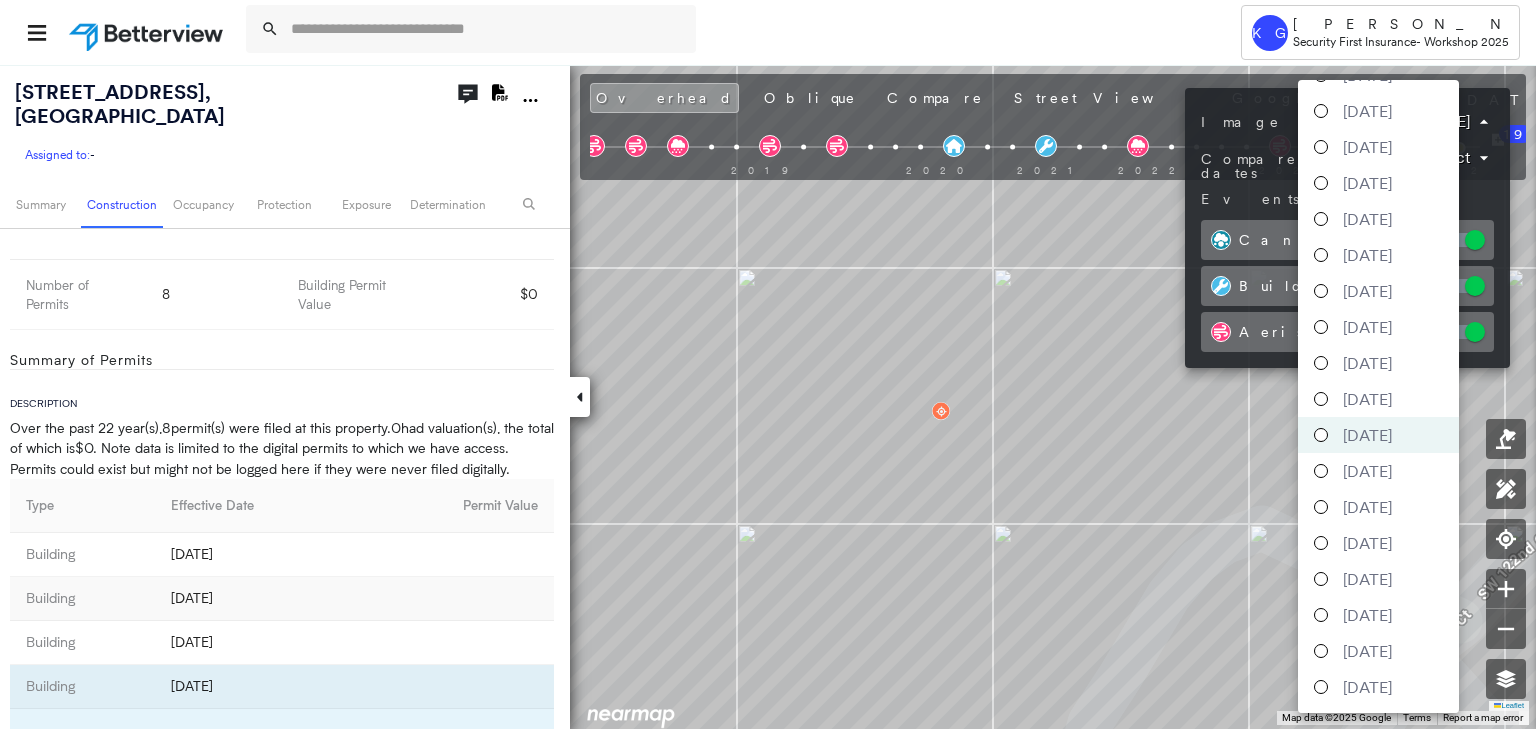 click on "October 21, 2016" at bounding box center (1367, 543) 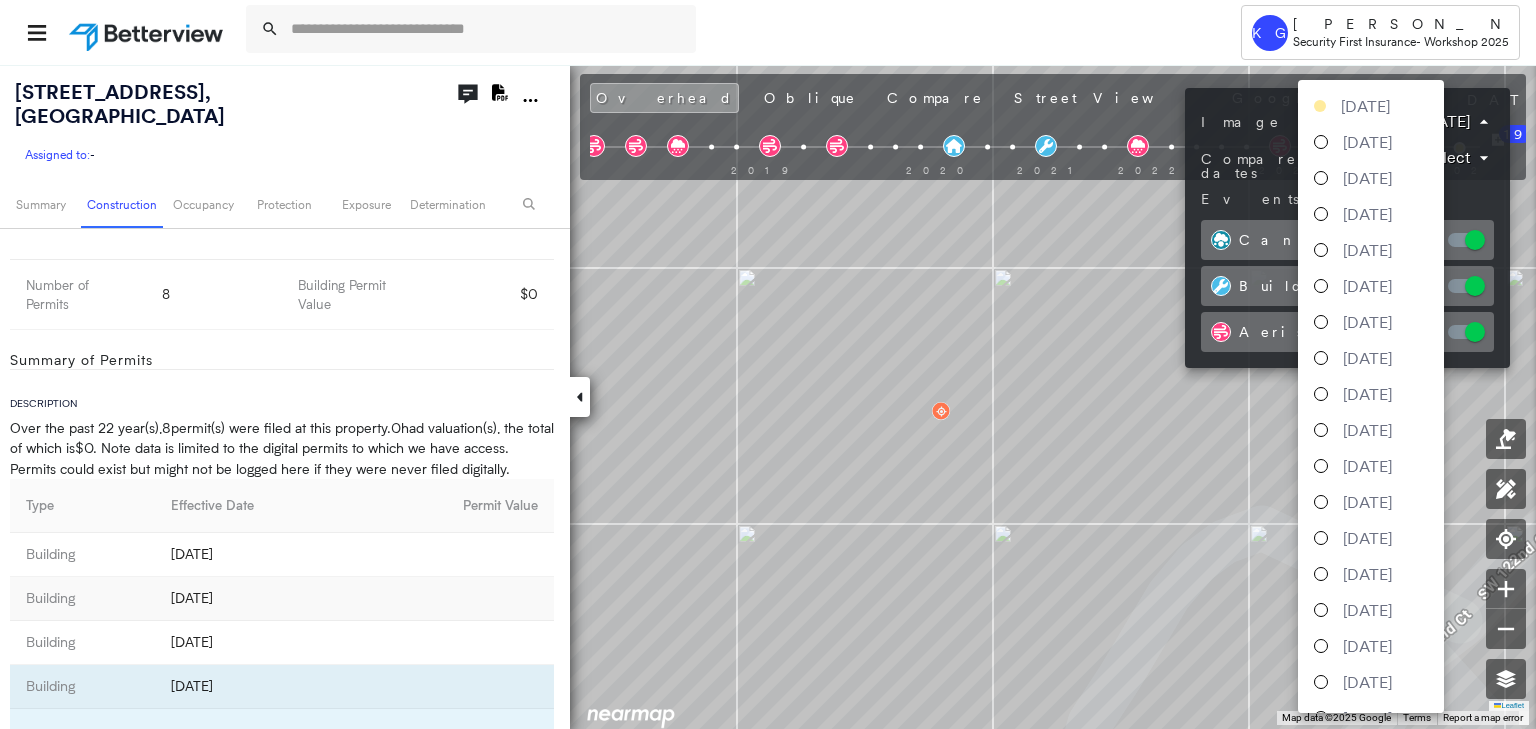click on "Tower KG Kara Greenwood Security First Insurance  -   Workshop 2025 2060 SW 122nd Ct ,  Miami, FL 33175 Assigned to:  - Assigned to:  - Assigned to:  - Open Comments Download PDF Report Summary Construction Occupancy Protection Exposure Determination Overhead Obliques Street View MLS Photos Roof Spotlight™ Index 0 100 25 50 75 1 Building Roof Scores 0 Buildings Policy Information Flags :  2 (0 cleared, 2 uncleared) Construction Roof Age :  11+ years old. 1 Building 1 :  11+ years Assessor and MLS Details   Cooling Features Central, Electric Heating Features Electric, Central Construction Features Block Number Of Partial Baths 0 Number Of Baths 2 Number Of Bedrooms 2 Lot Square Footage 2,700.00 Land Use Code Townhouse (Residential) Construction Type Block Number of Stories 1 Interior Square Footage 982 Year Built 1977 BuildZoom - Building Permit Data and Analysis   Timeline of Permits 1999 2021 1 1 2 2 1 1 Number of Permits 8 Building Permit Value $0 Summary of Permits Description Over the past 22 year(s) ," at bounding box center (768, 364) 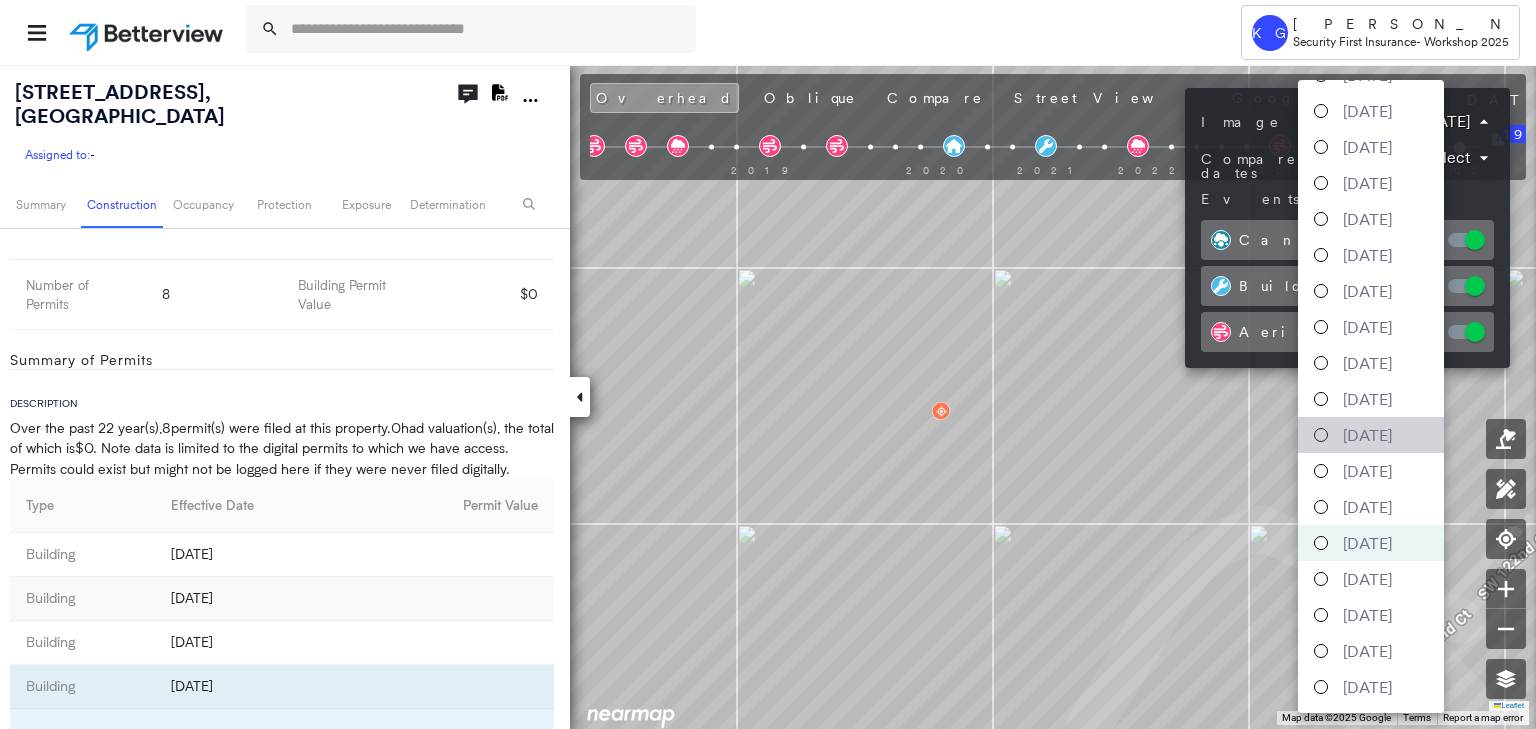 click on "December 10, 2017" at bounding box center [1367, 435] 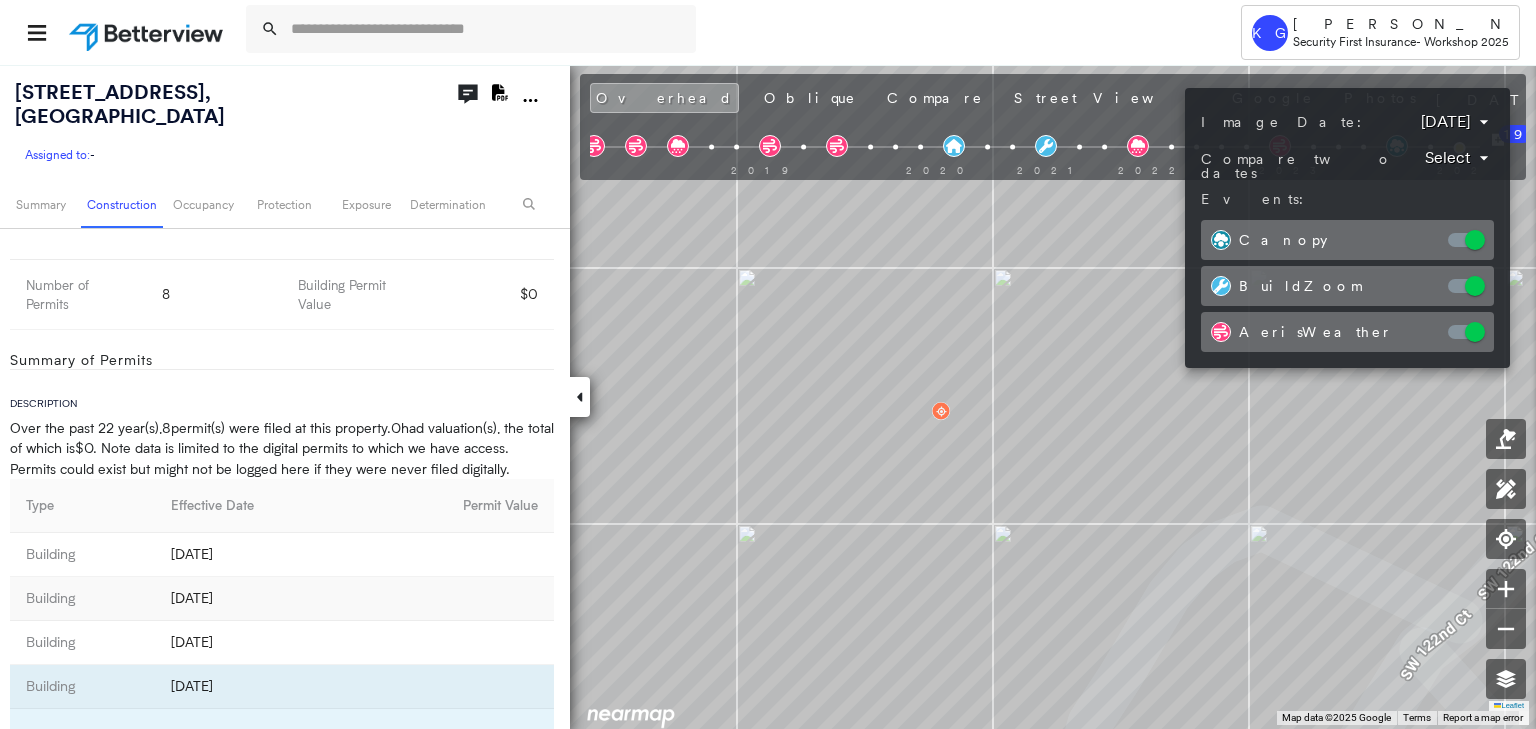 drag, startPoint x: 952, startPoint y: 487, endPoint x: 961, endPoint y: 460, distance: 28.460499 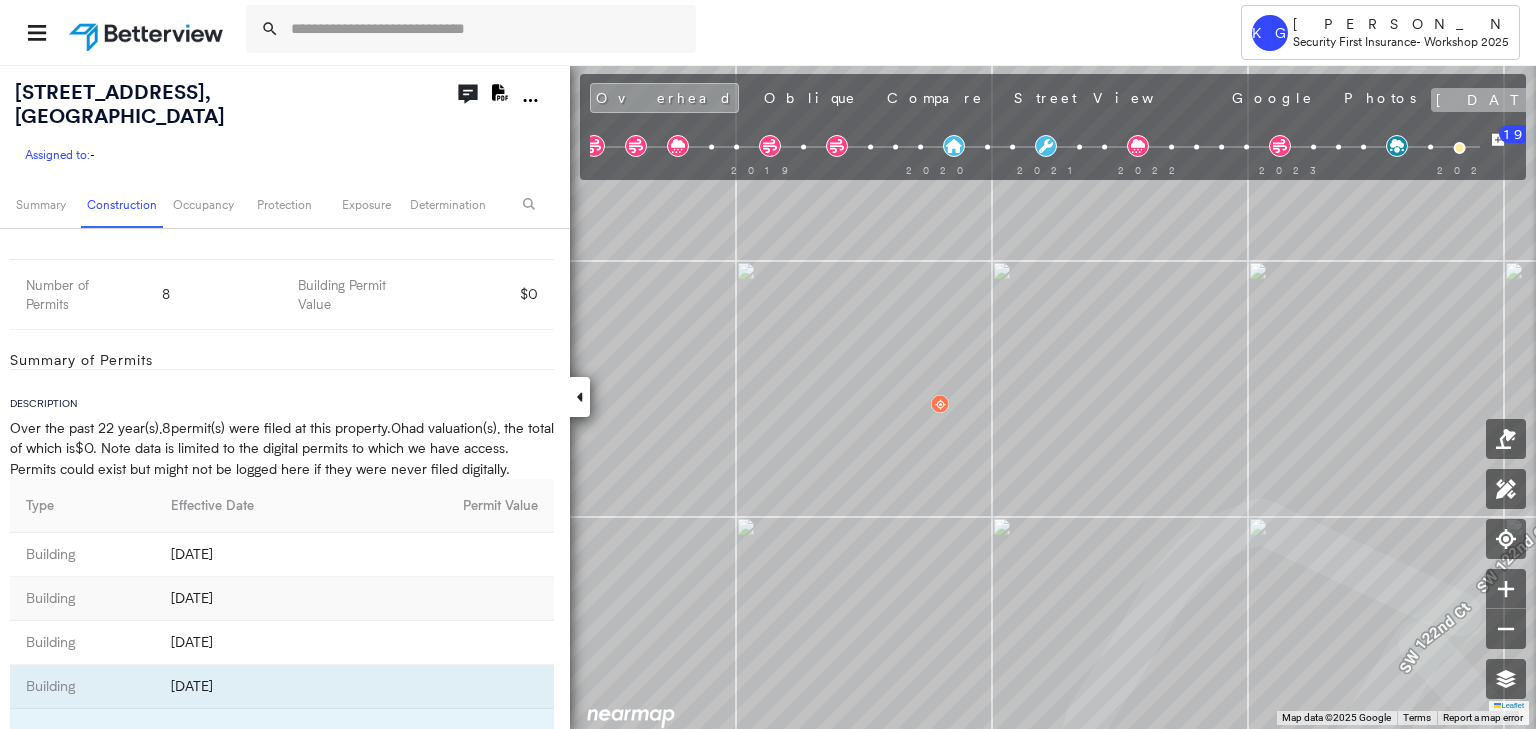 click on "December 10, 2017" at bounding box center [1507, 100] 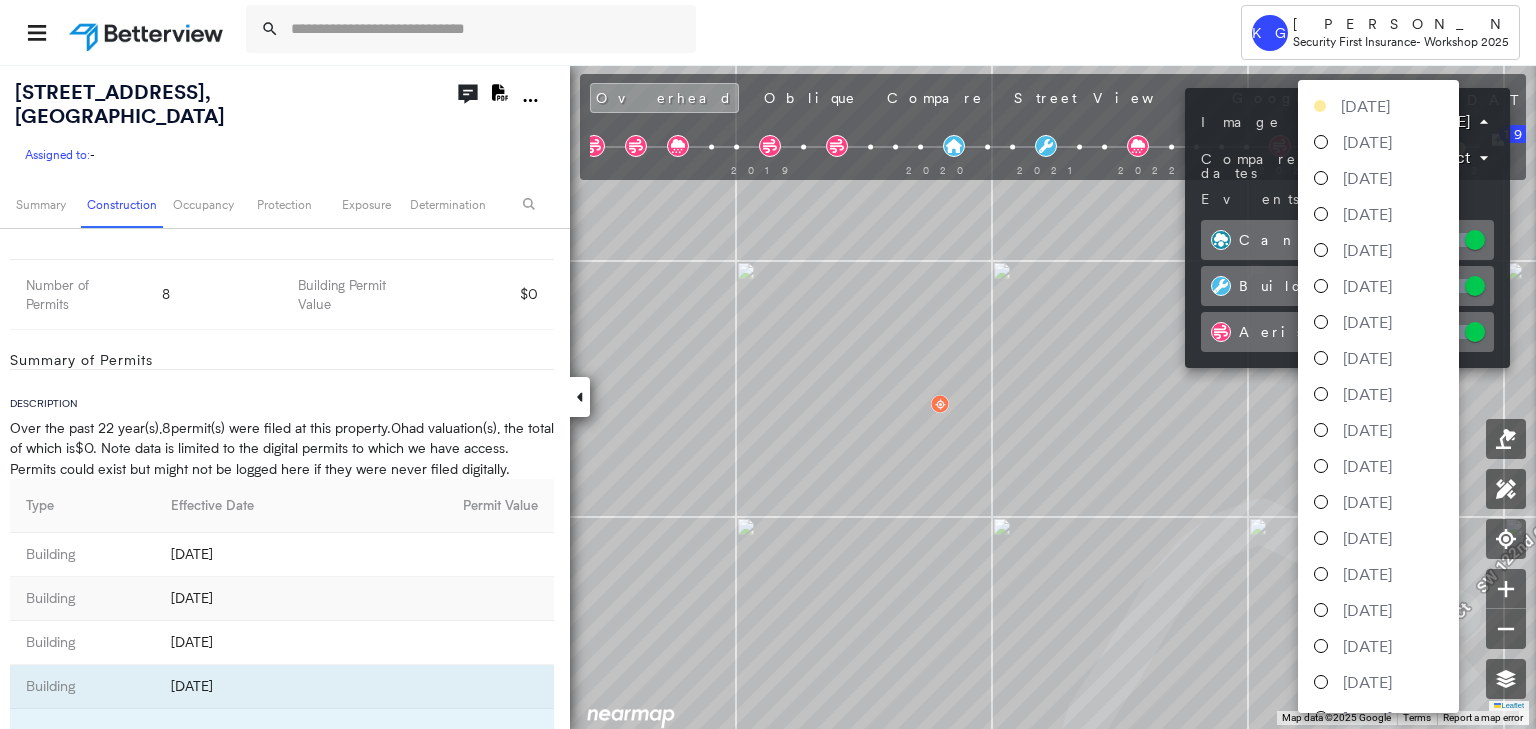 click on "Tower KG Kara Greenwood Security First Insurance  -   Workshop 2025 2060 SW 122nd Ct ,  Miami, FL 33175 Assigned to:  - Assigned to:  - Assigned to:  - Open Comments Download PDF Report Summary Construction Occupancy Protection Exposure Determination Overhead Obliques Street View MLS Photos Roof Spotlight™ Index 0 100 25 50 75 1 Building Roof Scores 0 Buildings Policy Information Flags :  2 (0 cleared, 2 uncleared) Construction Roof Age :  11+ years old. 1 Building 1 :  11+ years Assessor and MLS Details   Cooling Features Central, Electric Heating Features Electric, Central Construction Features Block Number Of Partial Baths 0 Number Of Baths 2 Number Of Bedrooms 2 Lot Square Footage 2,700.00 Land Use Code Townhouse (Residential) Construction Type Block Number of Stories 1 Interior Square Footage 982 Year Built 1977 BuildZoom - Building Permit Data and Analysis   Timeline of Permits 1999 2021 1 1 2 2 1 1 Number of Permits 8 Building Permit Value $0 Summary of Permits Description Over the past 22 year(s) ," at bounding box center [768, 364] 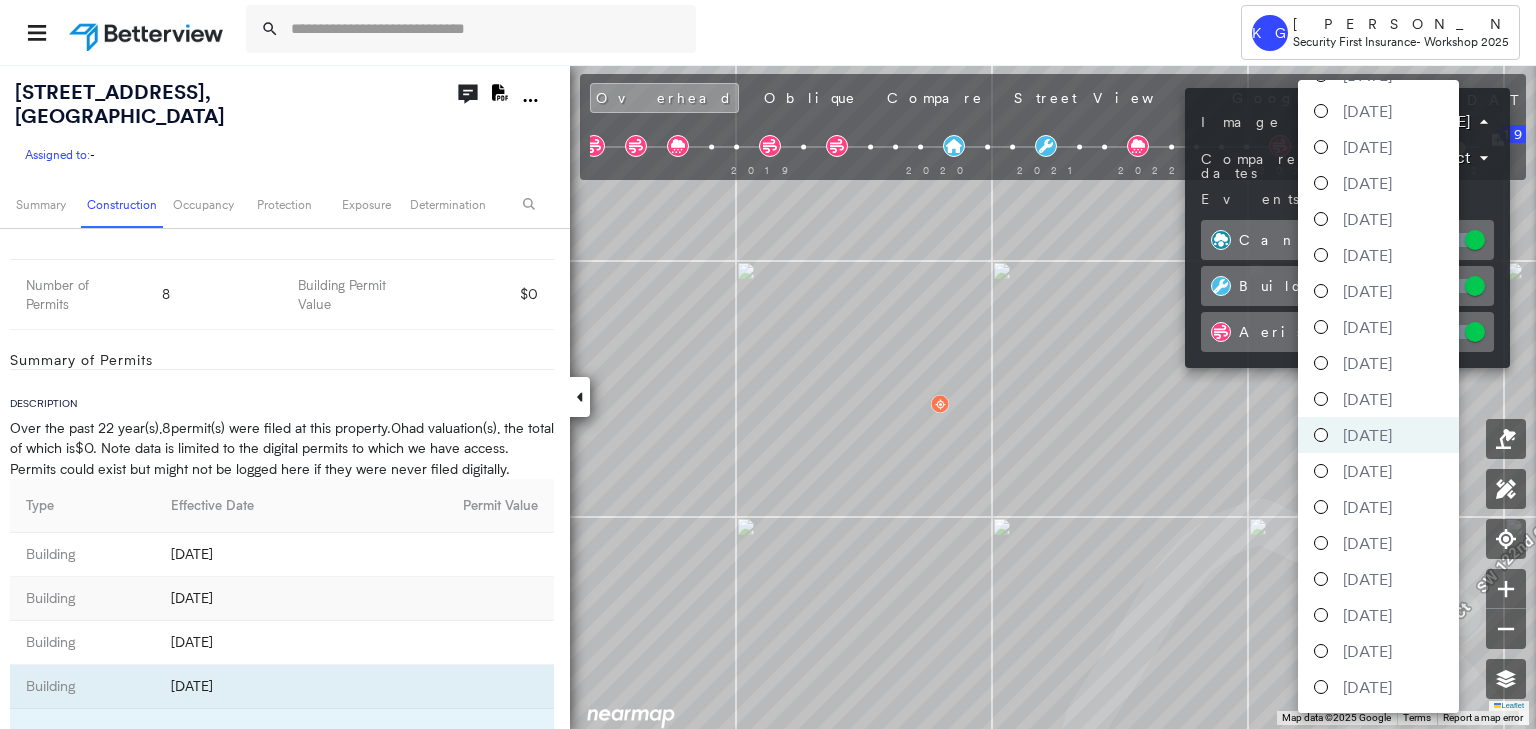 click on "January 19, 2016" at bounding box center (1367, 579) 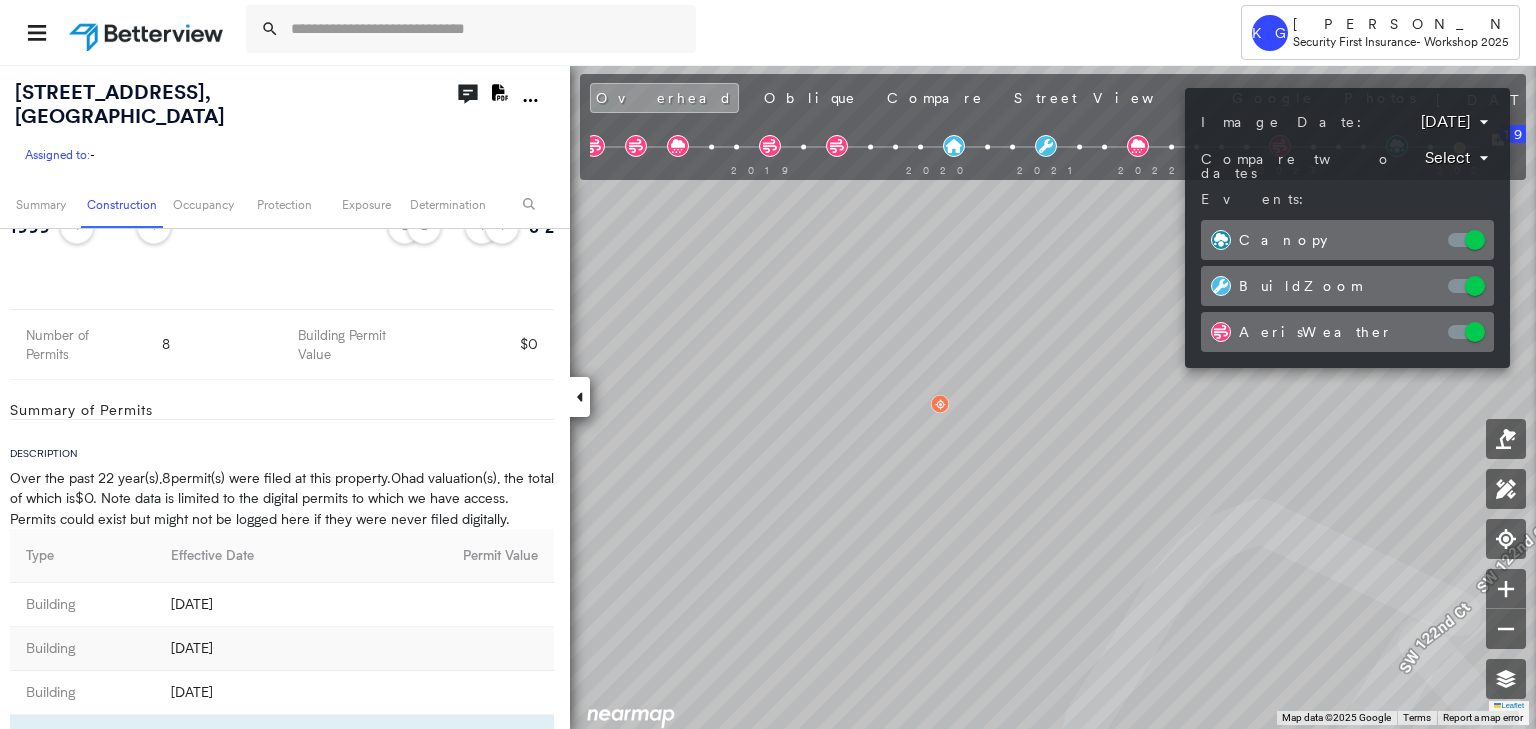 scroll, scrollTop: 1580, scrollLeft: 0, axis: vertical 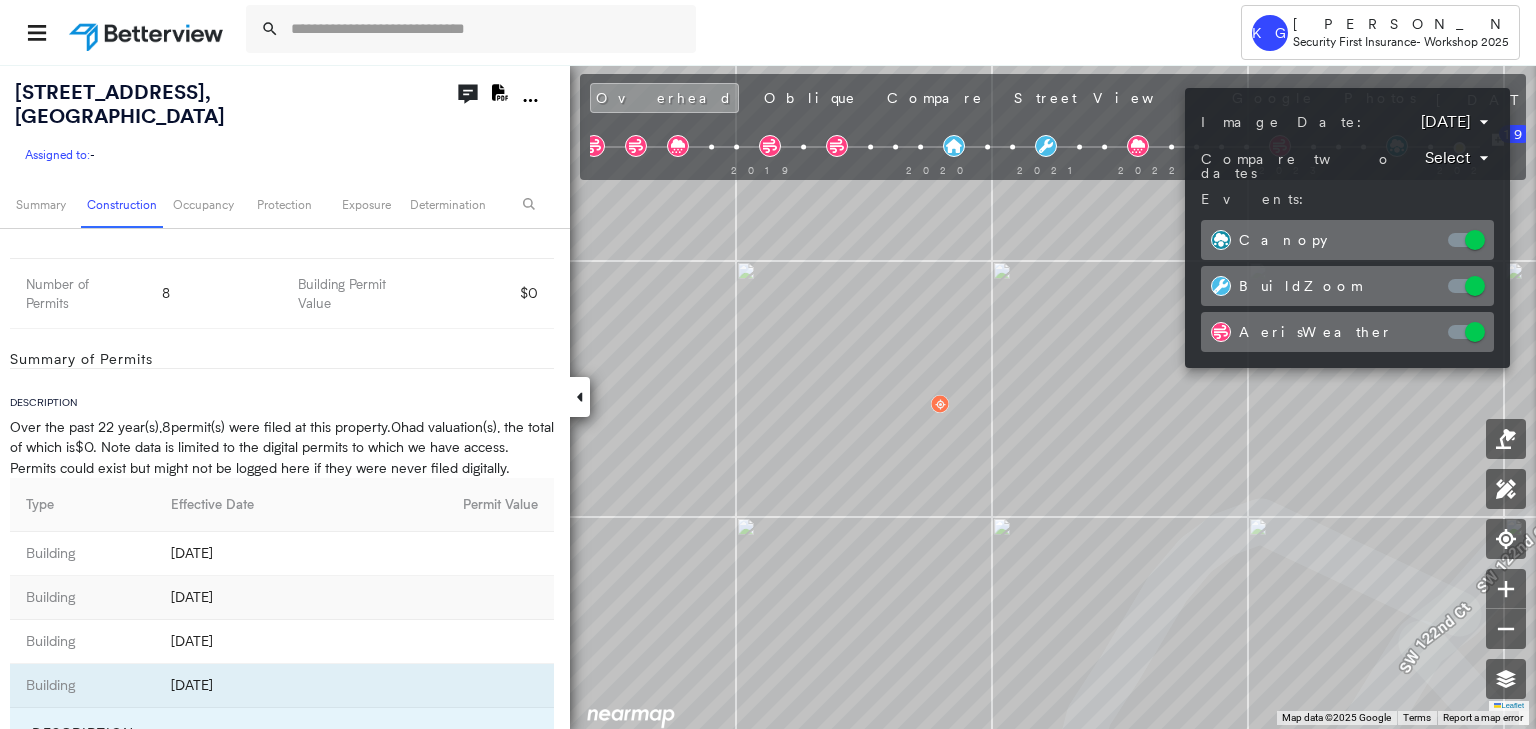 drag, startPoint x: 936, startPoint y: 469, endPoint x: 980, endPoint y: 404, distance: 78.492035 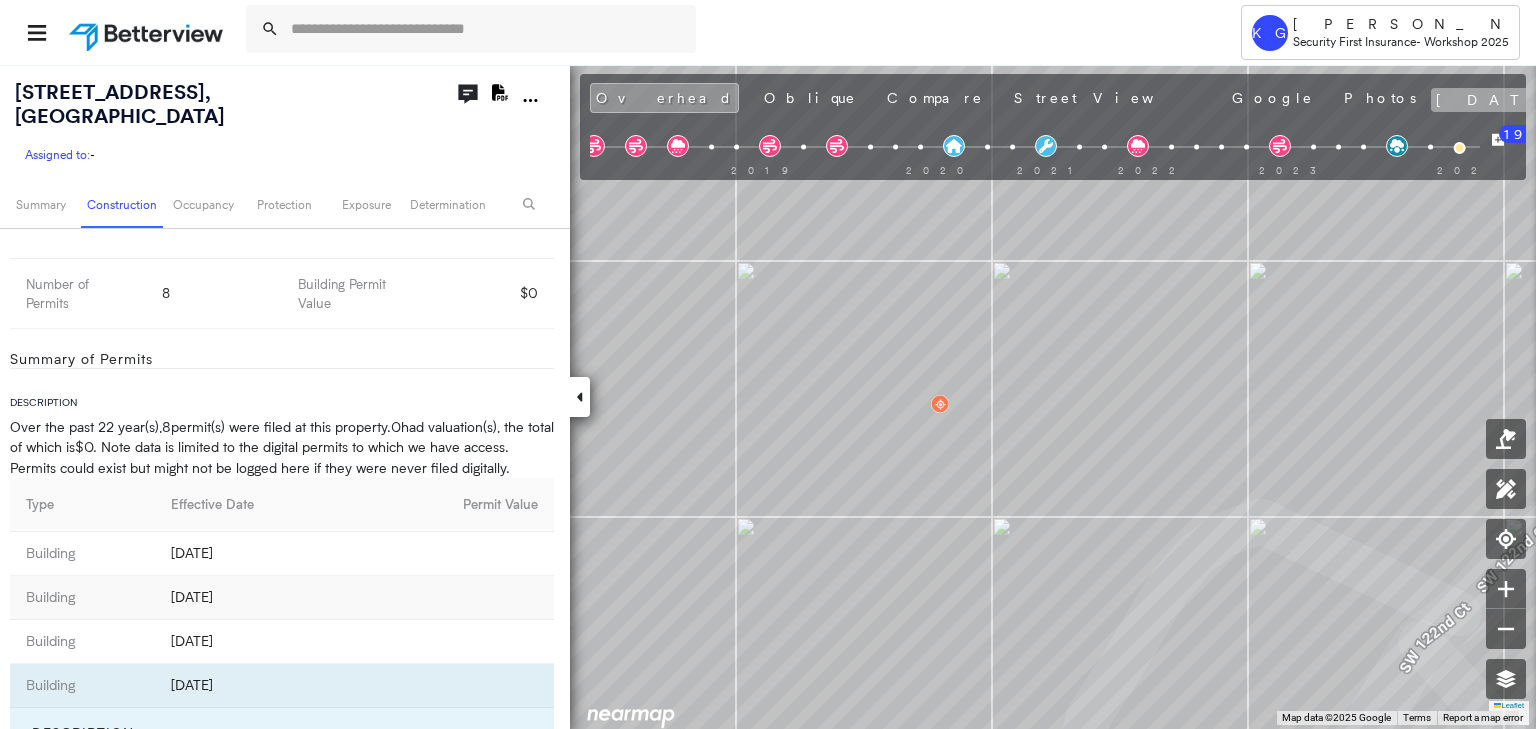 click on "January 19, 2016" at bounding box center [1498, 100] 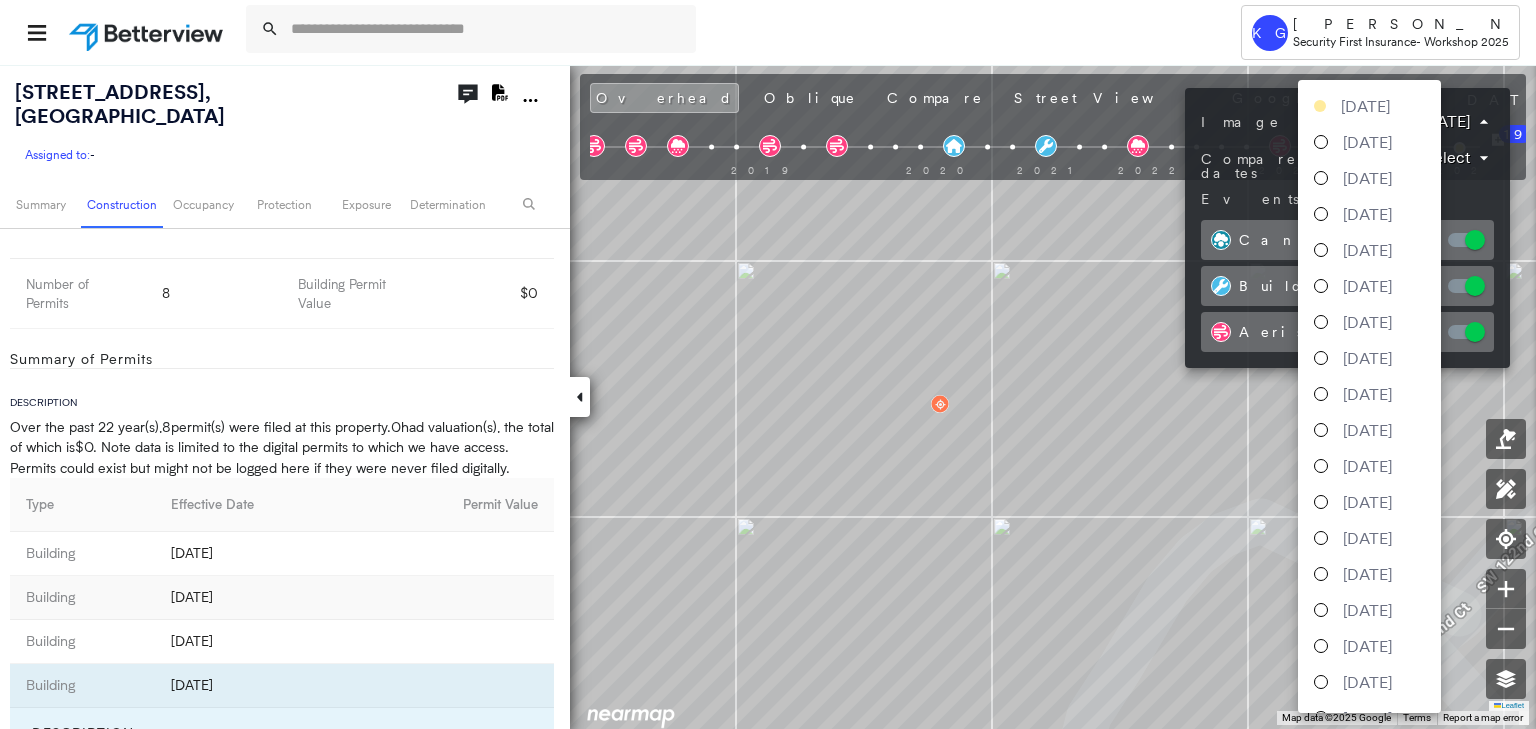 click on "Tower KG Kara Greenwood Security First Insurance  -   Workshop 2025 2060 SW 122nd Ct ,  Miami, FL 33175 Assigned to:  - Assigned to:  - Assigned to:  - Open Comments Download PDF Report Summary Construction Occupancy Protection Exposure Determination Looking for roof spotlights? Analyze this date Overhead Obliques Street View MLS Photos Roof Spotlight™ Index 0 100 25 50 75 1 Building Roof Scores 0 Buildings Policy Information Flags :  2 (0 cleared, 2 uncleared) Construction Roof Age :  11+ years old. 1 Building 1 :  11+ years Assessor and MLS Details   Cooling Features Central, Electric Heating Features Electric, Central Construction Features Block Number Of Partial Baths 0 Number Of Baths 2 Number Of Bedrooms 2 Lot Square Footage 2,700.00 Land Use Code Townhouse (Residential) Construction Type Block Number of Stories 1 Interior Square Footage 982 Year Built 1977 BuildZoom - Building Permit Data and Analysis   Timeline of Permits 1999 2021 1 1 2 2 1 1 Number of Permits 8 Building Permit Value $0 Description" at bounding box center [768, 364] 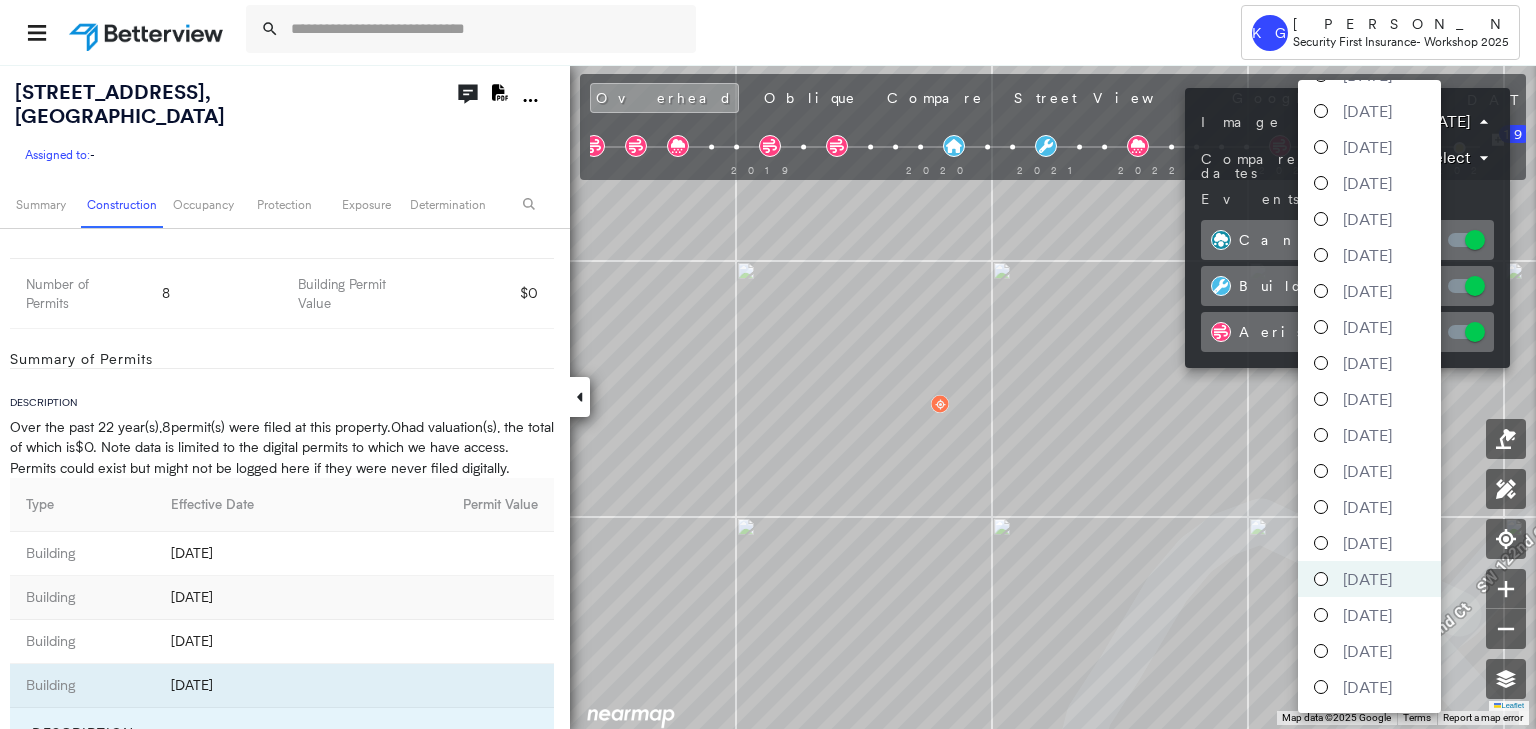 click on "December 10, 2017" at bounding box center (1367, 435) 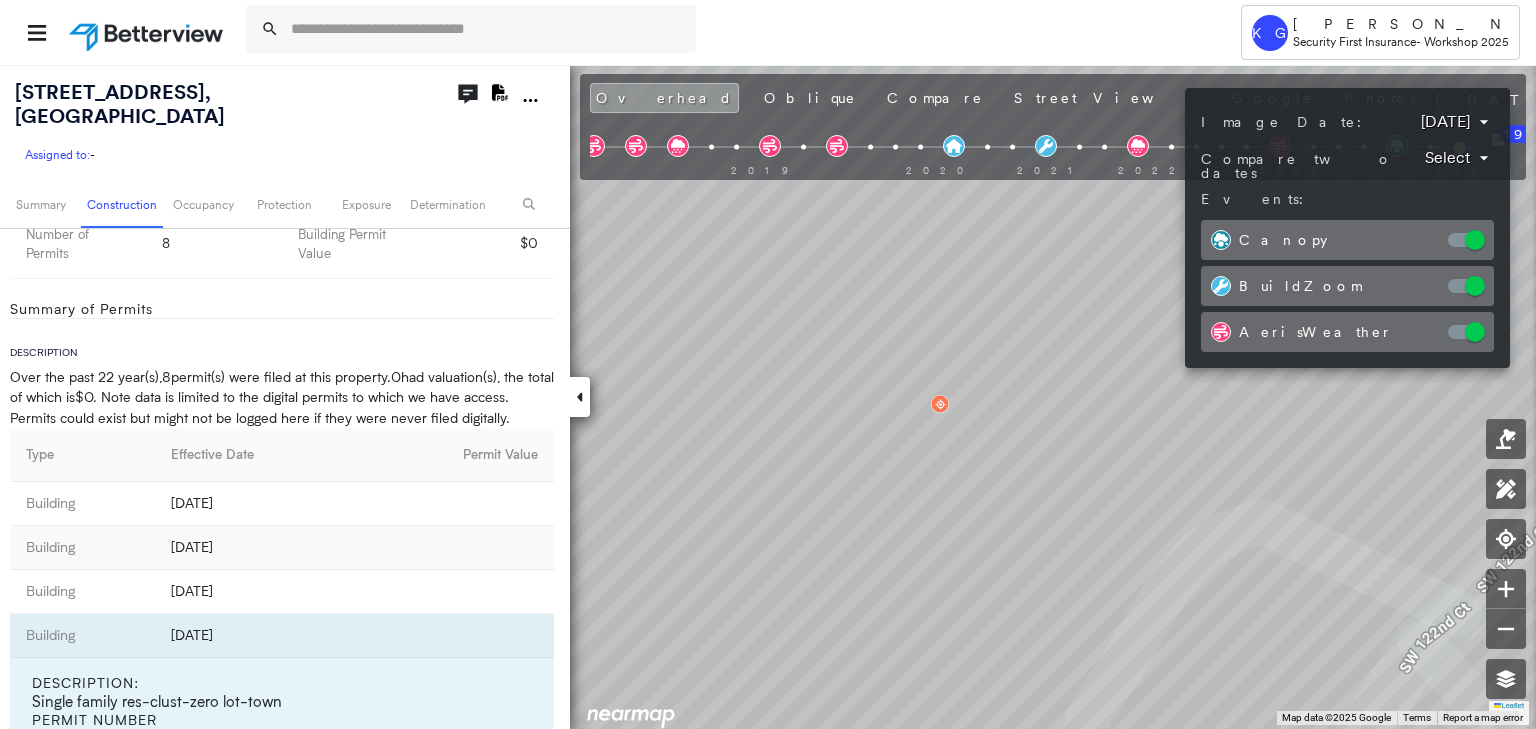 scroll, scrollTop: 1529, scrollLeft: 0, axis: vertical 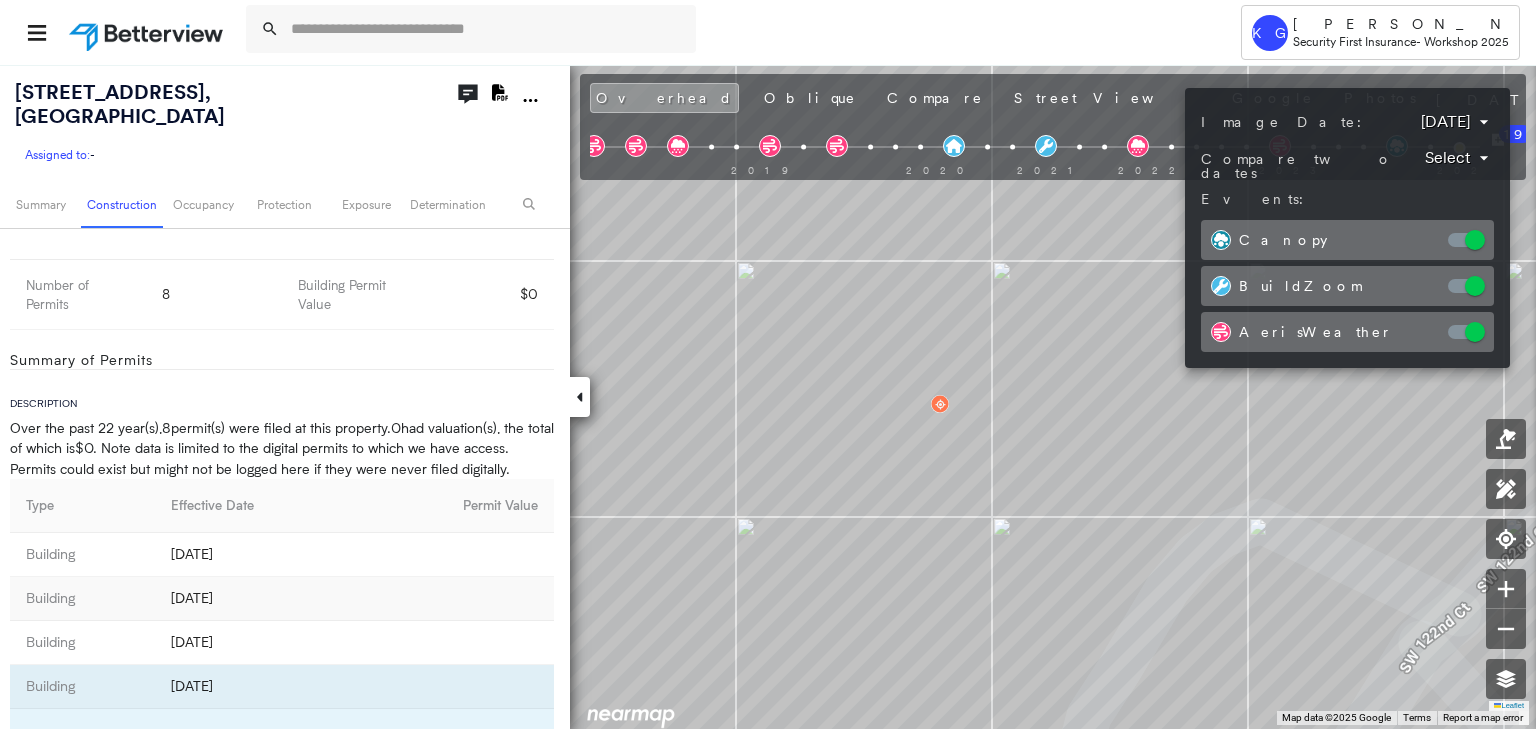 click on "Tower KG Kara Greenwood Security First Insurance  -   Workshop 2025 2060 SW 122nd Ct ,  Miami, FL 33175 Assigned to:  - Assigned to:  - Assigned to:  - Open Comments Download PDF Report Summary Construction Occupancy Protection Exposure Determination Overhead Obliques Street View MLS Photos Roof Spotlight™ Index 0 100 25 50 75 1 Building Roof Scores 0 Buildings Policy Information Flags :  2 (0 cleared, 2 uncleared) Construction Roof Age :  11+ years old. 1 Building 1 :  11+ years Assessor and MLS Details   Cooling Features Central, Electric Heating Features Electric, Central Construction Features Block Number Of Partial Baths 0 Number Of Baths 2 Number Of Bedrooms 2 Lot Square Footage 2,700.00 Land Use Code Townhouse (Residential) Construction Type Block Number of Stories 1 Interior Square Footage 982 Year Built 1977 BuildZoom - Building Permit Data and Analysis   Timeline of Permits 1999 2021 1 1 2 2 1 1 Number of Permits 8 Building Permit Value $0 Summary of Permits Description Over the past 22 year(s) ," at bounding box center [768, 364] 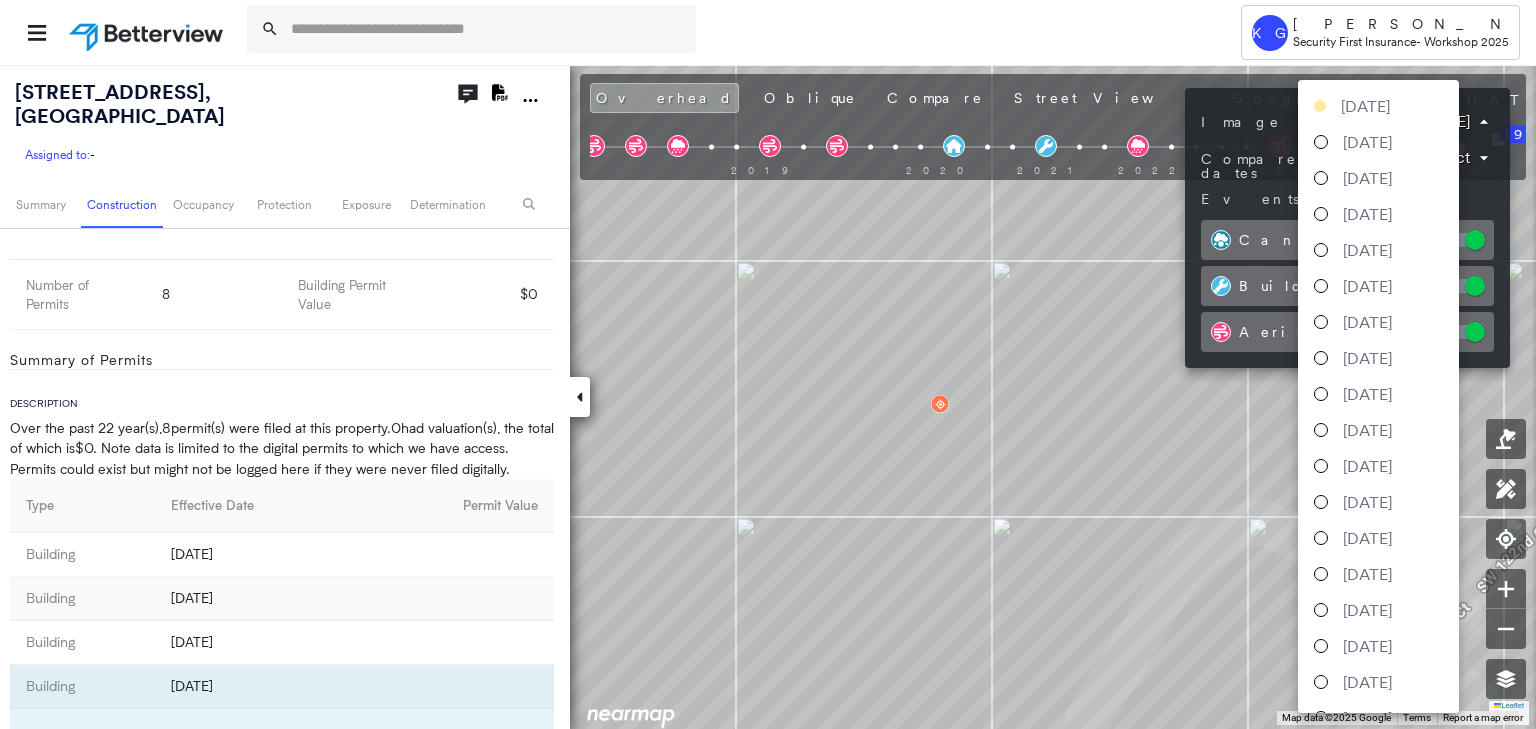 scroll, scrollTop: 427, scrollLeft: 0, axis: vertical 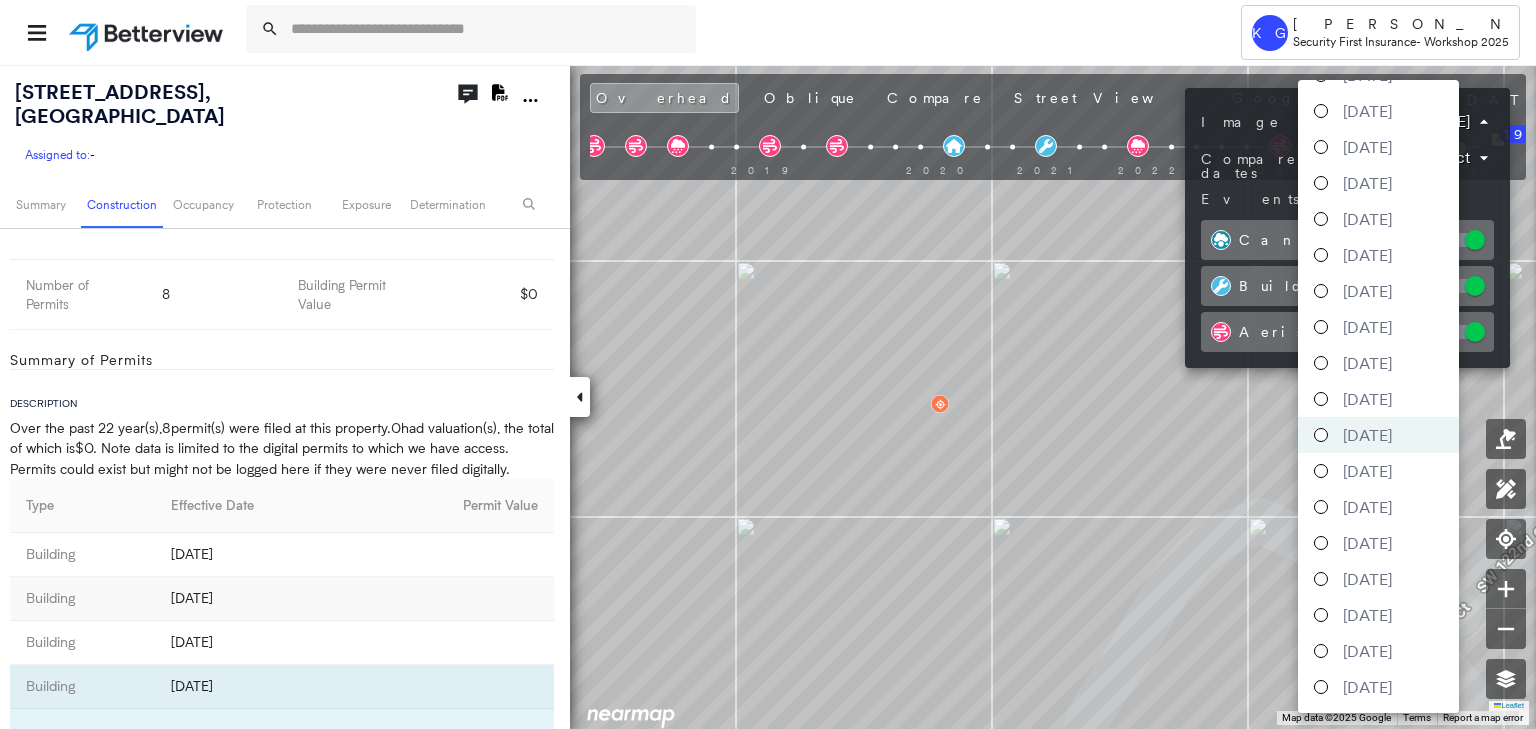 click on "January 19, 2016" at bounding box center (1367, 579) 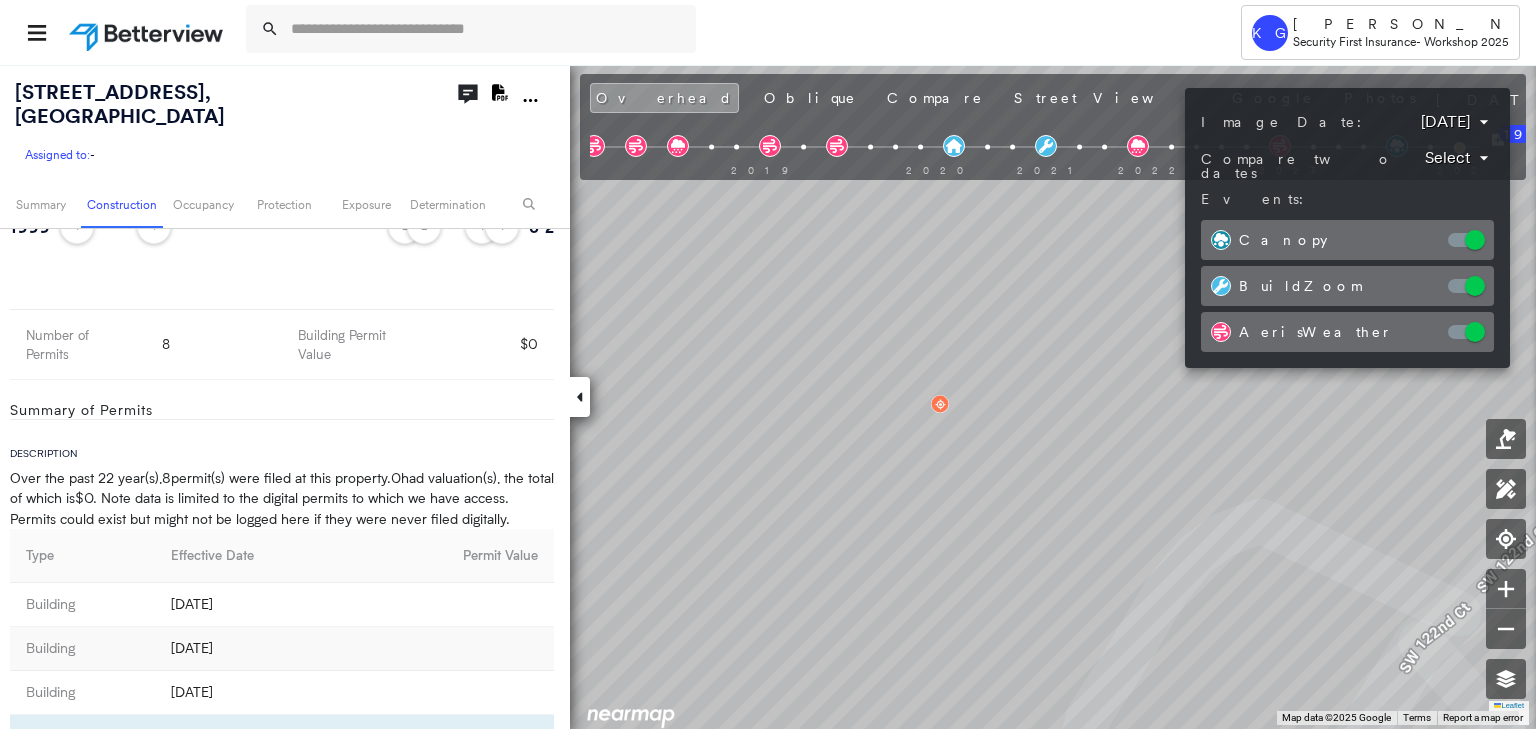 scroll, scrollTop: 1580, scrollLeft: 0, axis: vertical 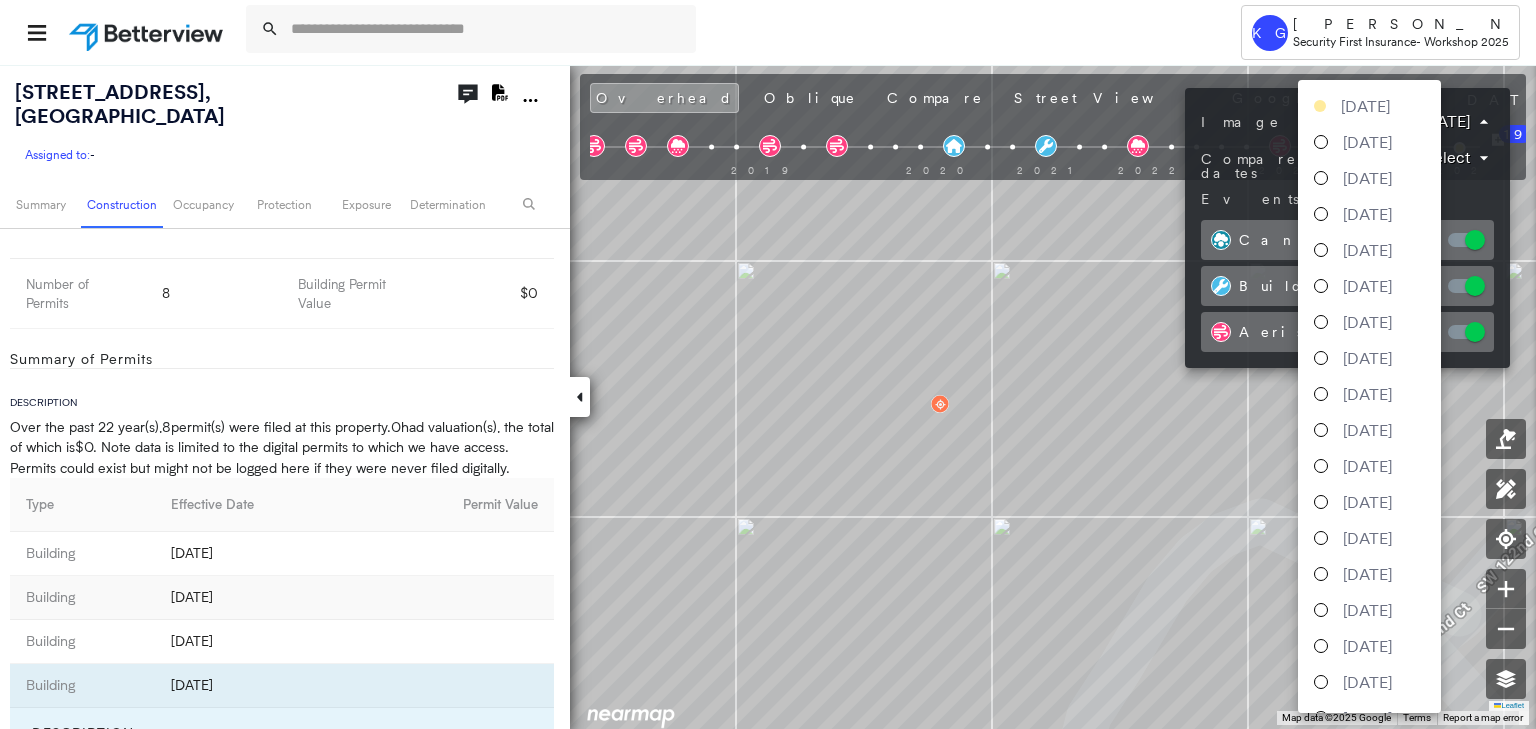 click on "Tower KG Kara Greenwood Security First Insurance  -   Workshop 2025 2060 SW 122nd Ct ,  Miami, FL 33175 Assigned to:  - Assigned to:  - Assigned to:  - Open Comments Download PDF Report Summary Construction Occupancy Protection Exposure Determination Looking for roof spotlights? Analyze this date Overhead Obliques Street View MLS Photos Roof Spotlight™ Index 0 100 25 50 75 1 Building Roof Scores 0 Buildings Policy Information Flags :  2 (0 cleared, 2 uncleared) Construction Roof Age :  11+ years old. 1 Building 1 :  11+ years Assessor and MLS Details   Cooling Features Central, Electric Heating Features Electric, Central Construction Features Block Number Of Partial Baths 0 Number Of Baths 2 Number Of Bedrooms 2 Lot Square Footage 2,700.00 Land Use Code Townhouse (Residential) Construction Type Block Number of Stories 1 Interior Square Footage 982 Year Built 1977 BuildZoom - Building Permit Data and Analysis   Timeline of Permits 1999 2021 1 1 2 2 1 1 Number of Permits 8 Building Permit Value $0 Description" at bounding box center [768, 364] 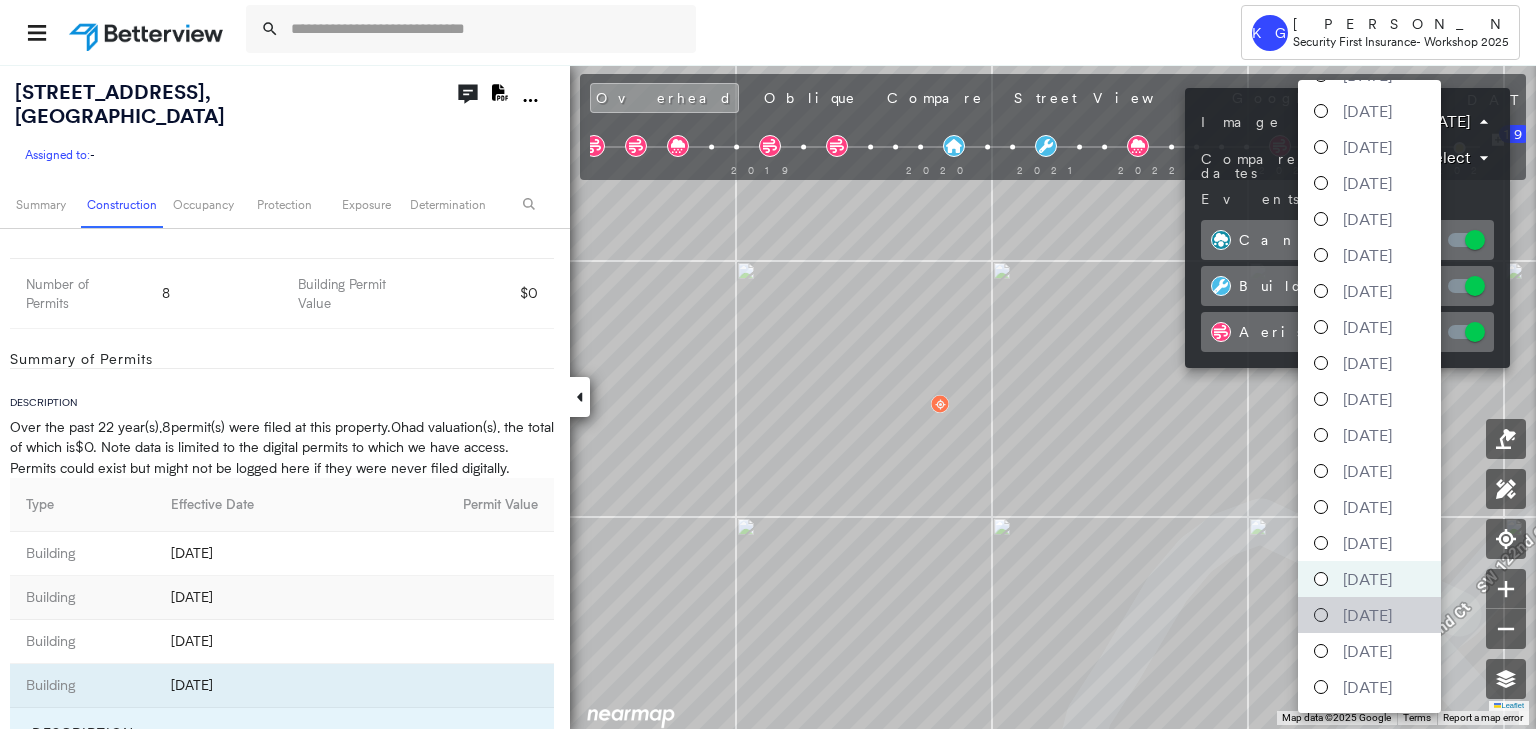 click on "May 07, 2015" at bounding box center (1367, 615) 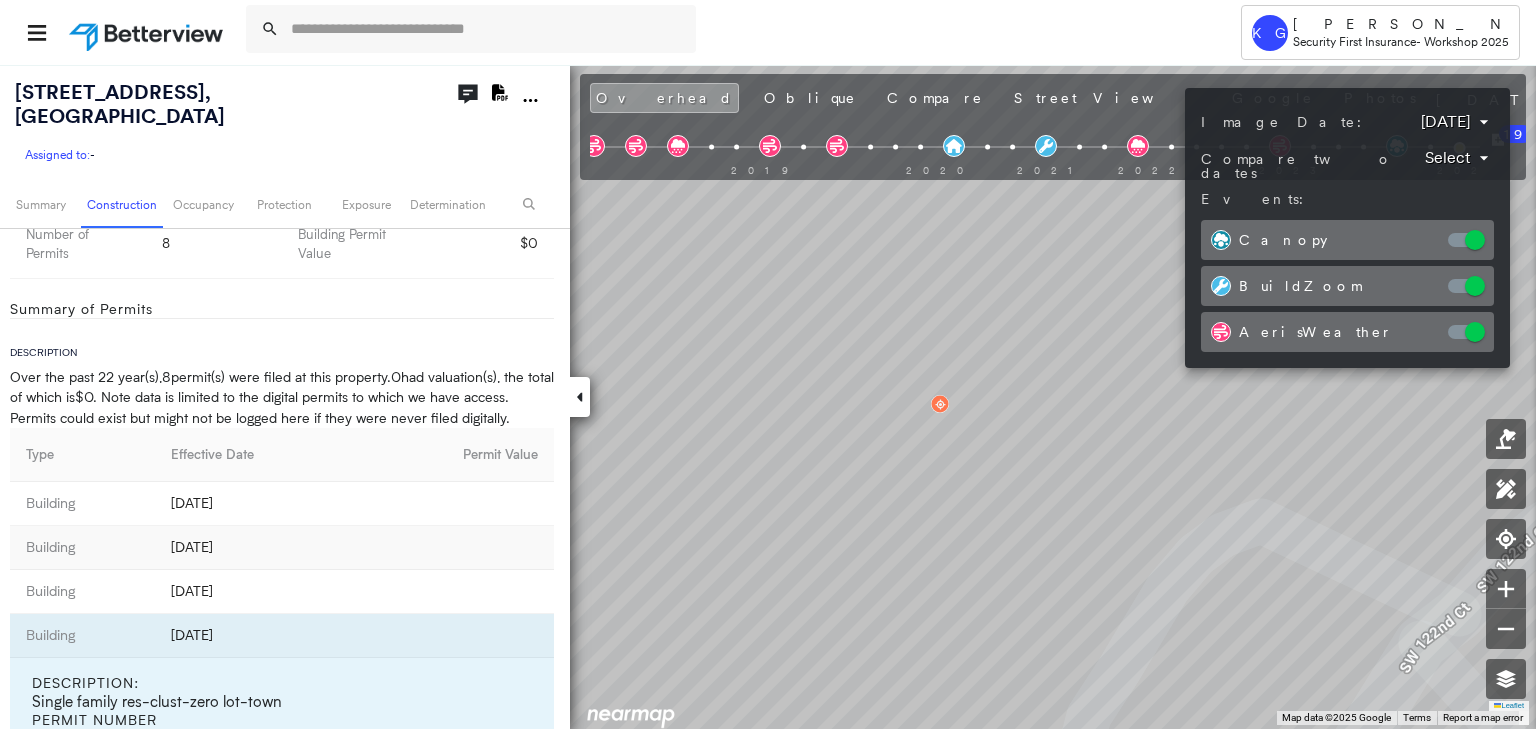 scroll, scrollTop: 1529, scrollLeft: 0, axis: vertical 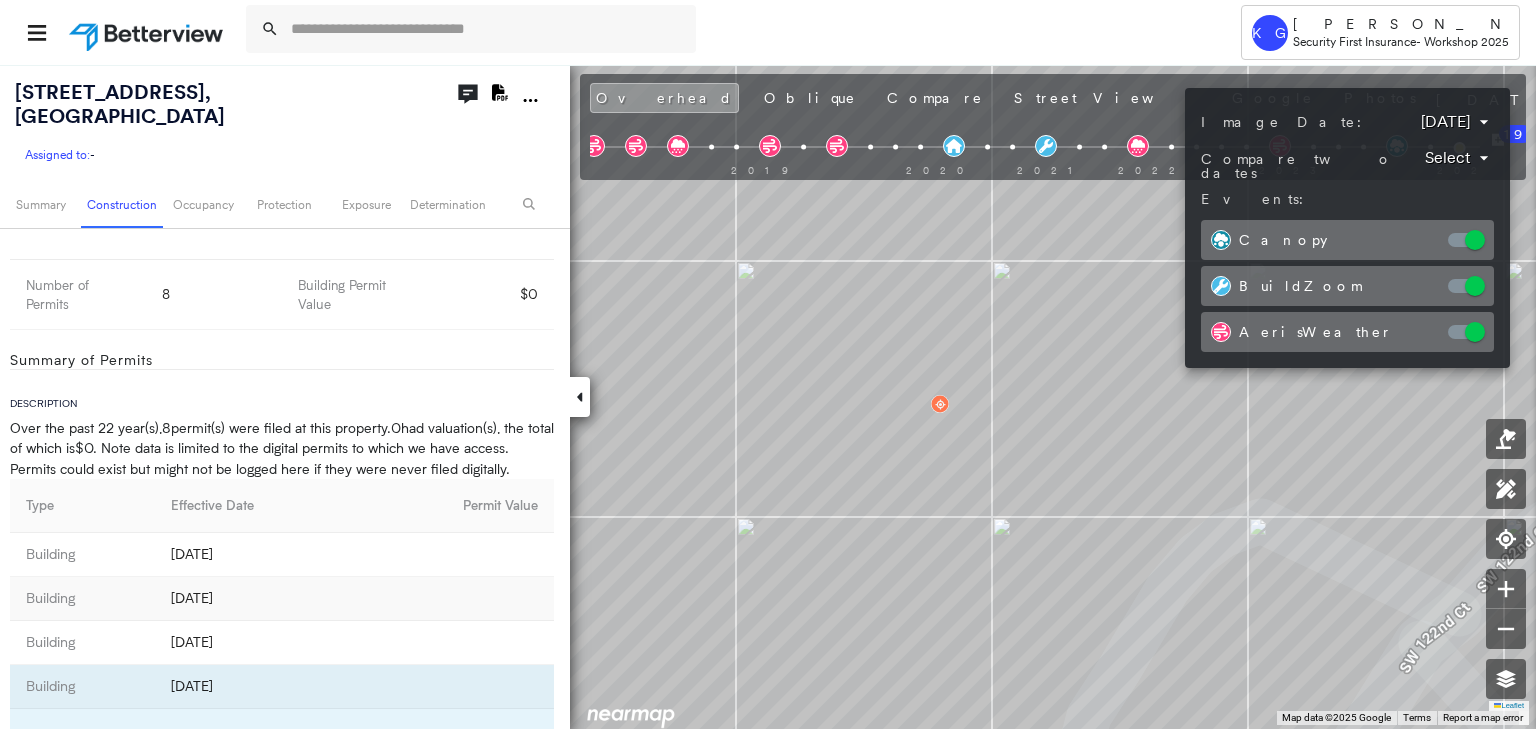 click on "Tower KG Kara Greenwood Security First Insurance  -   Workshop 2025 2060 SW 122nd Ct ,  Miami, FL 33175 Assigned to:  - Assigned to:  - Assigned to:  - Open Comments Download PDF Report Summary Construction Occupancy Protection Exposure Determination Overhead Obliques Street View MLS Photos Roof Spotlight™ Index 0 100 25 50 75 1 Building Roof Scores 0 Buildings Policy Information Flags :  2 (0 cleared, 2 uncleared) Construction Roof Age :  11+ years old. 1 Building 1 :  11+ years Assessor and MLS Details   Cooling Features Central, Electric Heating Features Electric, Central Construction Features Block Number Of Partial Baths 0 Number Of Baths 2 Number Of Bedrooms 2 Lot Square Footage 2,700.00 Land Use Code Townhouse (Residential) Construction Type Block Number of Stories 1 Interior Square Footage 982 Year Built 1977 BuildZoom - Building Permit Data and Analysis   Timeline of Permits 1999 2021 1 1 2 2 1 1 Number of Permits 8 Building Permit Value $0 Summary of Permits Description Over the past 22 year(s) ," at bounding box center [768, 364] 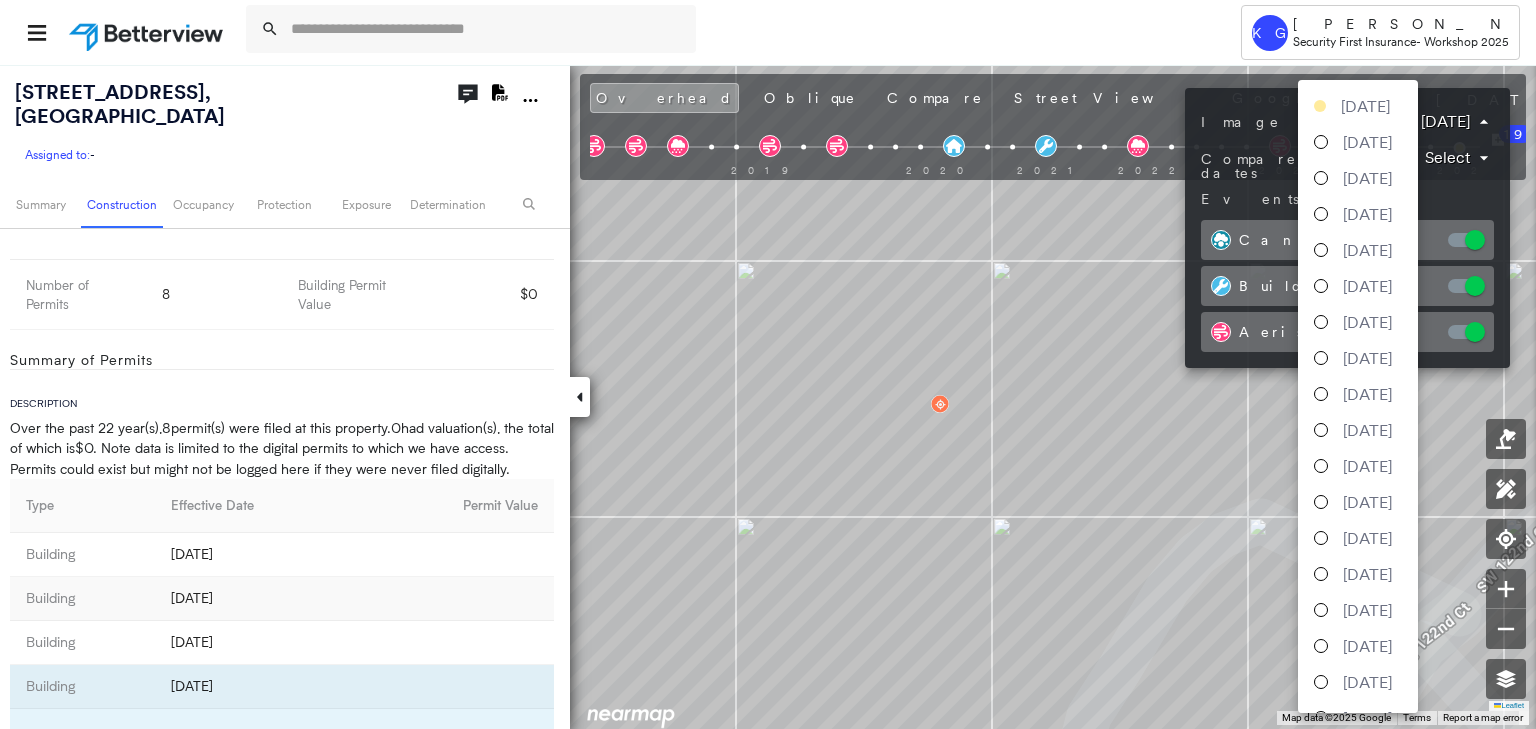 scroll, scrollTop: 427, scrollLeft: 0, axis: vertical 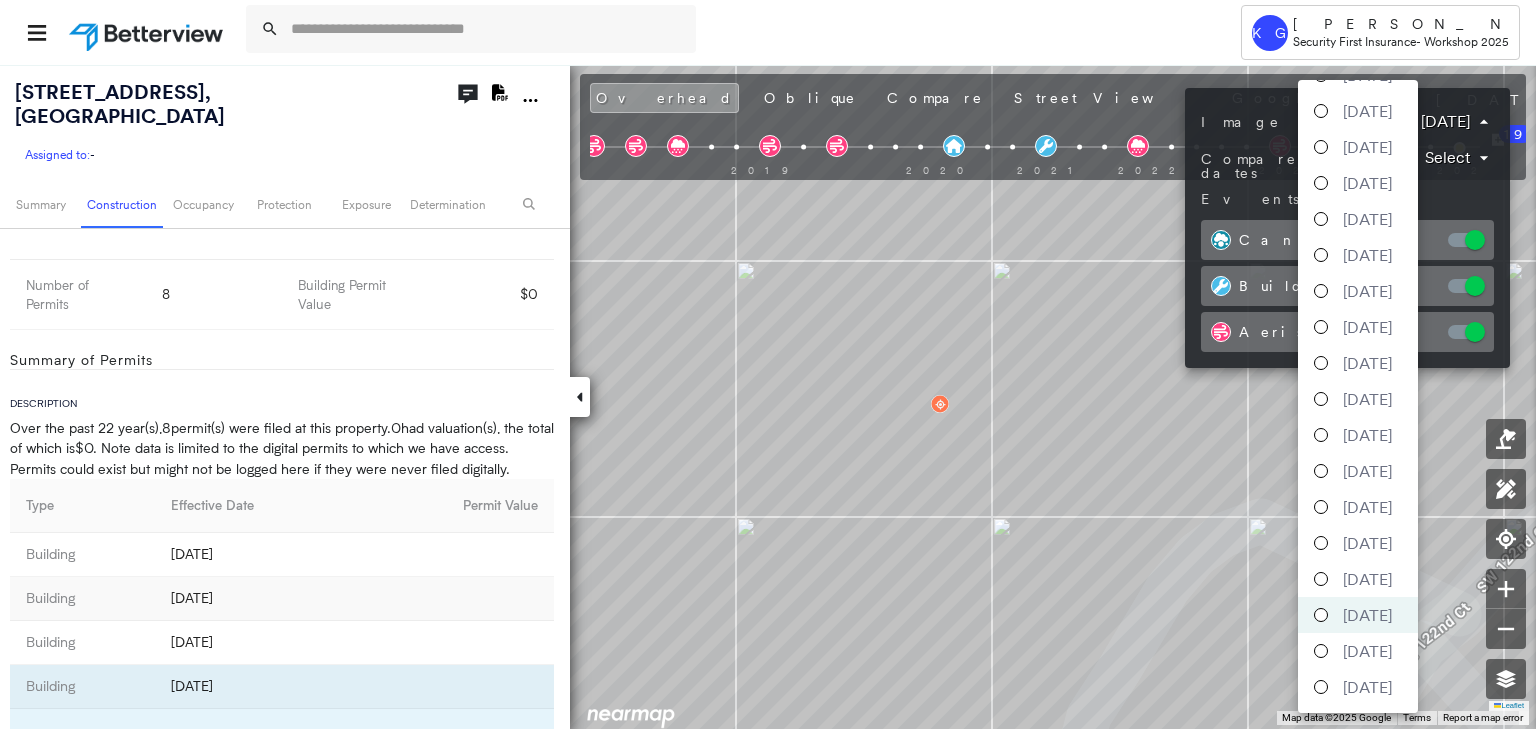 click at bounding box center [768, 364] 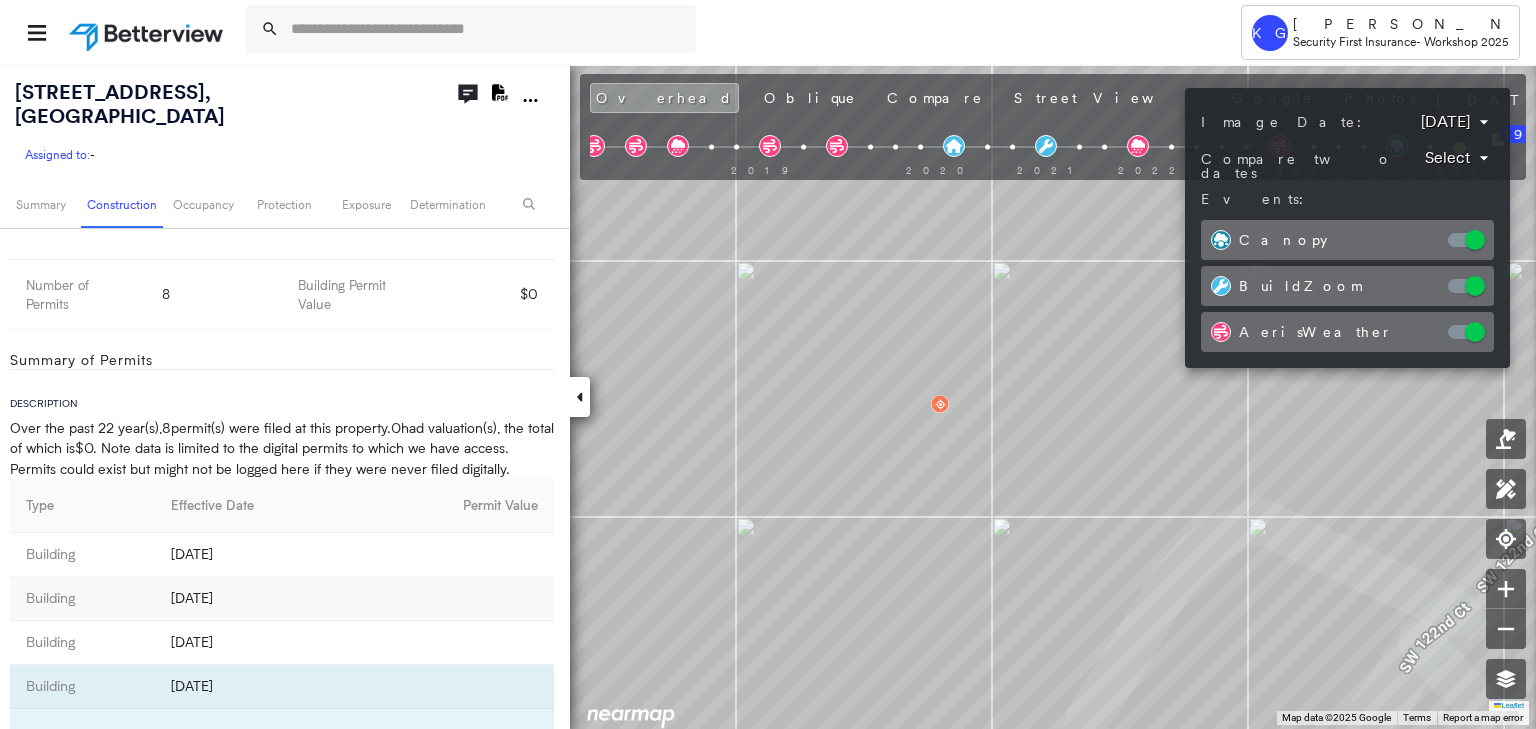 click at bounding box center [768, 364] 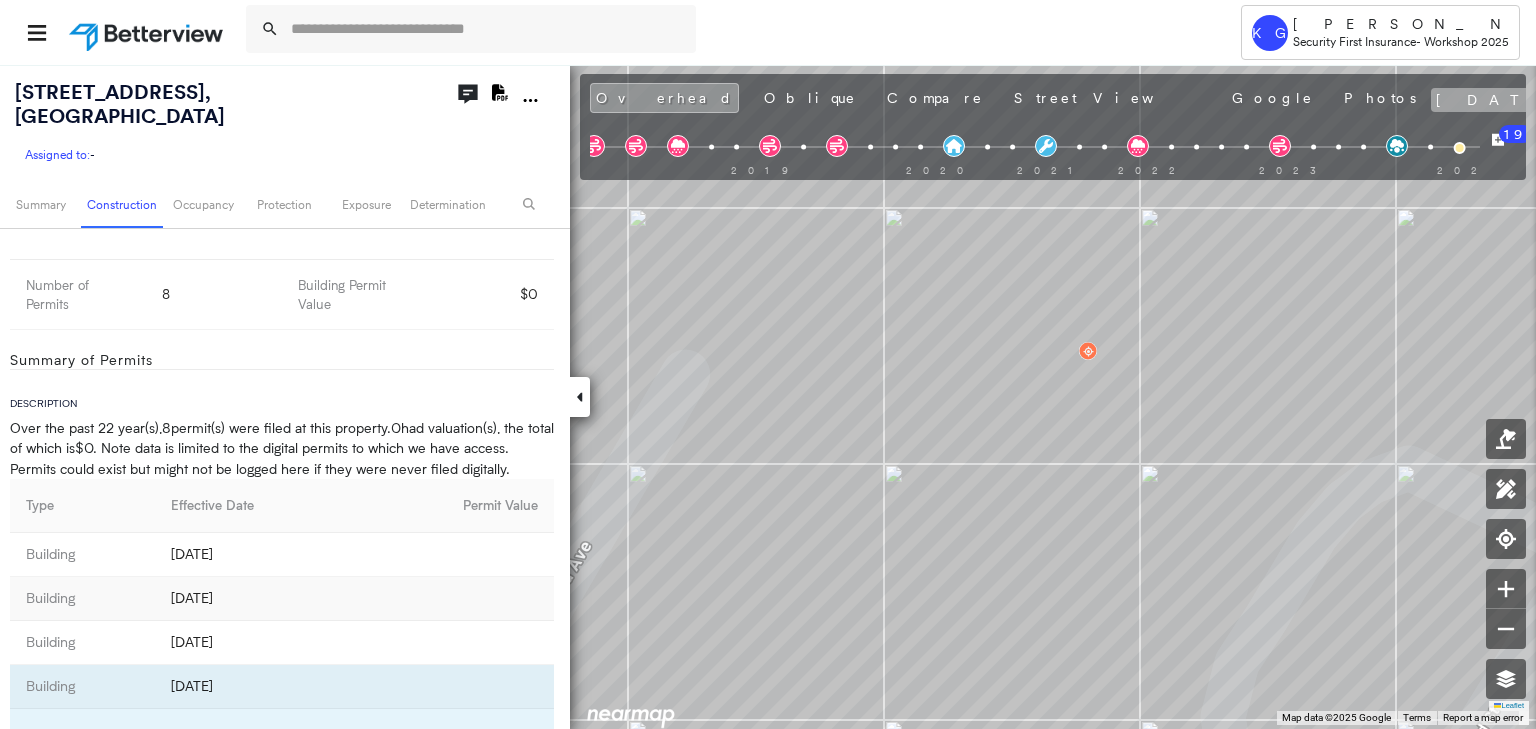 click on "May 07, 2015" at bounding box center [1498, 100] 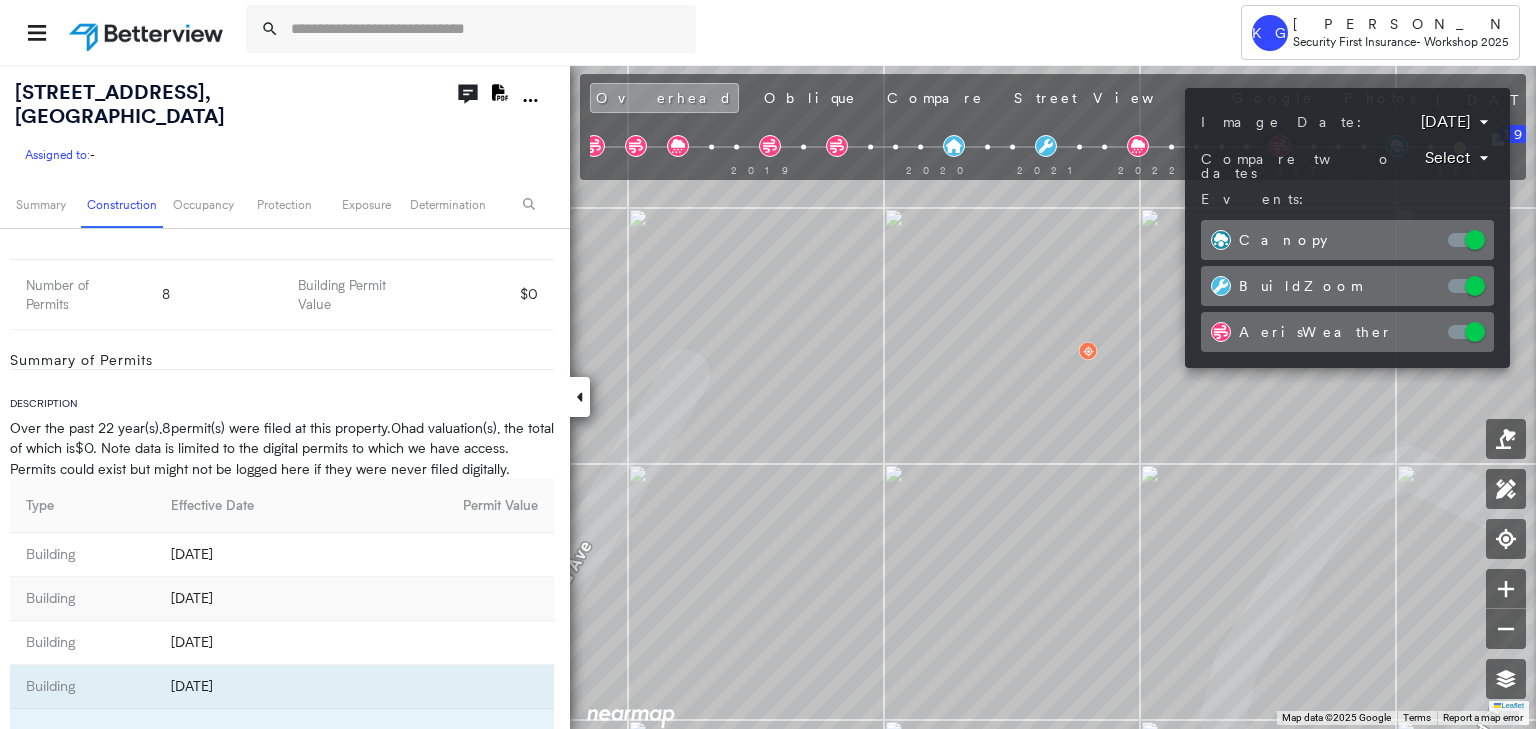 click on "Tower KG Kara Greenwood Security First Insurance  -   Workshop 2025 2060 SW 122nd Ct ,  Miami, FL 33175 Assigned to:  - Assigned to:  - Assigned to:  - Open Comments Download PDF Report Summary Construction Occupancy Protection Exposure Determination Overhead Obliques Street View MLS Photos Roof Spotlight™ Index 0 100 25 50 75 1 Building Roof Scores 0 Buildings Policy Information Flags :  2 (0 cleared, 2 uncleared) Construction Roof Age :  11+ years old. 1 Building 1 :  11+ years Assessor and MLS Details   Cooling Features Central, Electric Heating Features Electric, Central Construction Features Block Number Of Partial Baths 0 Number Of Baths 2 Number Of Bedrooms 2 Lot Square Footage 2,700.00 Land Use Code Townhouse (Residential) Construction Type Block Number of Stories 1 Interior Square Footage 982 Year Built 1977 BuildZoom - Building Permit Data and Analysis   Timeline of Permits 1999 2021 1 1 2 2 1 1 Number of Permits 8 Building Permit Value $0 Summary of Permits Description Over the past 22 year(s) ," at bounding box center [768, 364] 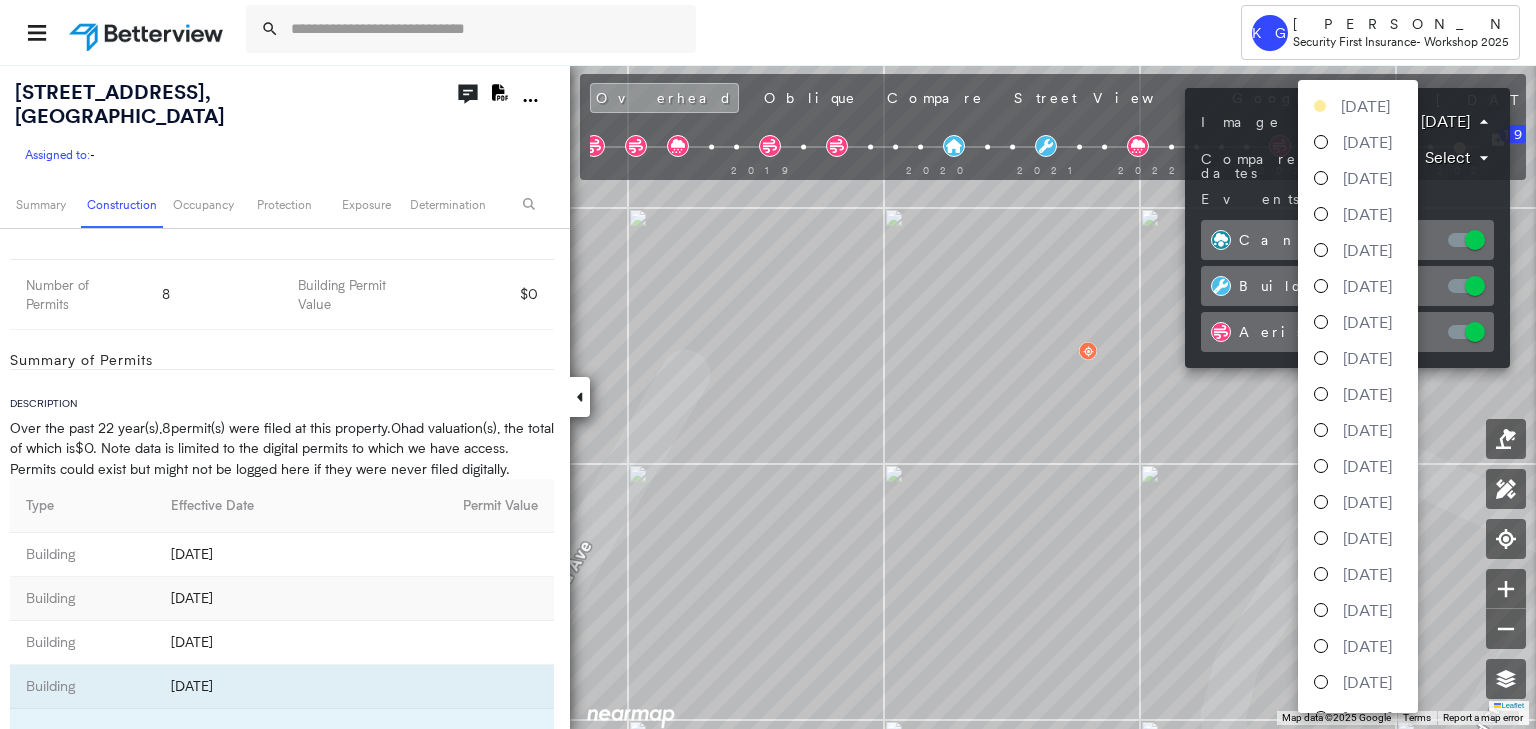 scroll, scrollTop: 427, scrollLeft: 0, axis: vertical 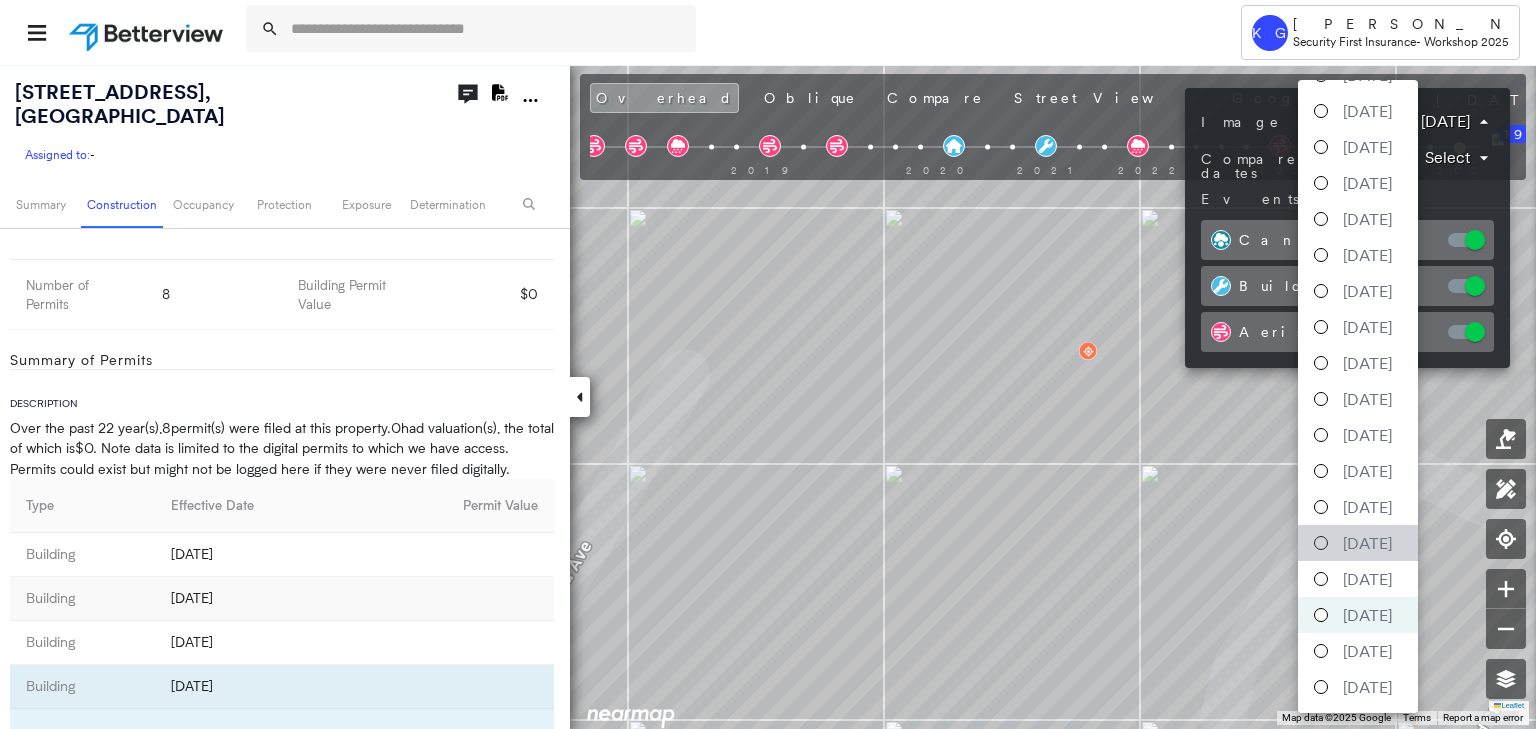 click on "October 21, 2016" at bounding box center [1367, 543] 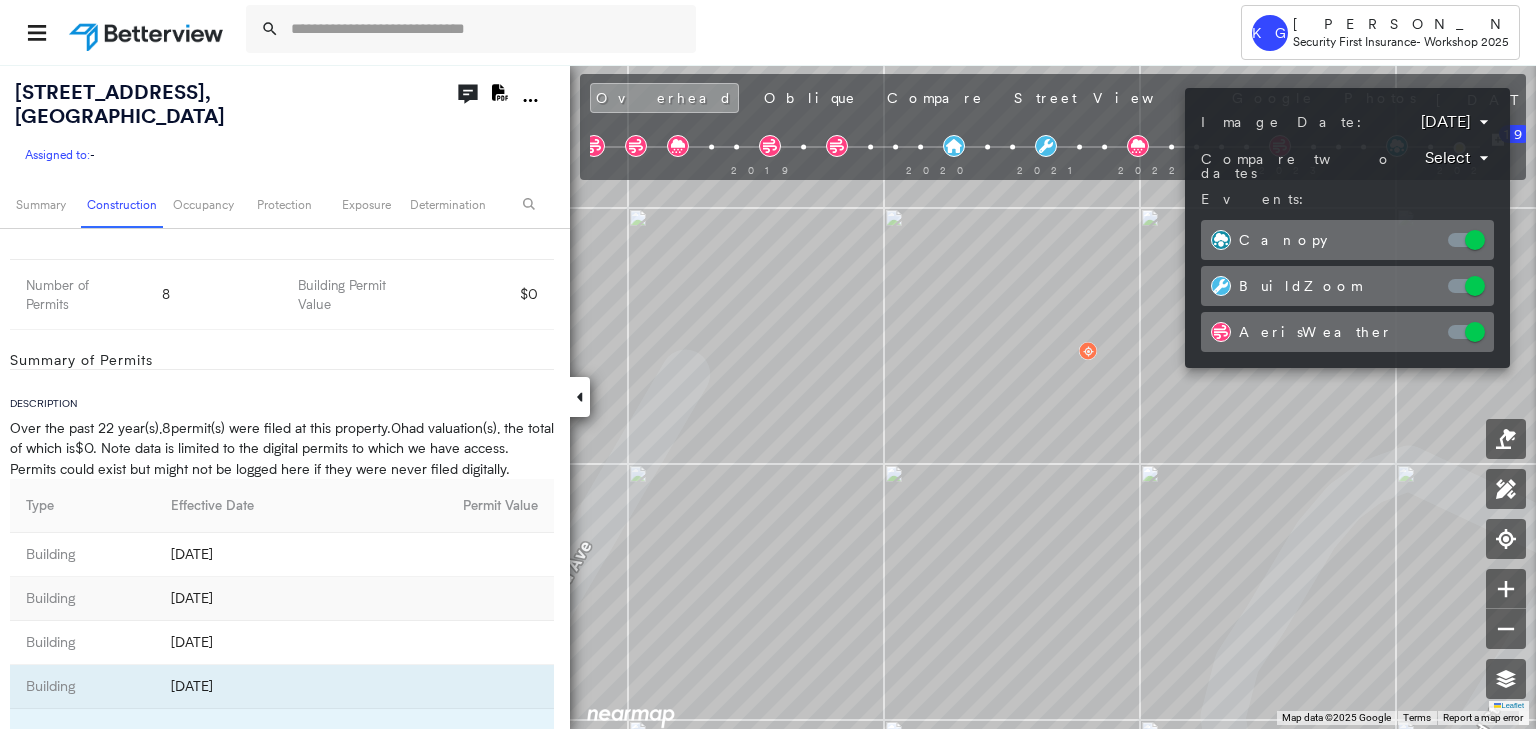 click at bounding box center [768, 364] 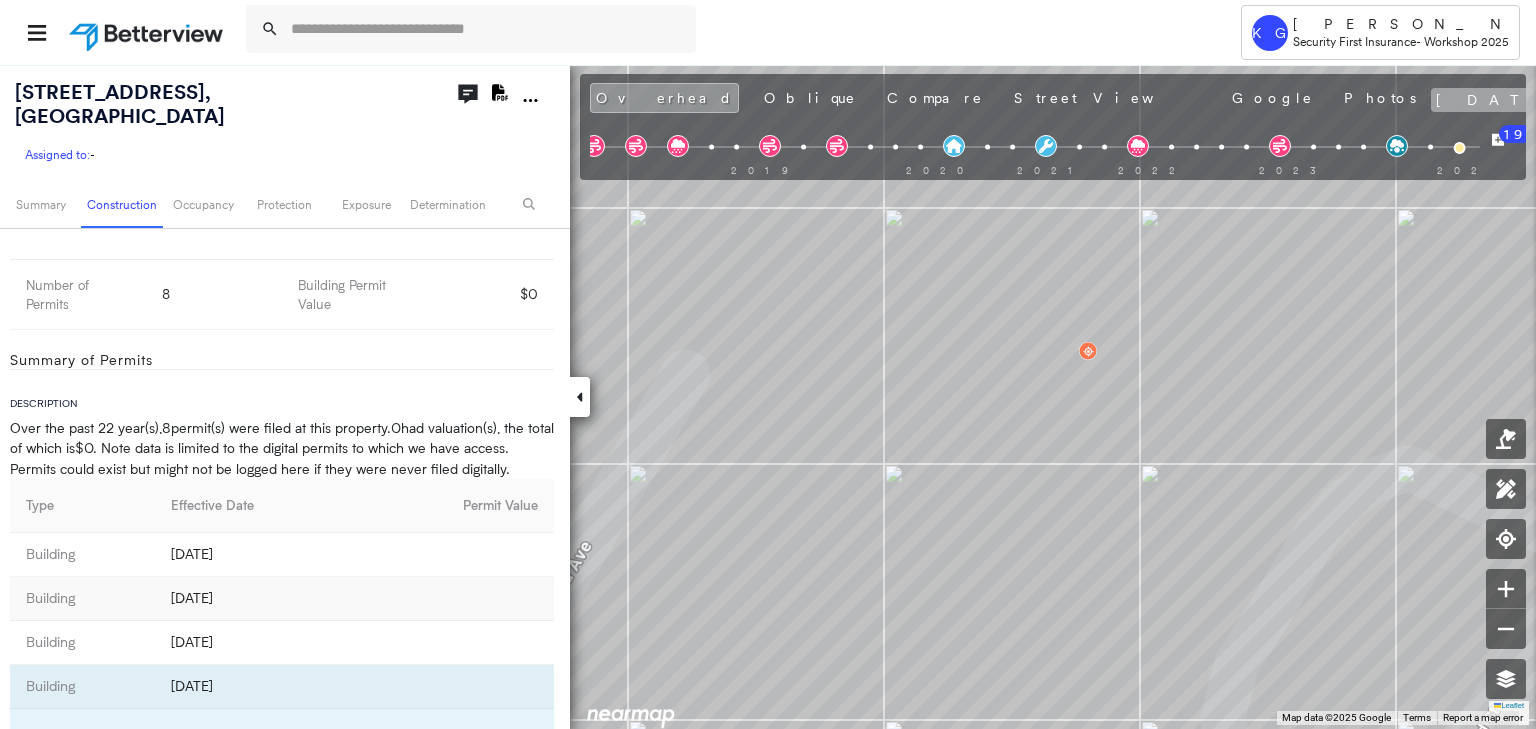 click on "October 21, 2016" at bounding box center [1498, 100] 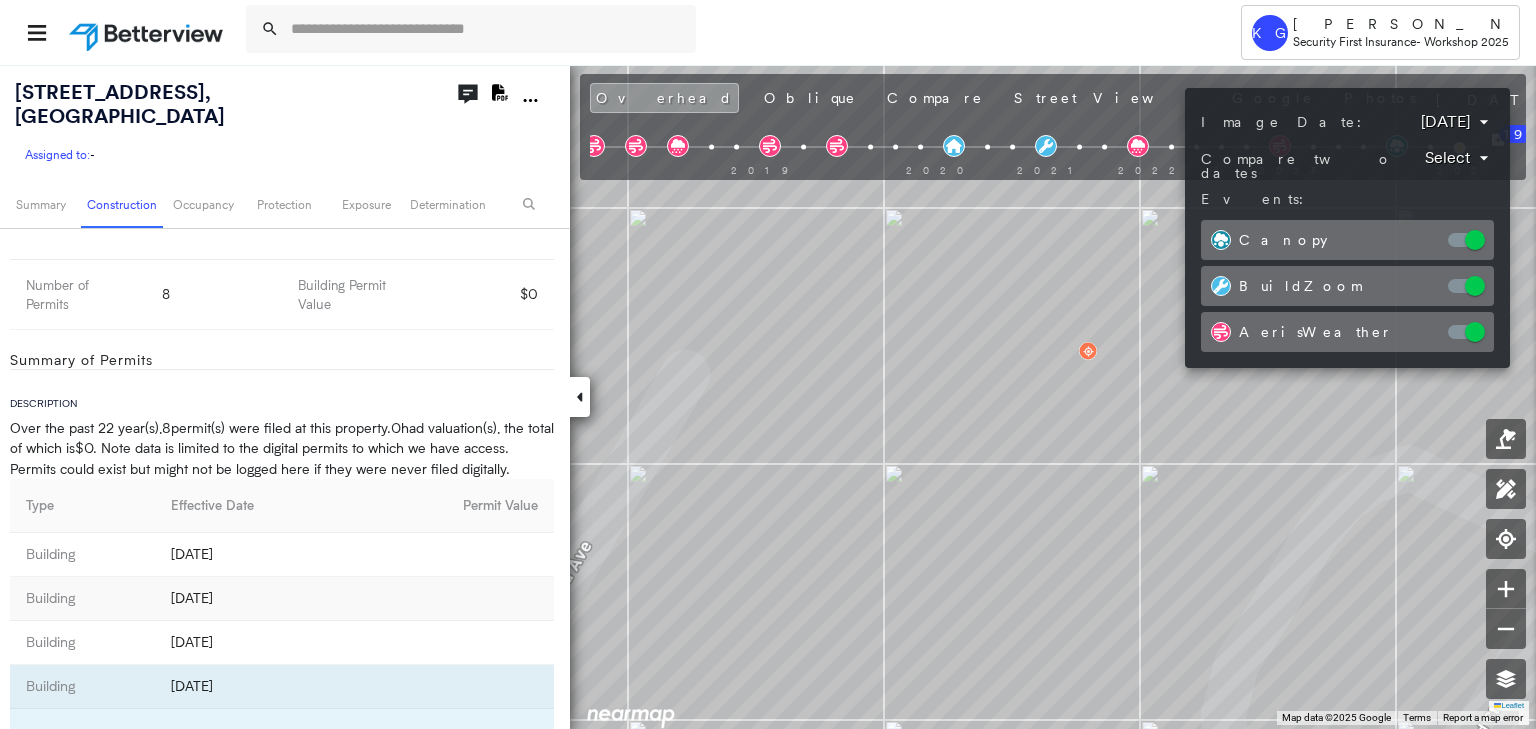 click on "Tower KG Kara Greenwood Security First Insurance  -   Workshop 2025 2060 SW 122nd Ct ,  Miami, FL 33175 Assigned to:  - Assigned to:  - Assigned to:  - Open Comments Download PDF Report Summary Construction Occupancy Protection Exposure Determination Overhead Obliques Street View MLS Photos Roof Spotlight™ Index 0 100 25 50 75 1 Building Roof Scores 0 Buildings Policy Information Flags :  2 (0 cleared, 2 uncleared) Construction Roof Age :  11+ years old. 1 Building 1 :  11+ years Assessor and MLS Details   Cooling Features Central, Electric Heating Features Electric, Central Construction Features Block Number Of Partial Baths 0 Number Of Baths 2 Number Of Bedrooms 2 Lot Square Footage 2,700.00 Land Use Code Townhouse (Residential) Construction Type Block Number of Stories 1 Interior Square Footage 982 Year Built 1977 BuildZoom - Building Permit Data and Analysis   Timeline of Permits 1999 2021 1 1 2 2 1 1 Number of Permits 8 Building Permit Value $0 Summary of Permits Description Over the past 22 year(s) ," at bounding box center [768, 364] 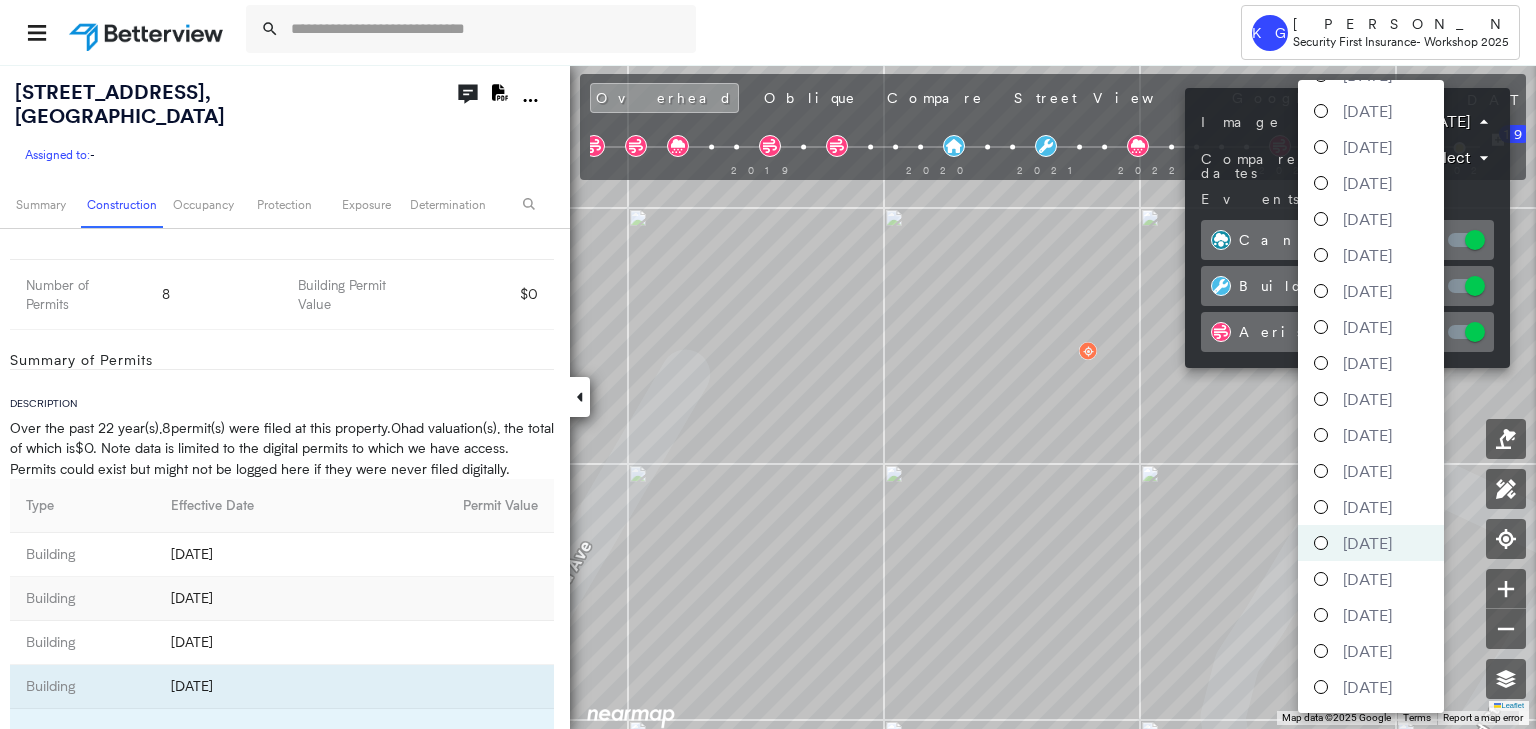 scroll, scrollTop: 0, scrollLeft: 0, axis: both 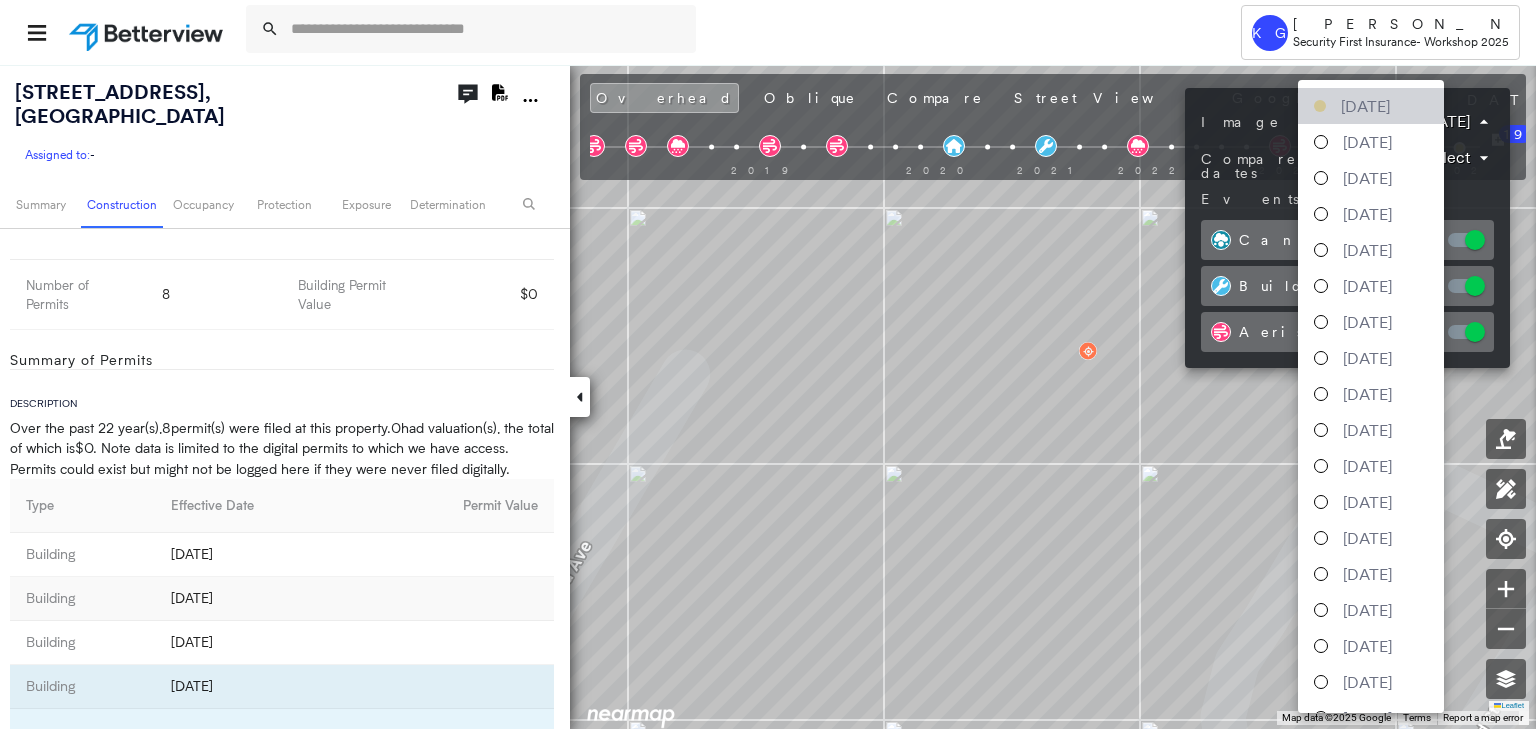 click on "May 15, 2025" at bounding box center [1365, 106] 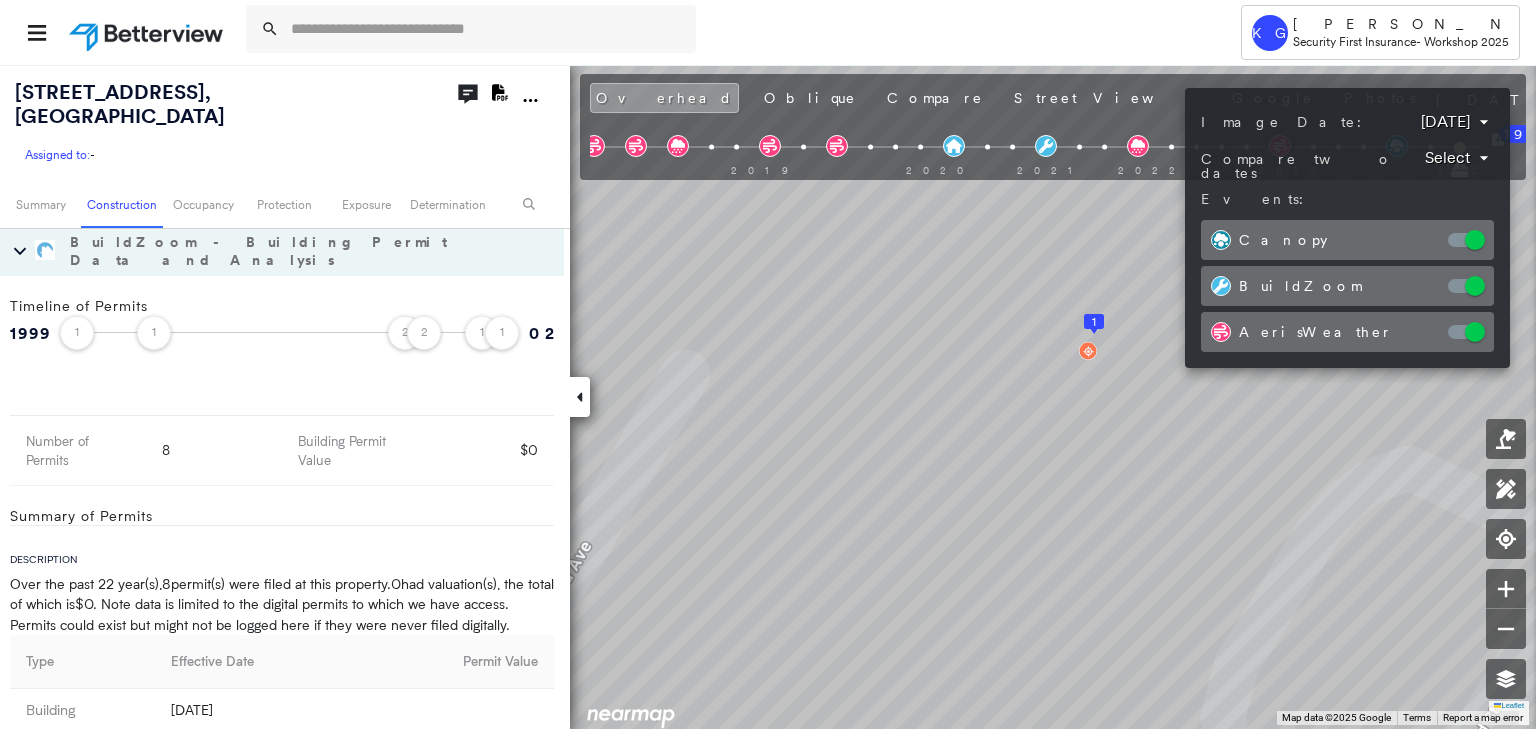 scroll, scrollTop: 1529, scrollLeft: 0, axis: vertical 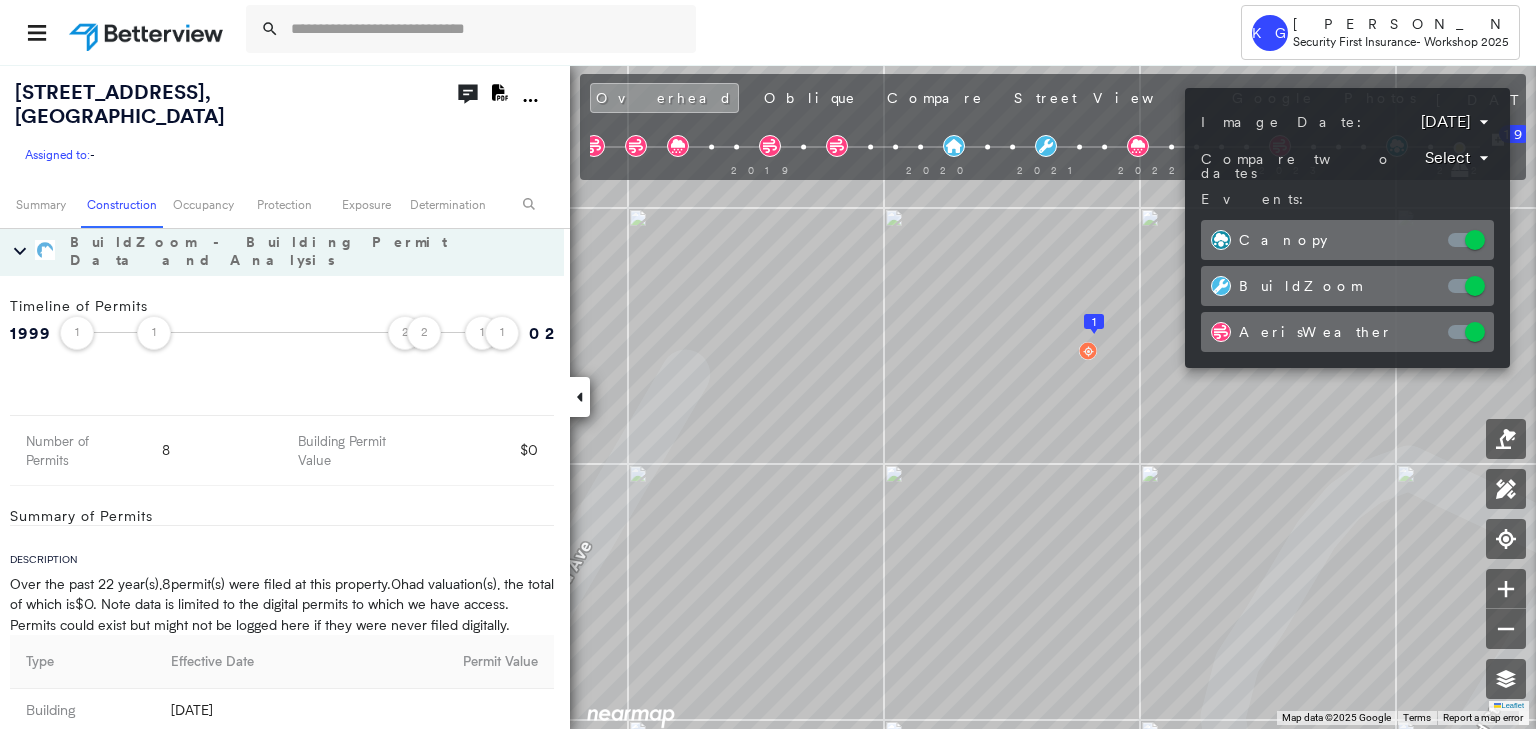 drag, startPoint x: 1004, startPoint y: 361, endPoint x: 996, endPoint y: 408, distance: 47.67599 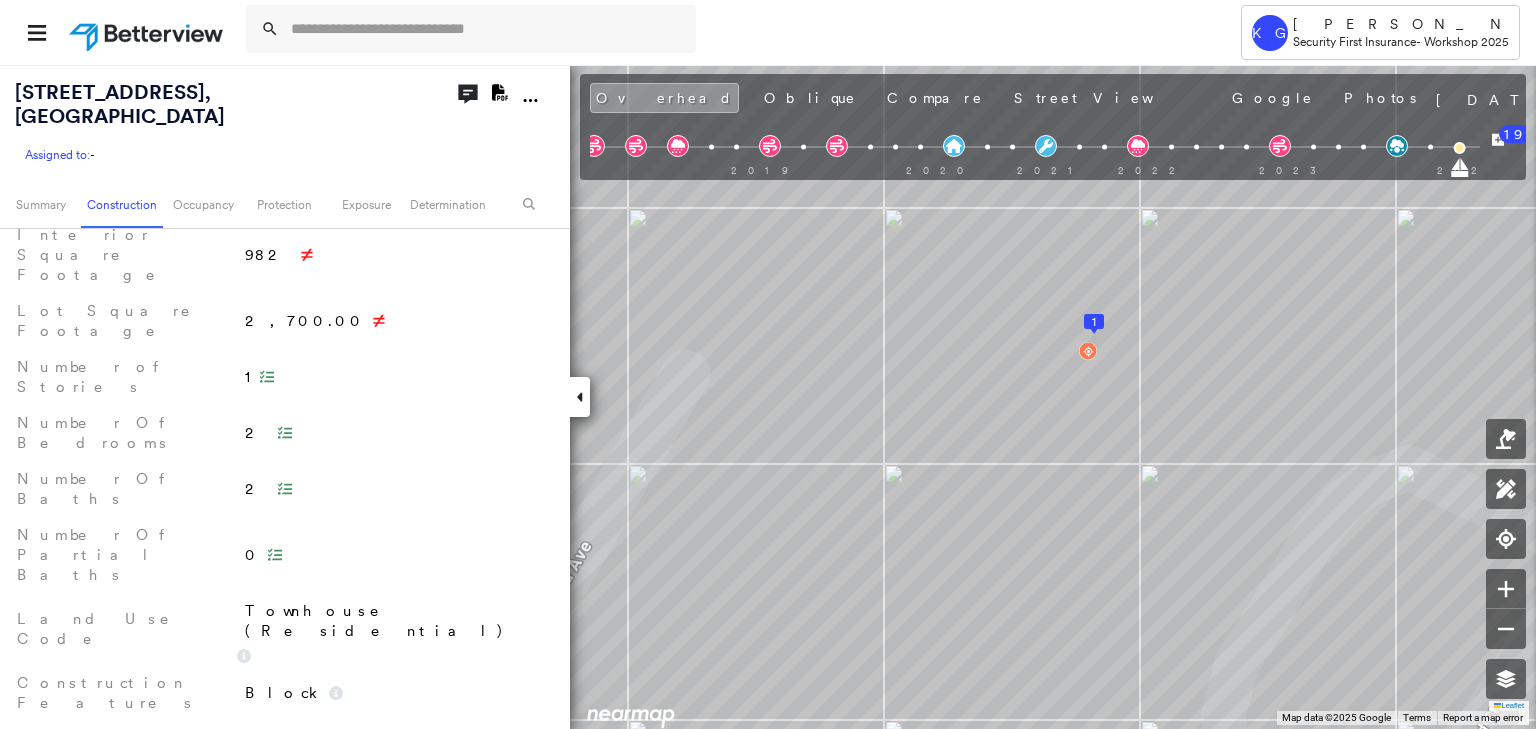 scroll, scrollTop: 889, scrollLeft: 0, axis: vertical 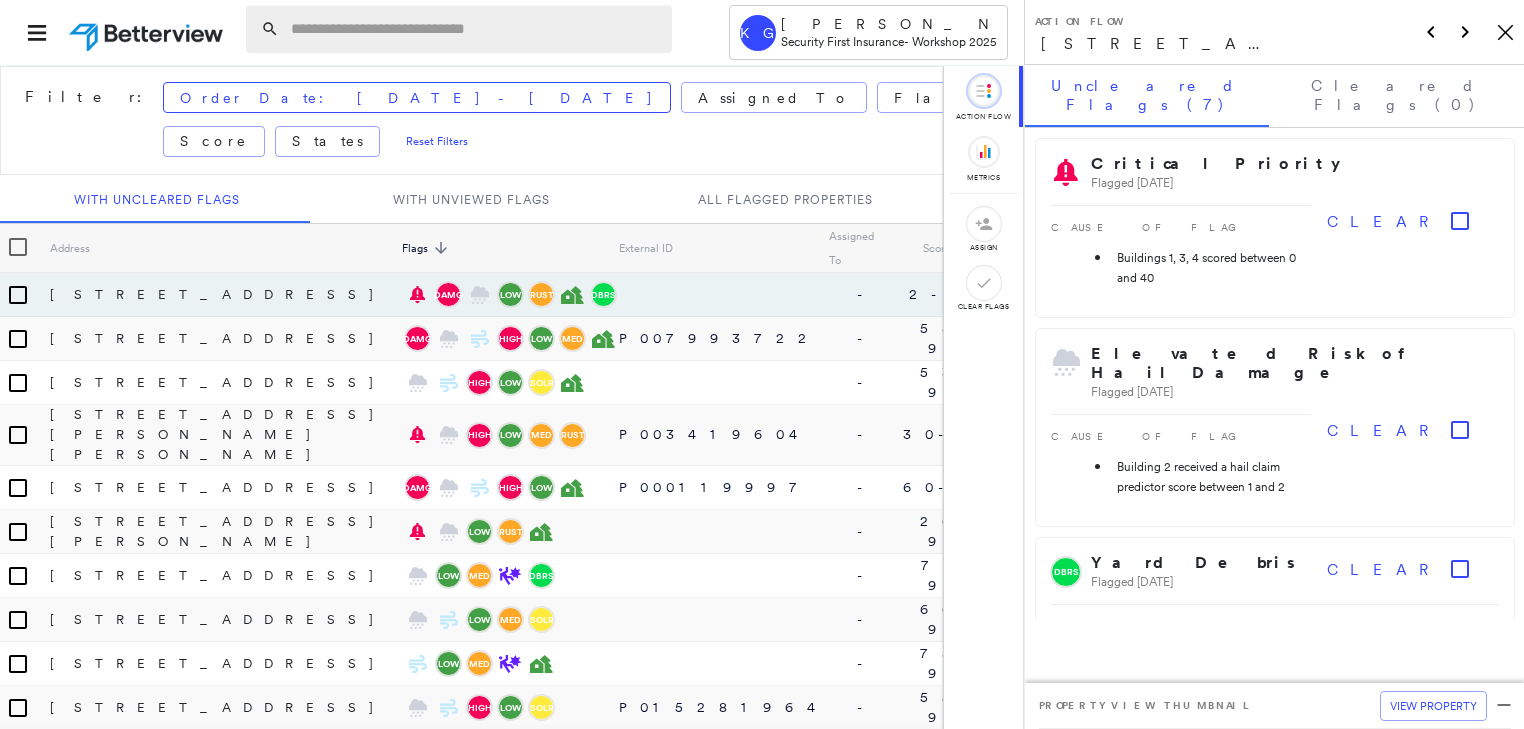 click at bounding box center [475, 29] 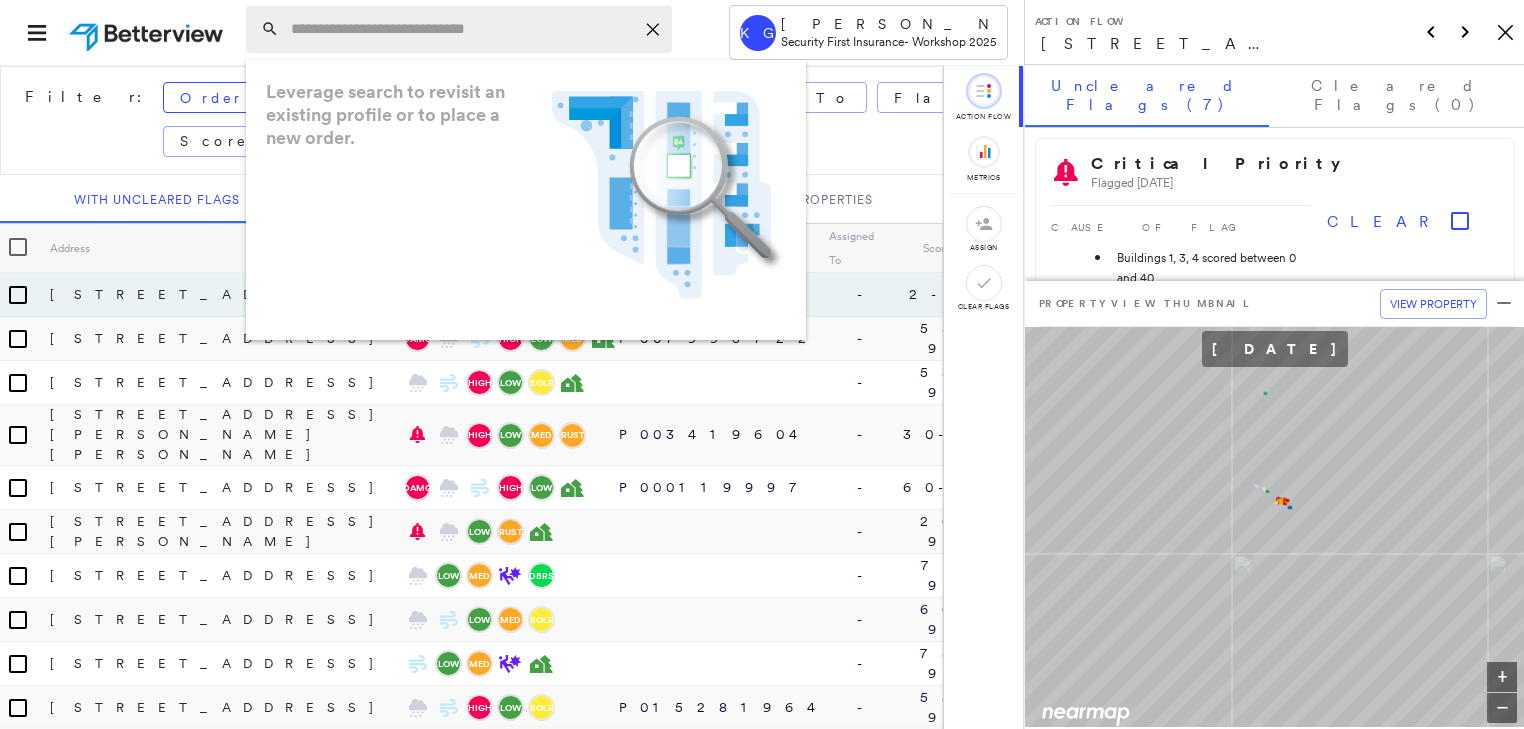 paste on "**********" 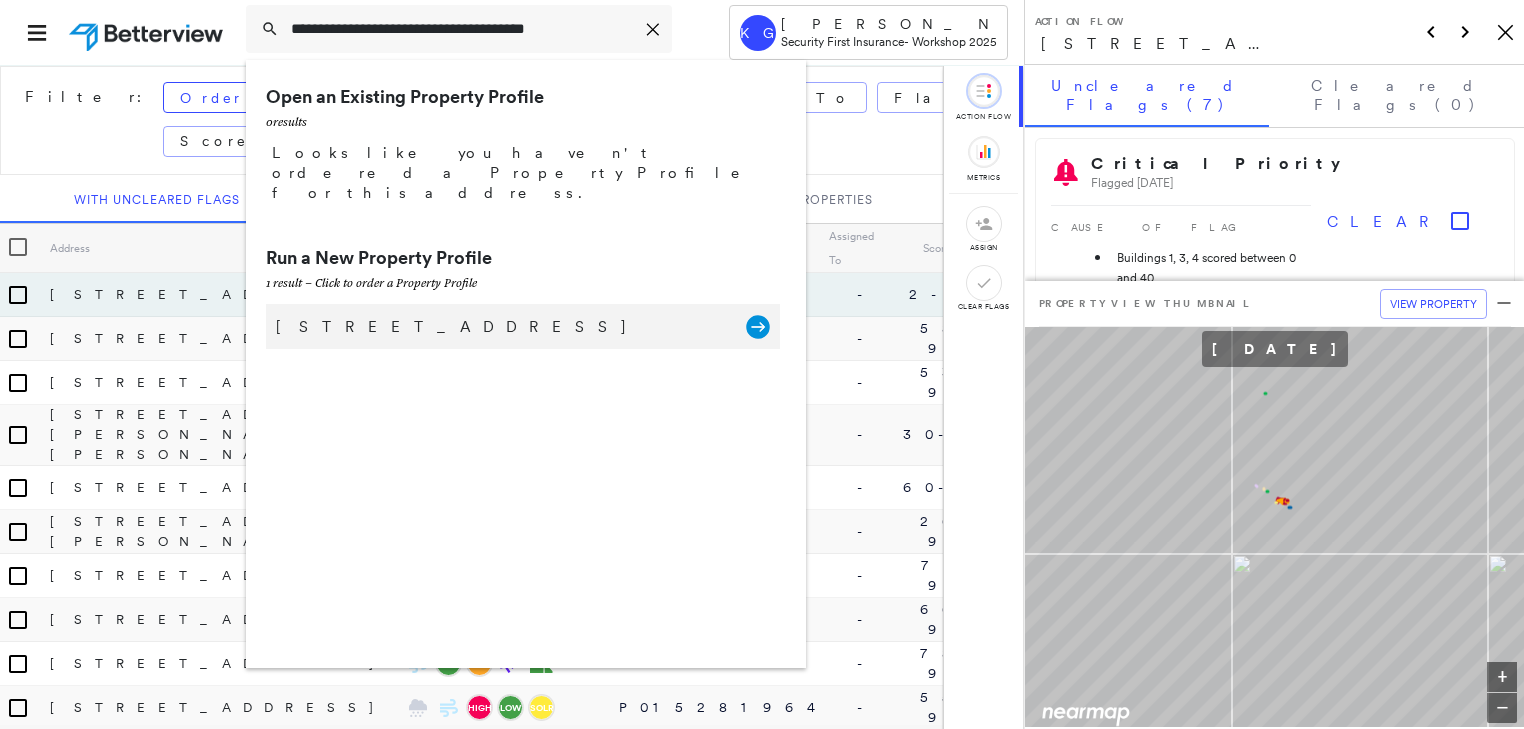 type on "**********" 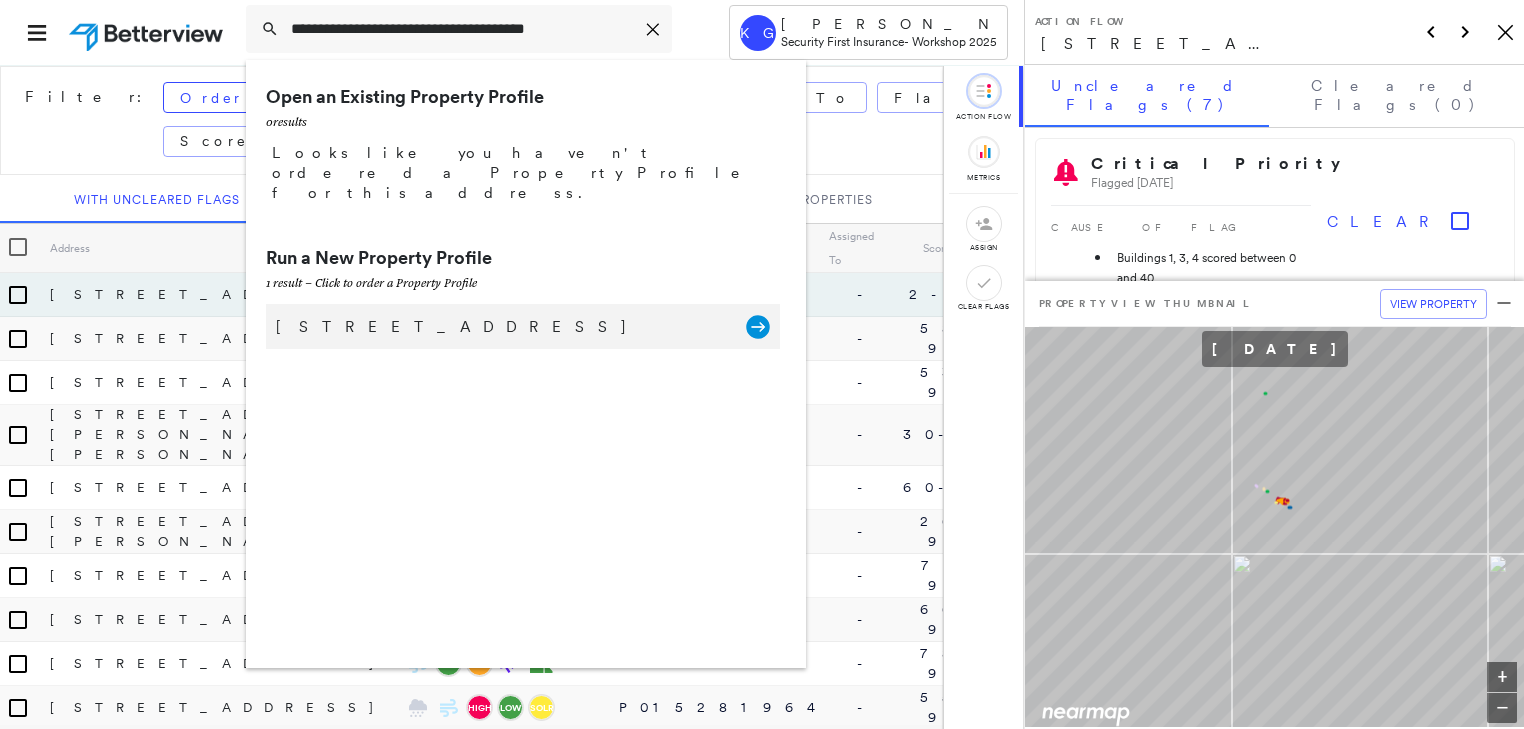 click 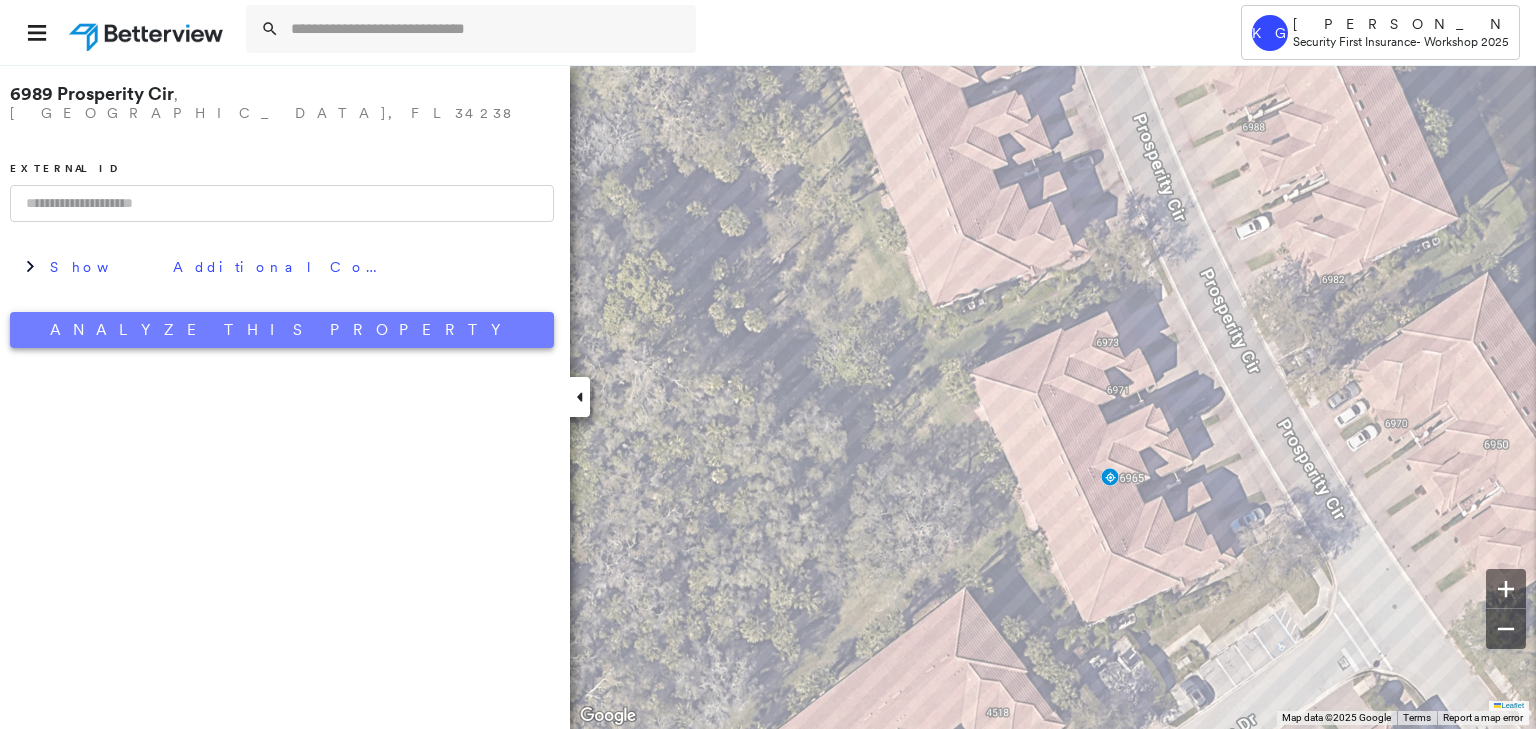 click on "Analyze This Property" at bounding box center [282, 330] 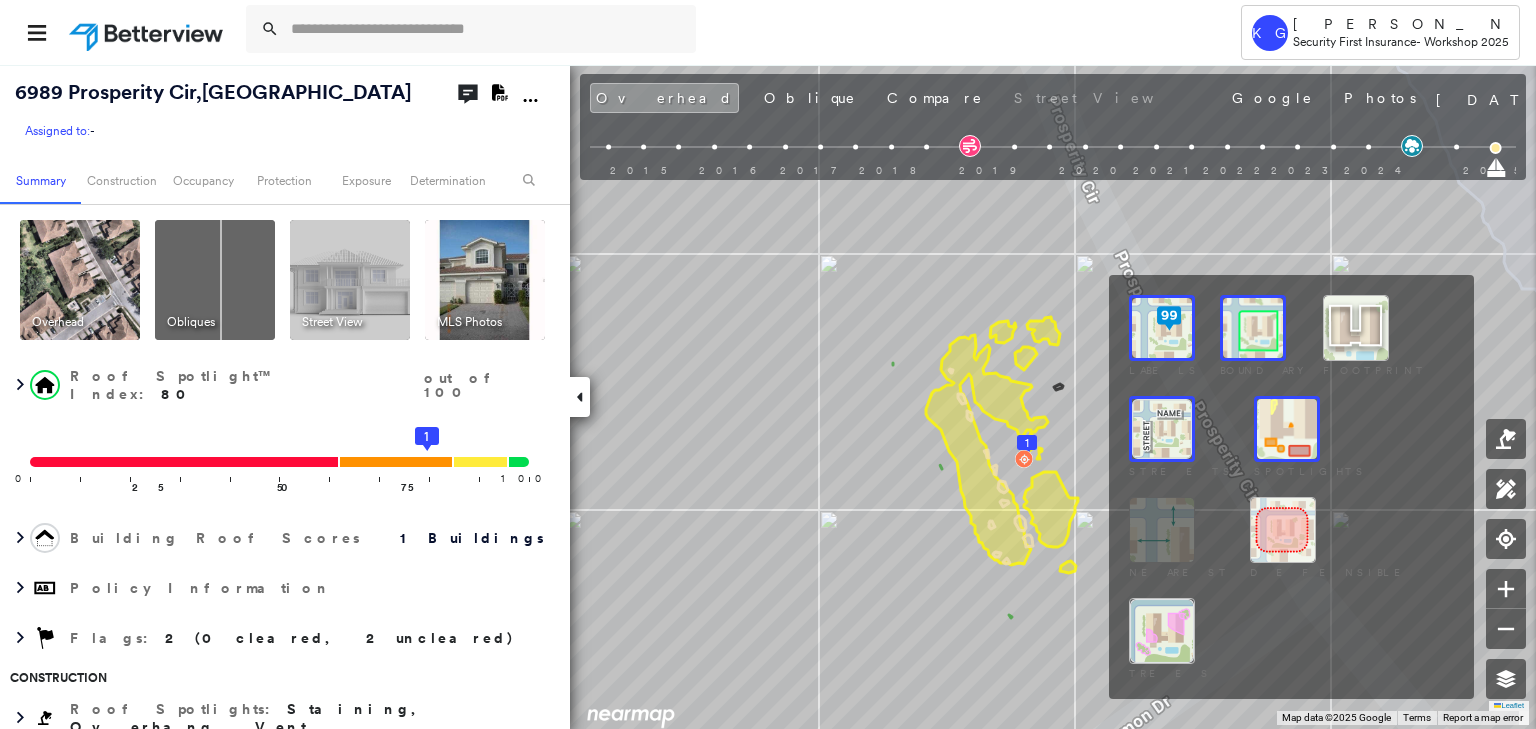 click at bounding box center (1287, 429) 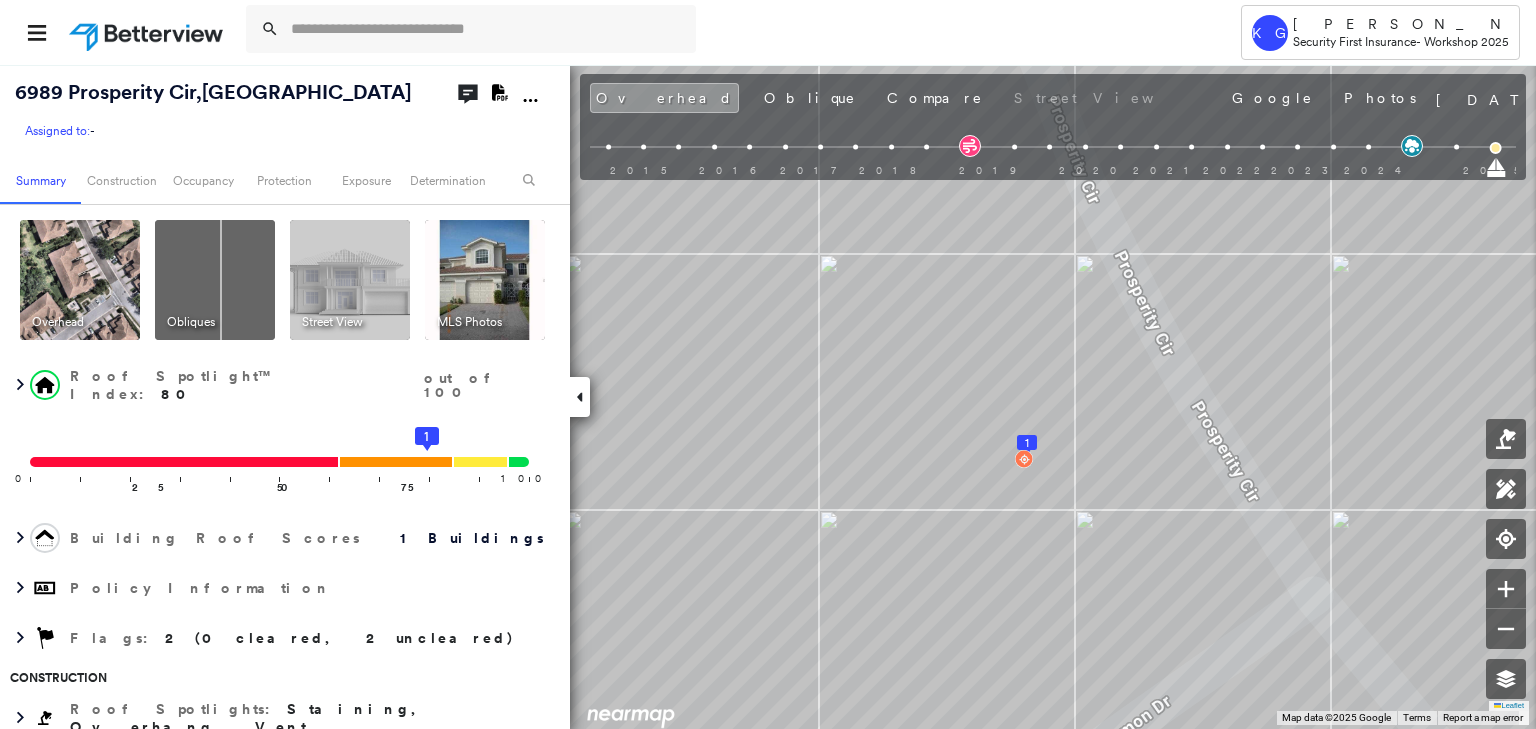click 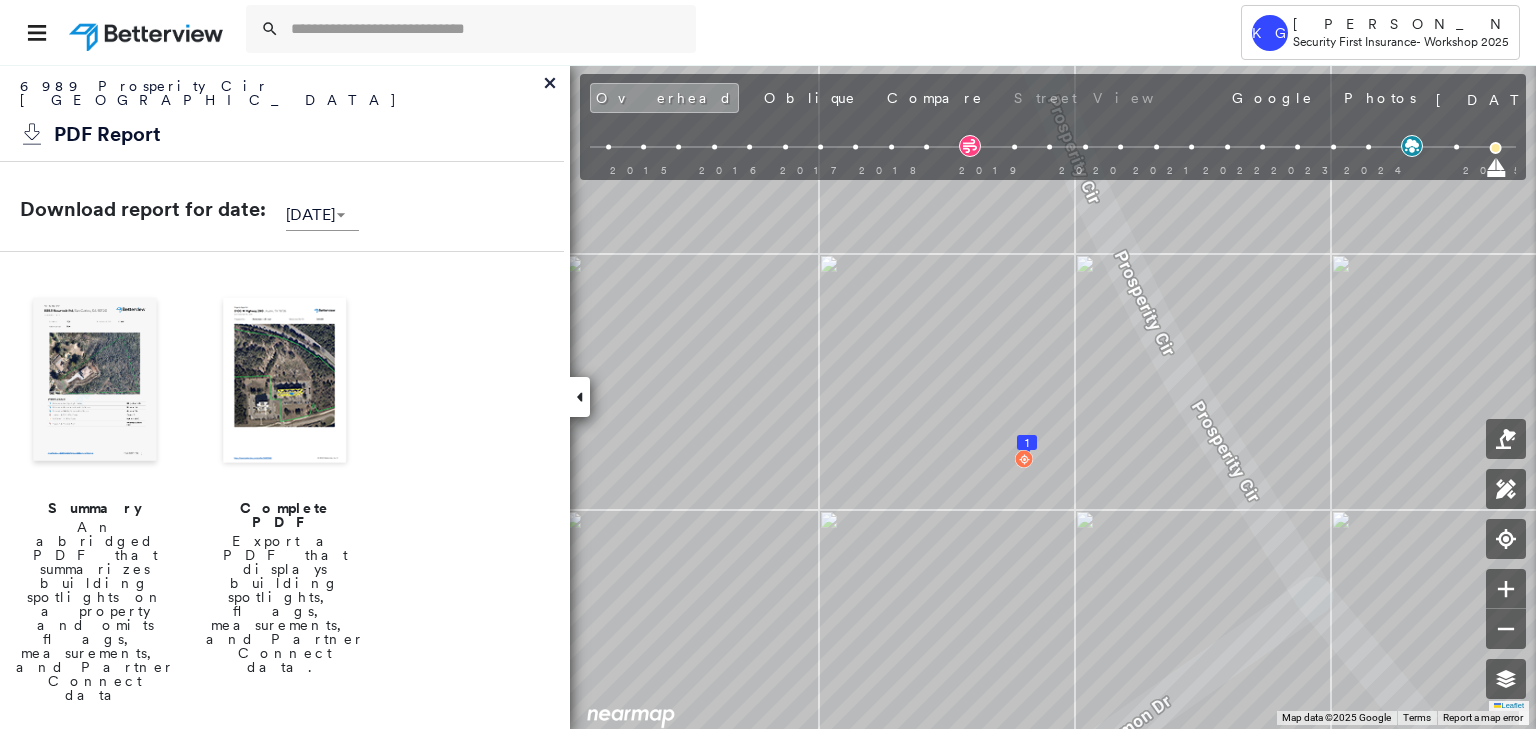 click at bounding box center [285, 382] 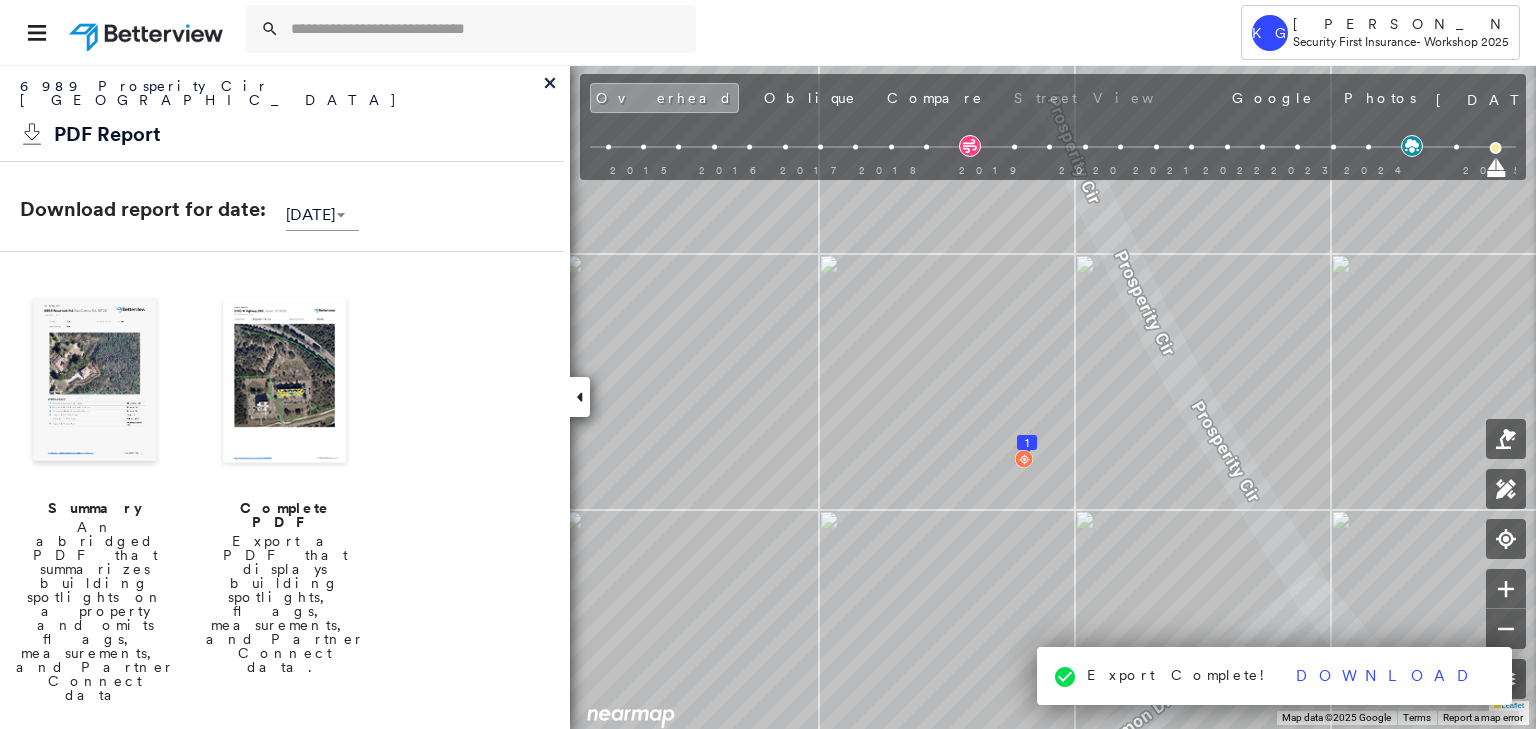 click 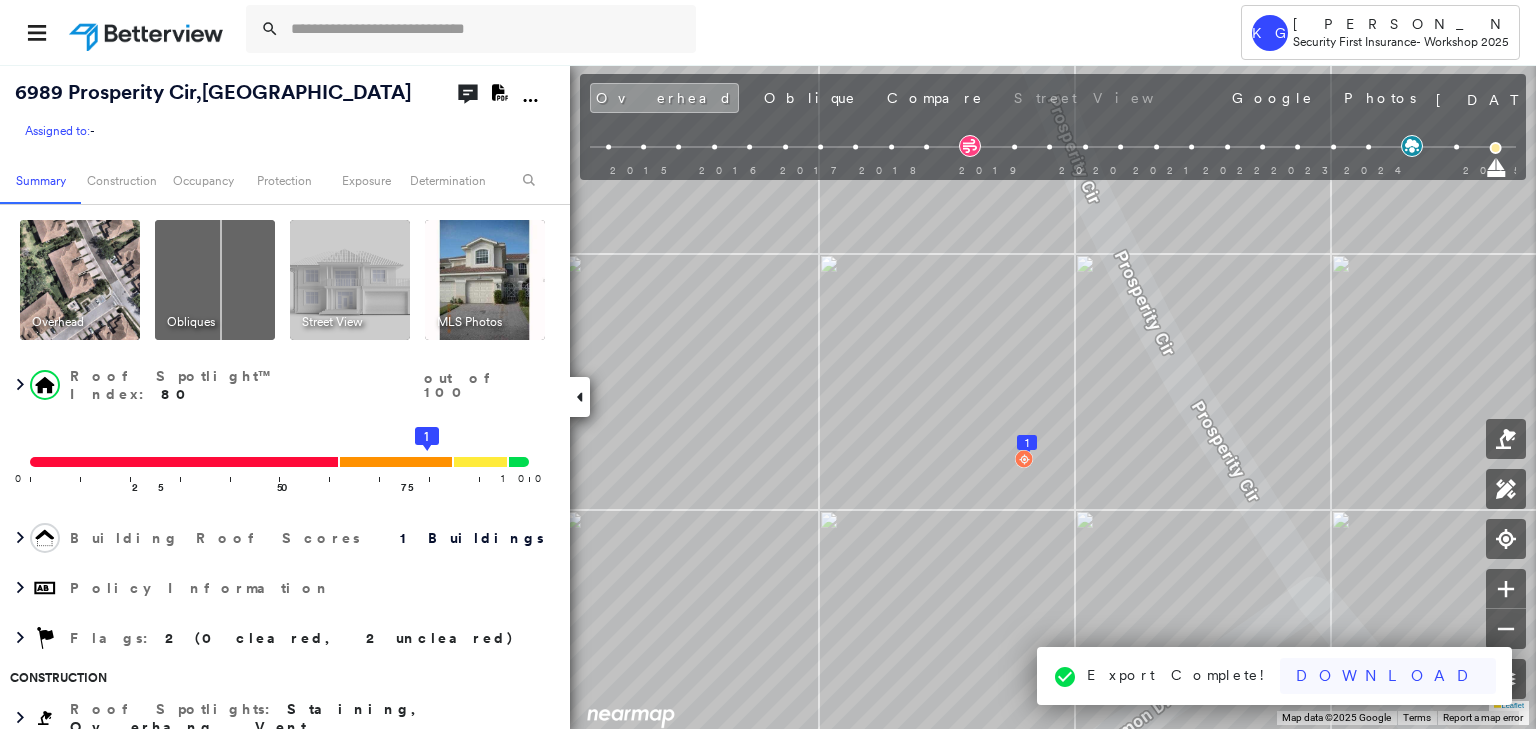 click on "Download" at bounding box center [1388, 676] 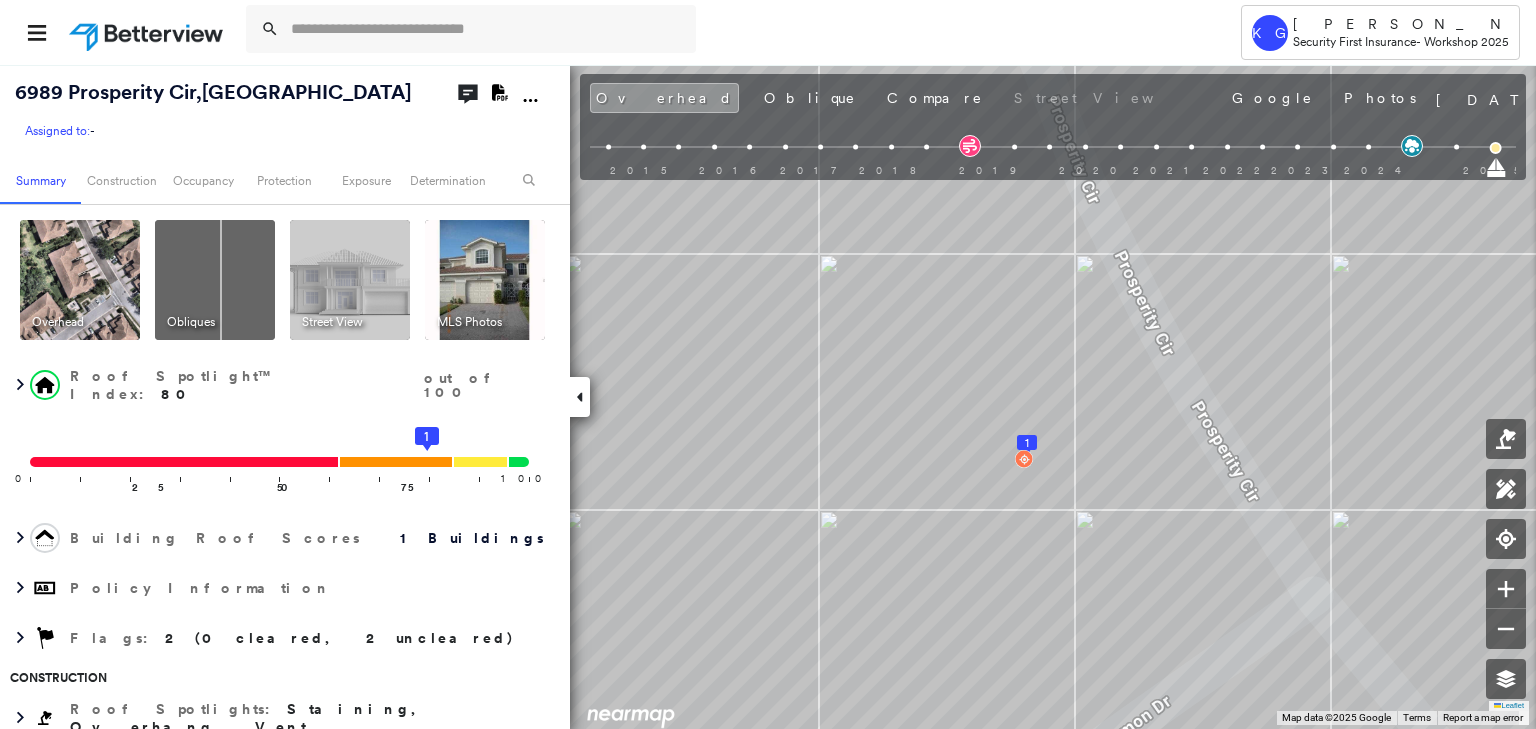 click at bounding box center [215, 280] 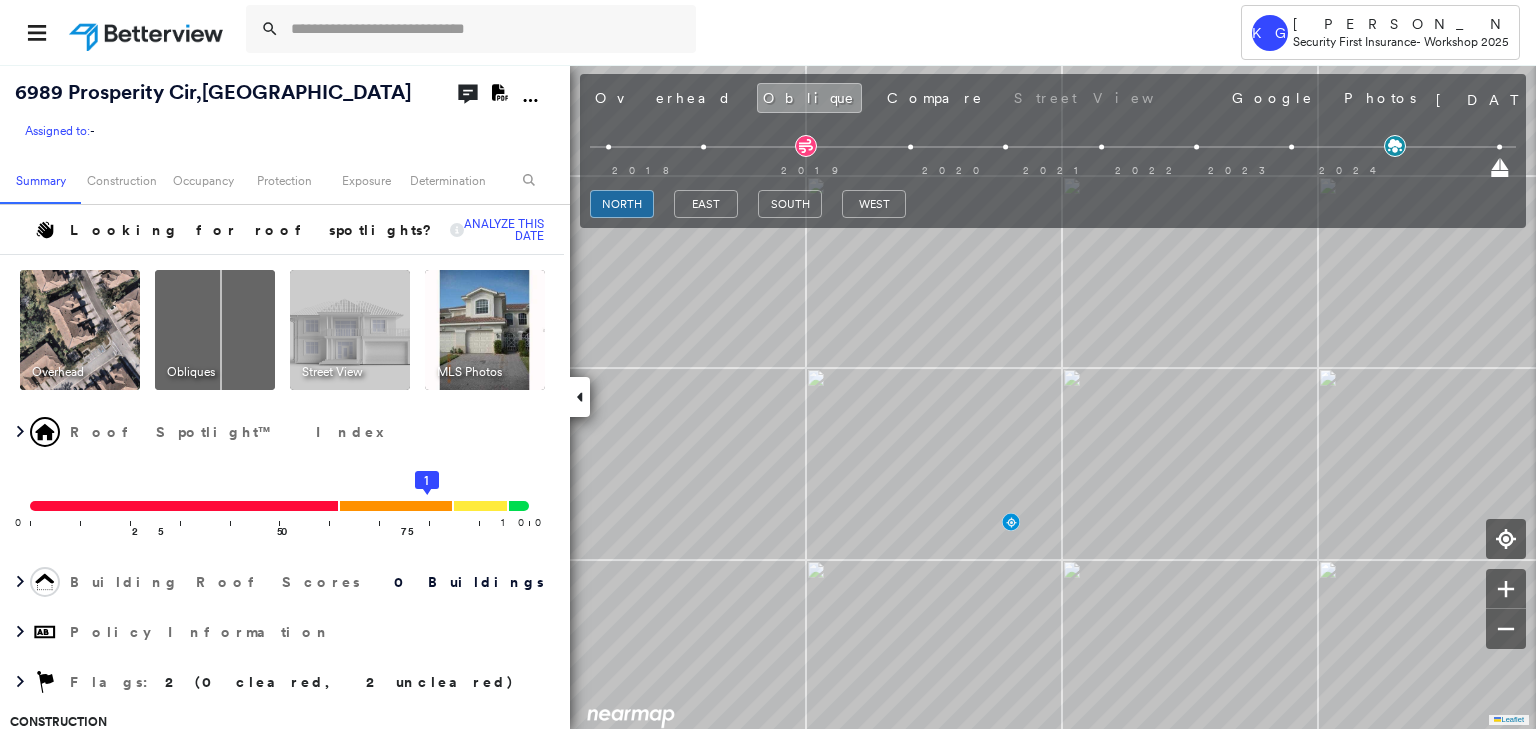 click at bounding box center [-39, 111] 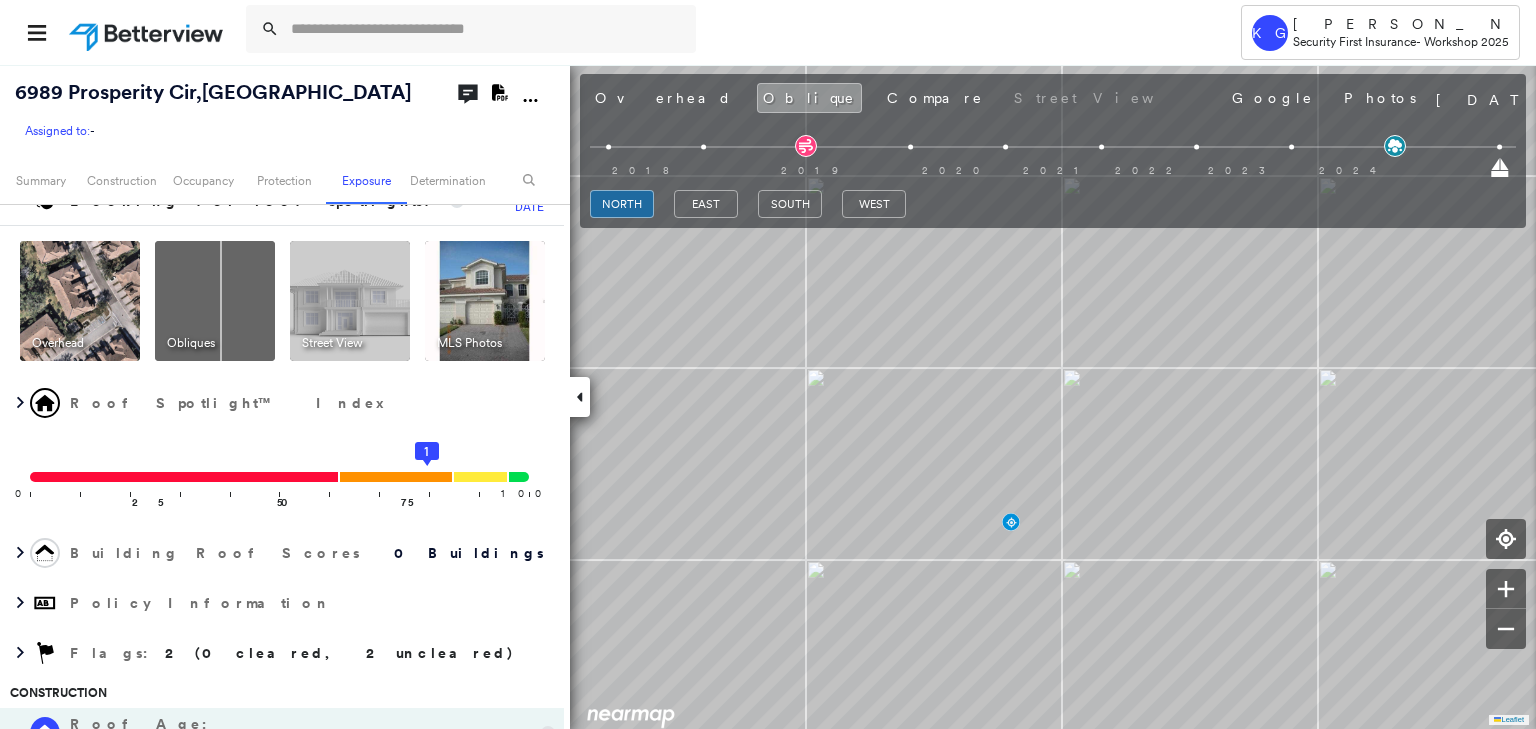 scroll, scrollTop: 0, scrollLeft: 0, axis: both 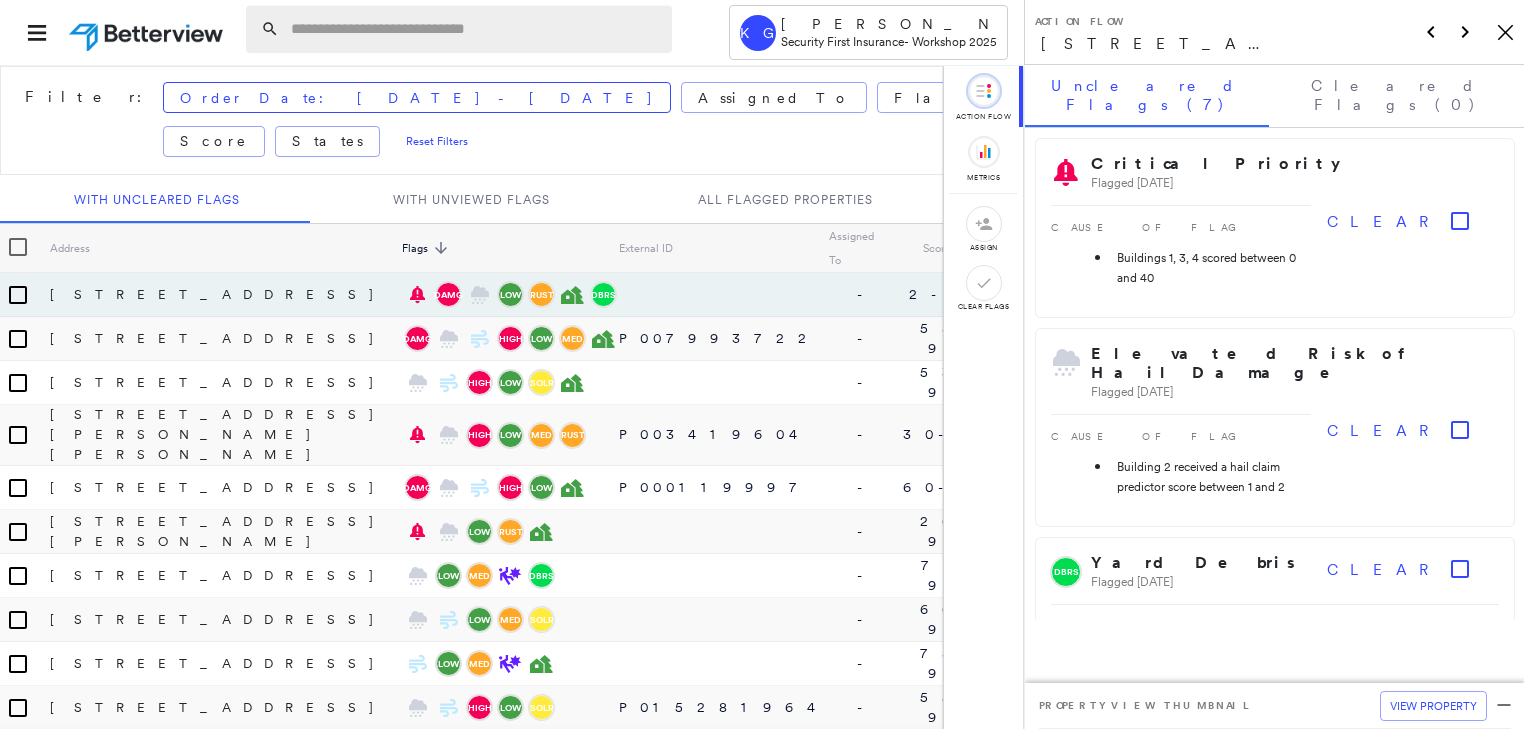 click at bounding box center [475, 29] 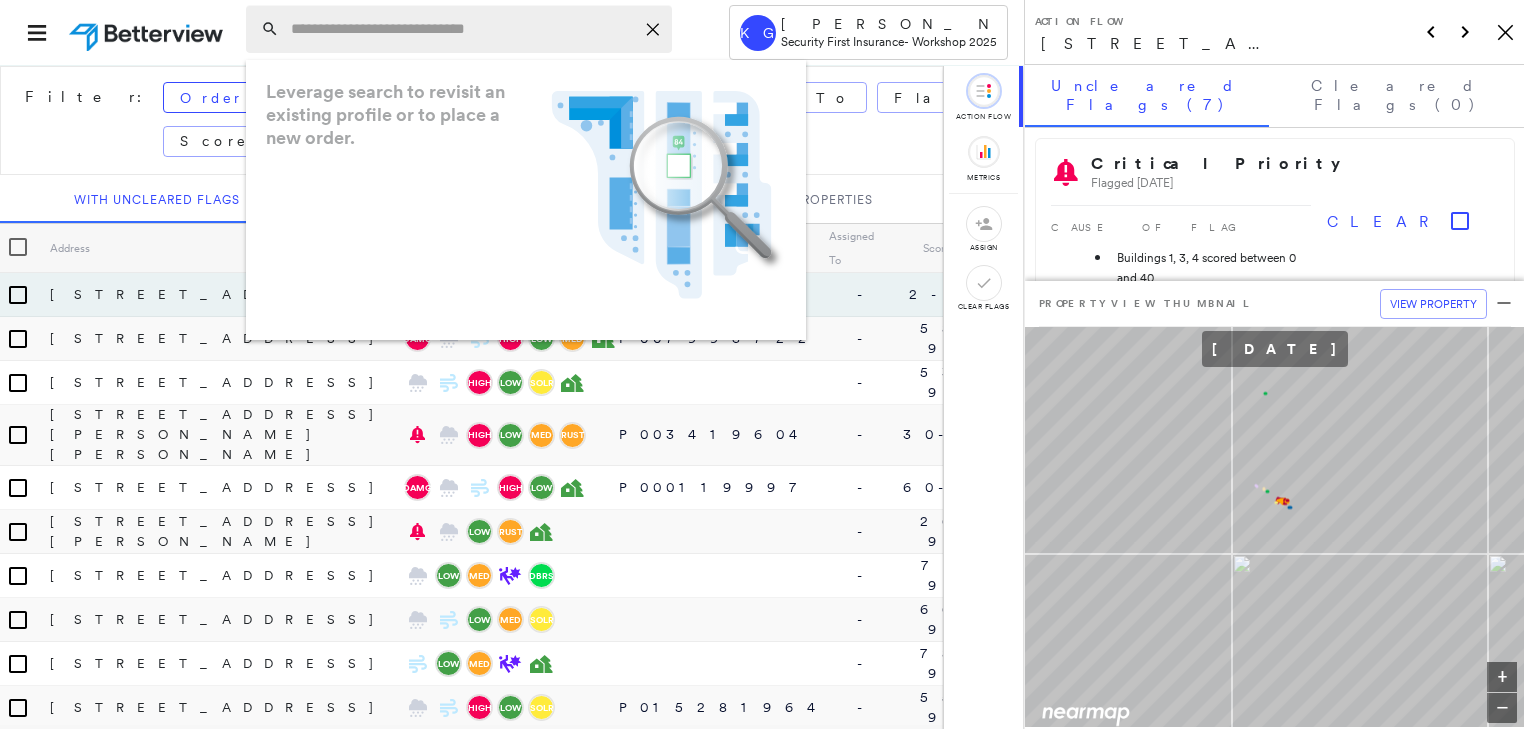 paste on "**********" 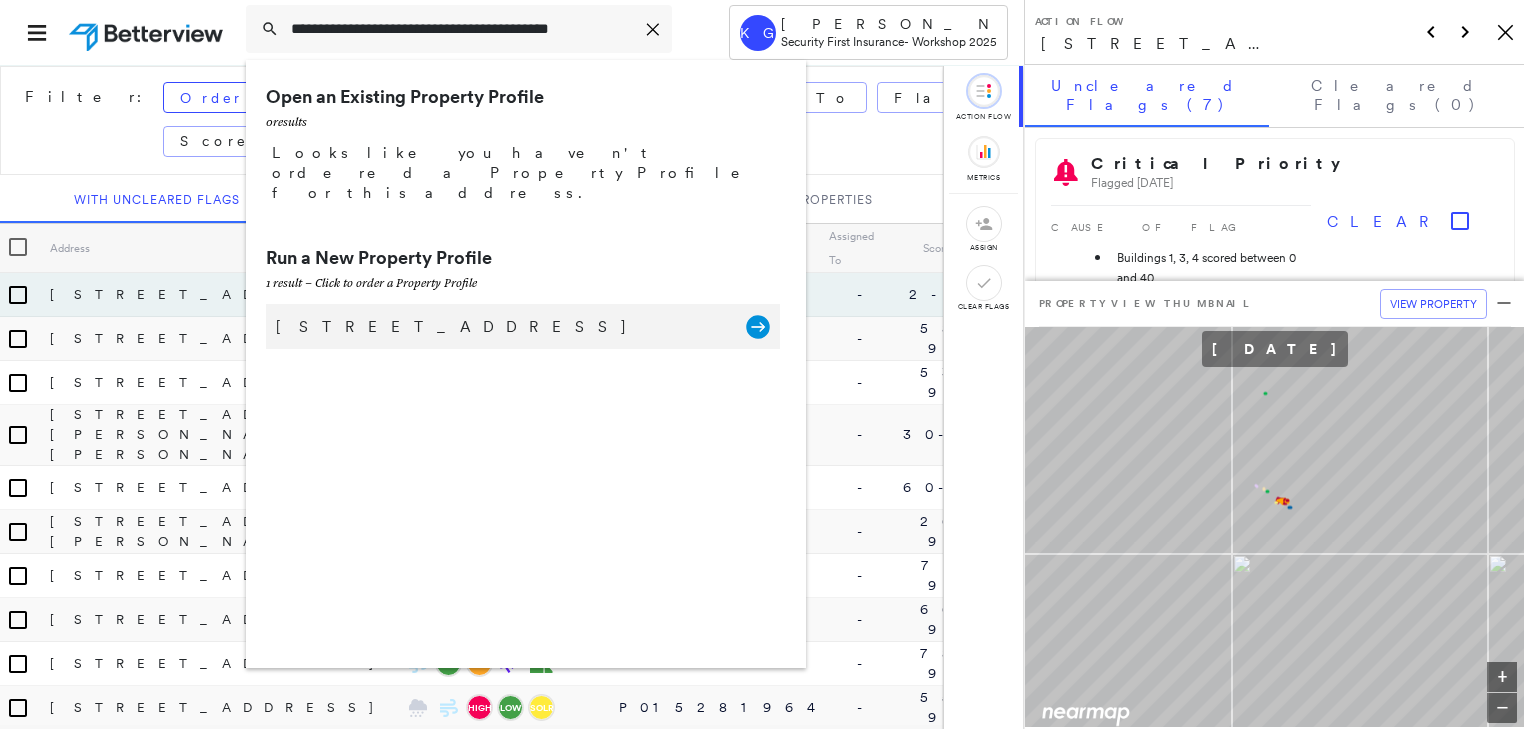 type on "**********" 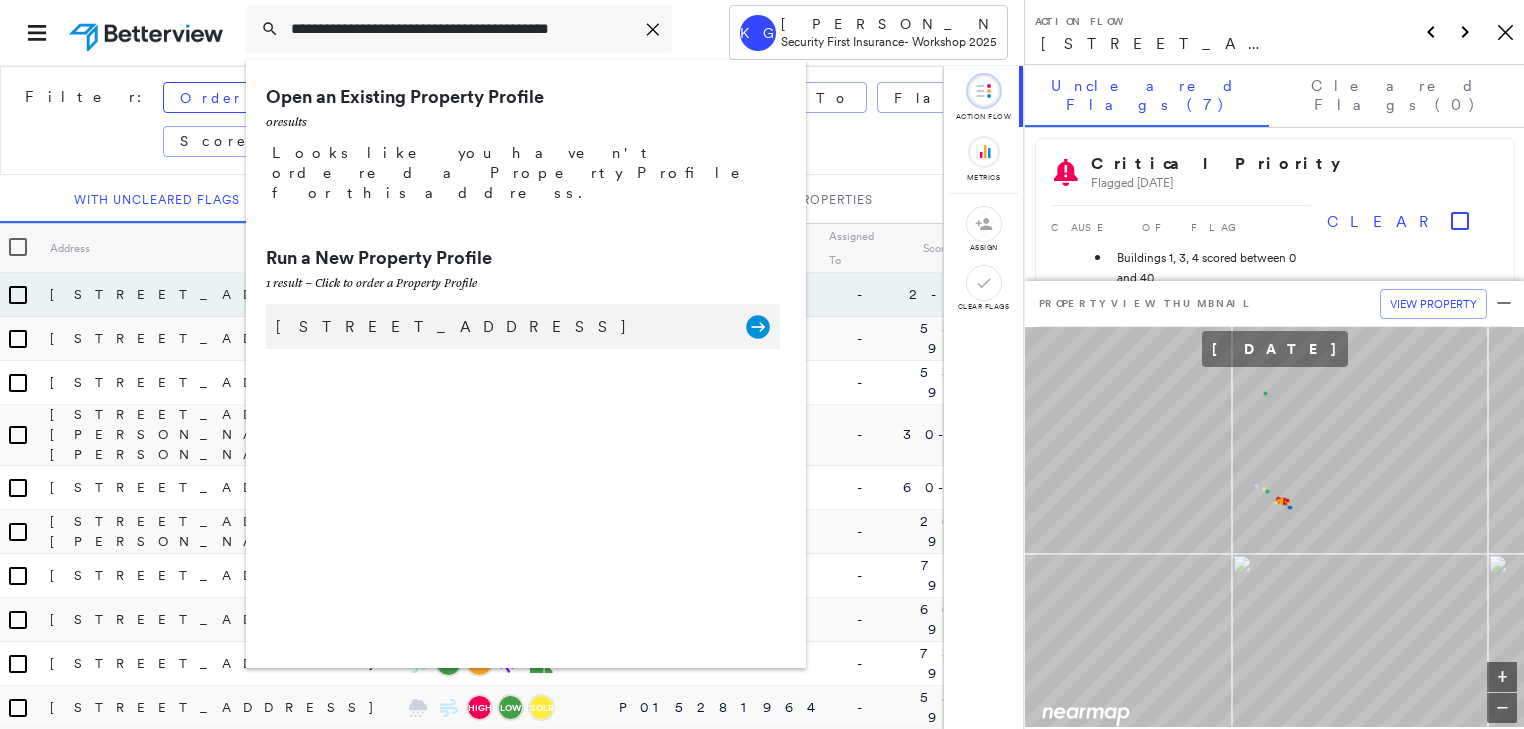 click 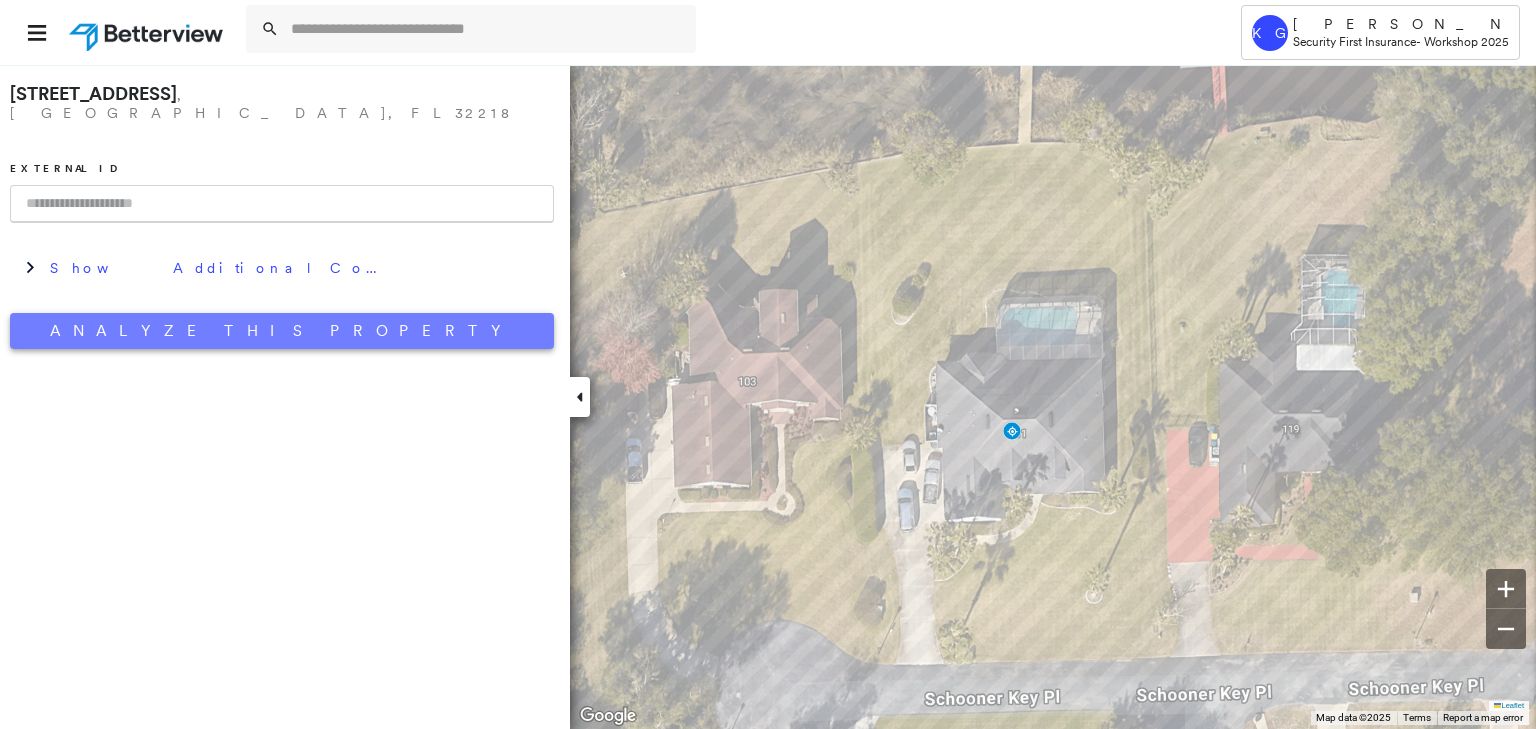 click on "Analyze This Property" at bounding box center (282, 331) 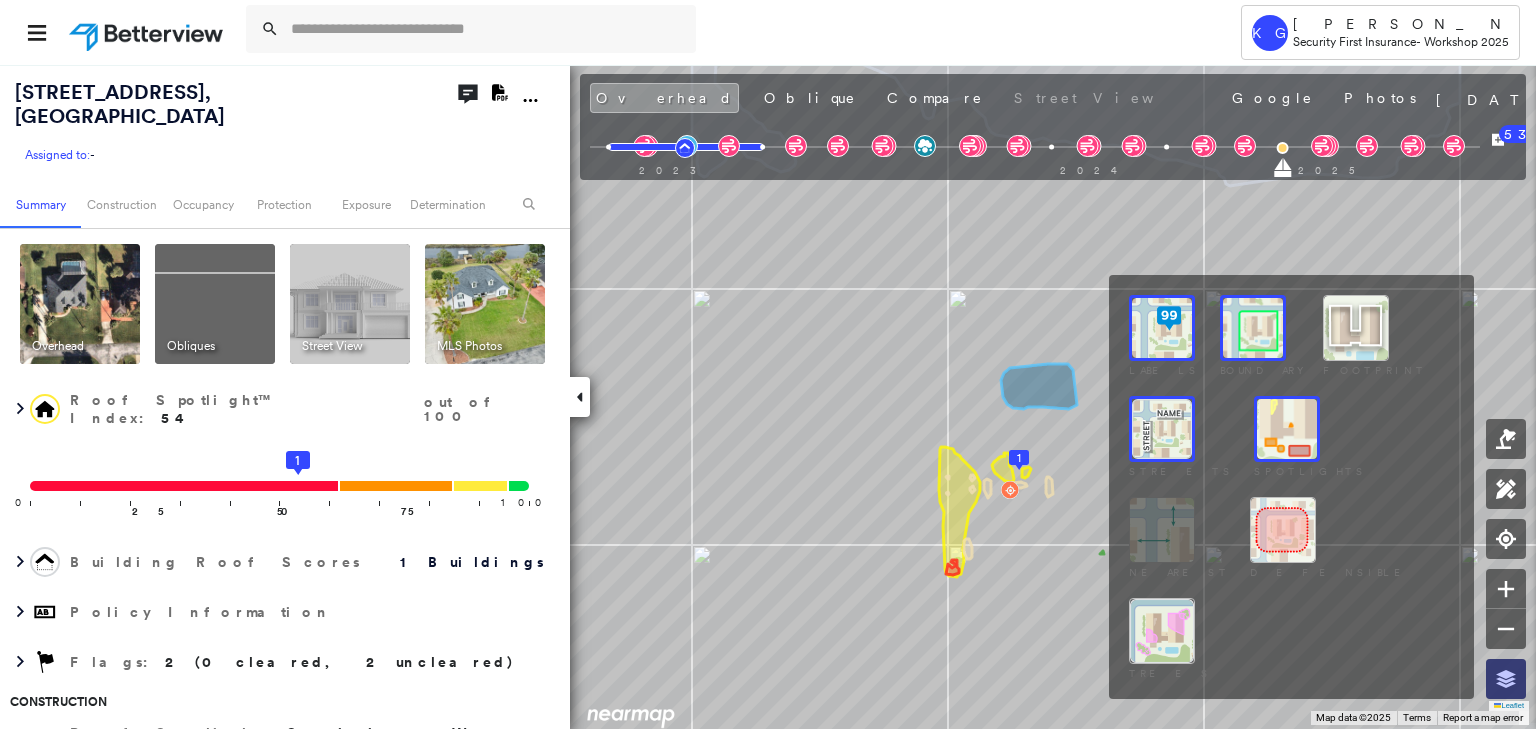 click at bounding box center (1506, 679) 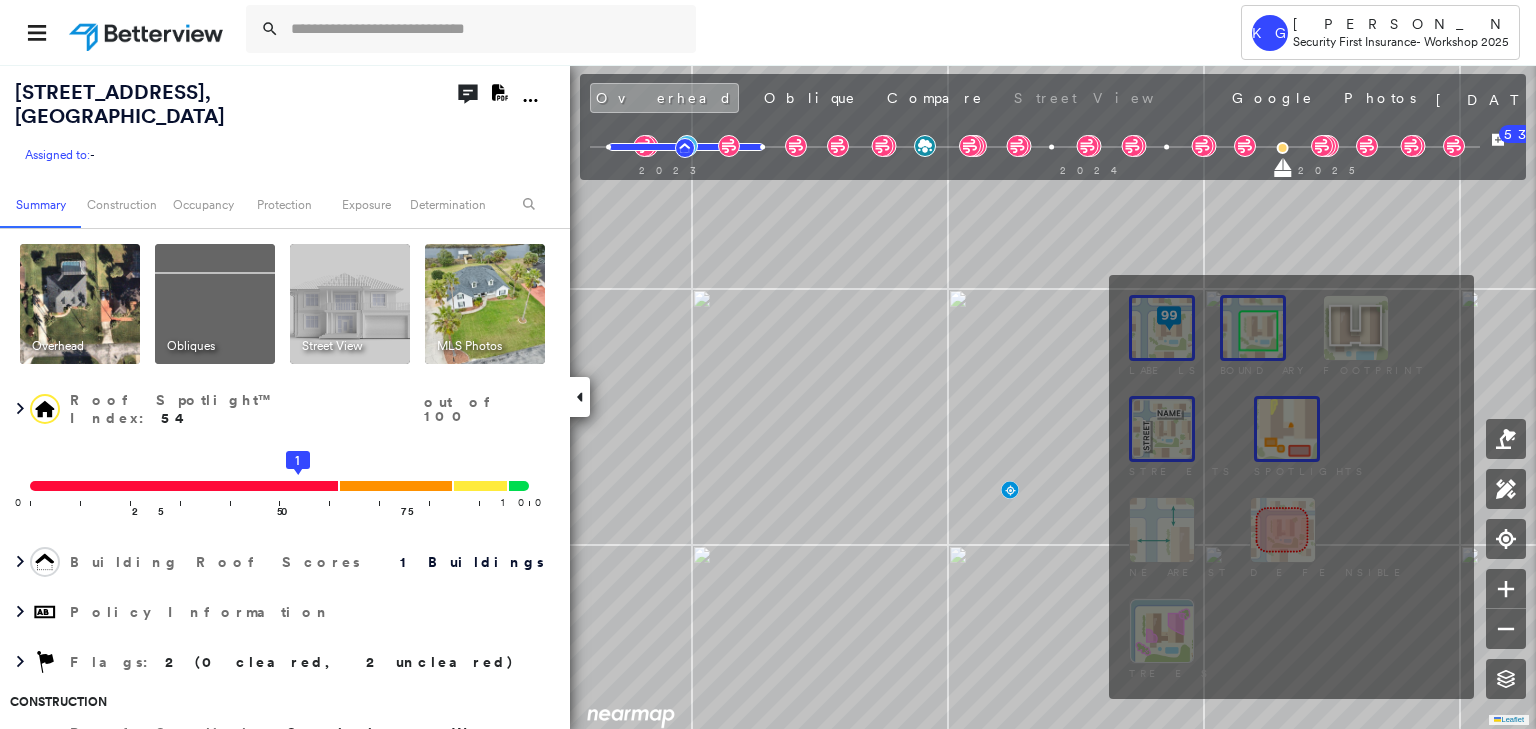 click at bounding box center (1287, 429) 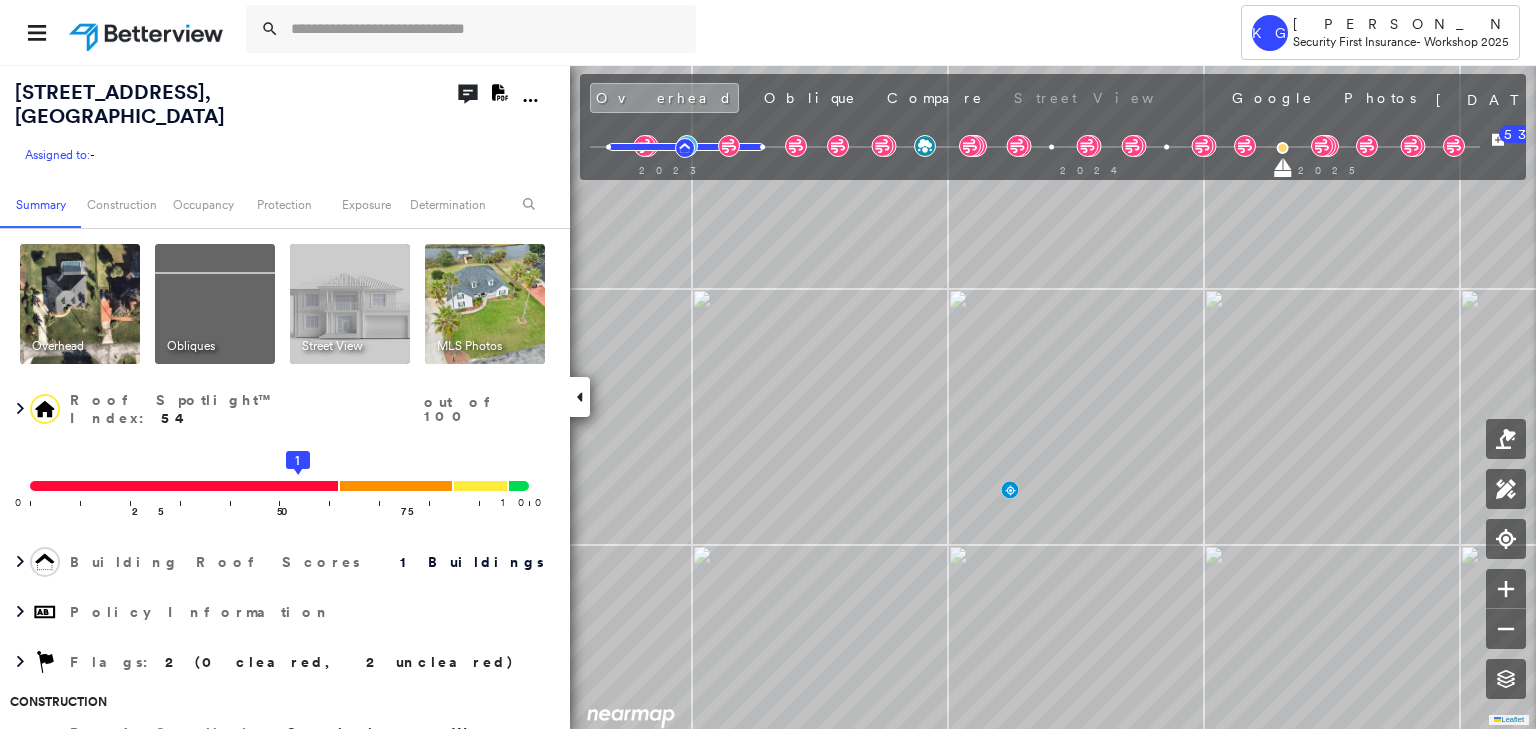 click 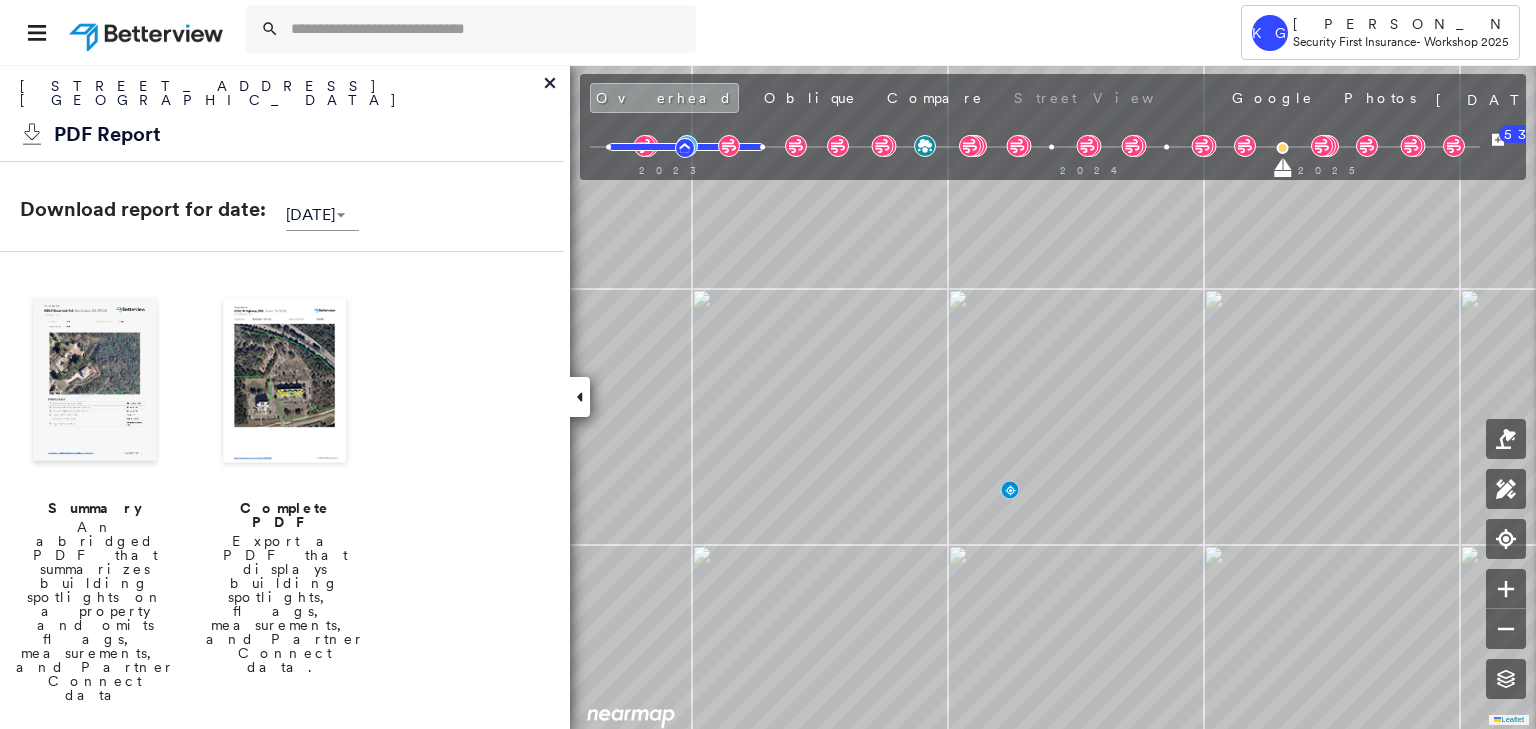 click at bounding box center (285, 382) 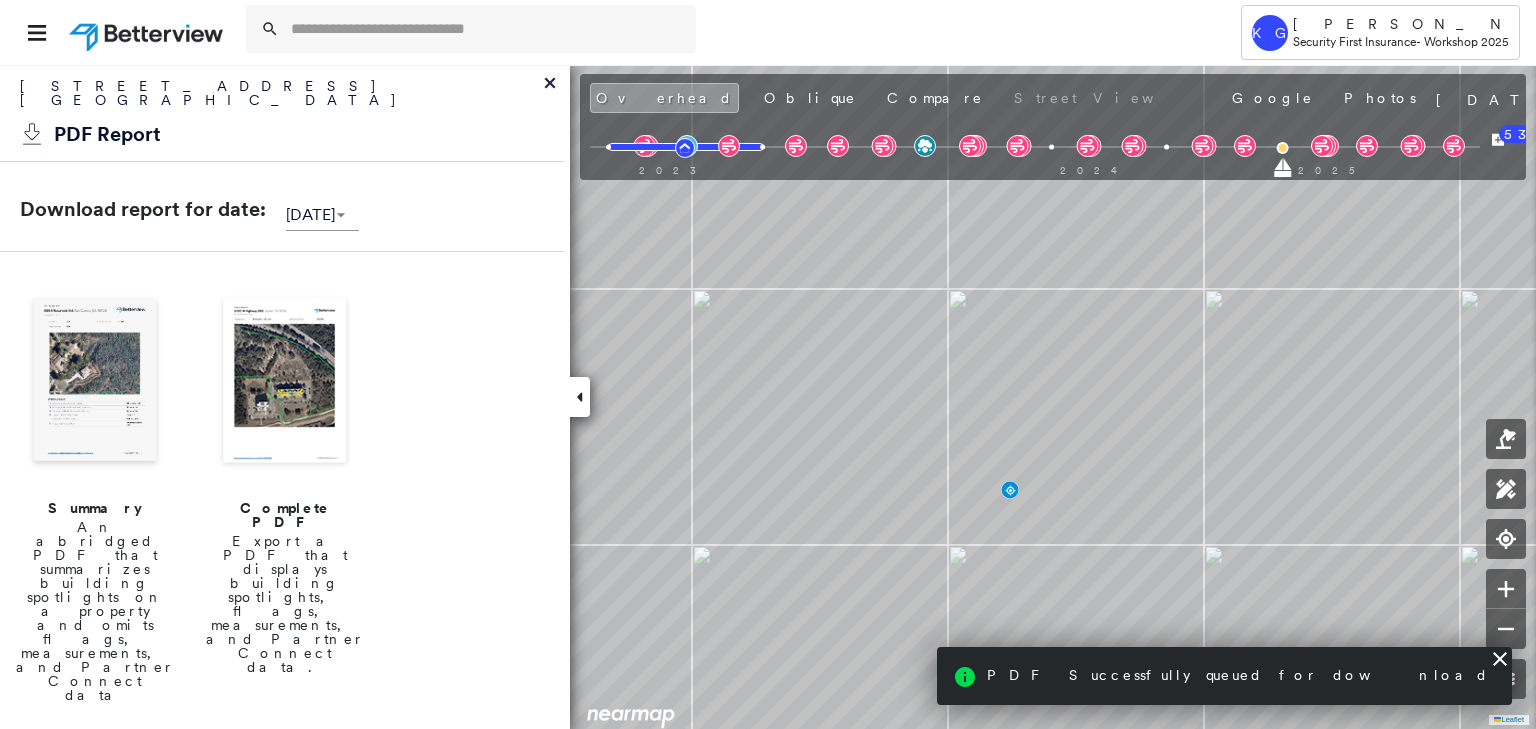 click 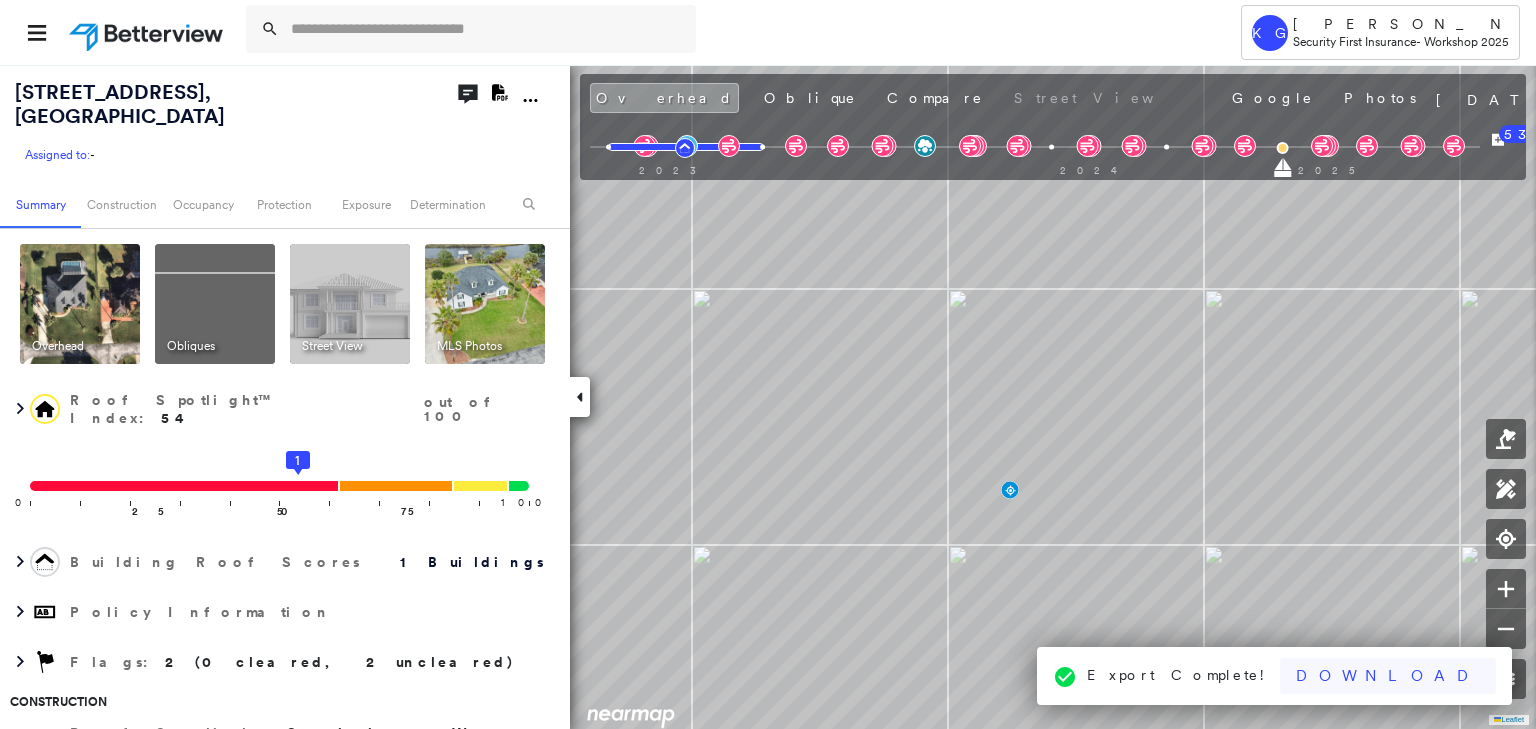 click on "Download" at bounding box center (1388, 676) 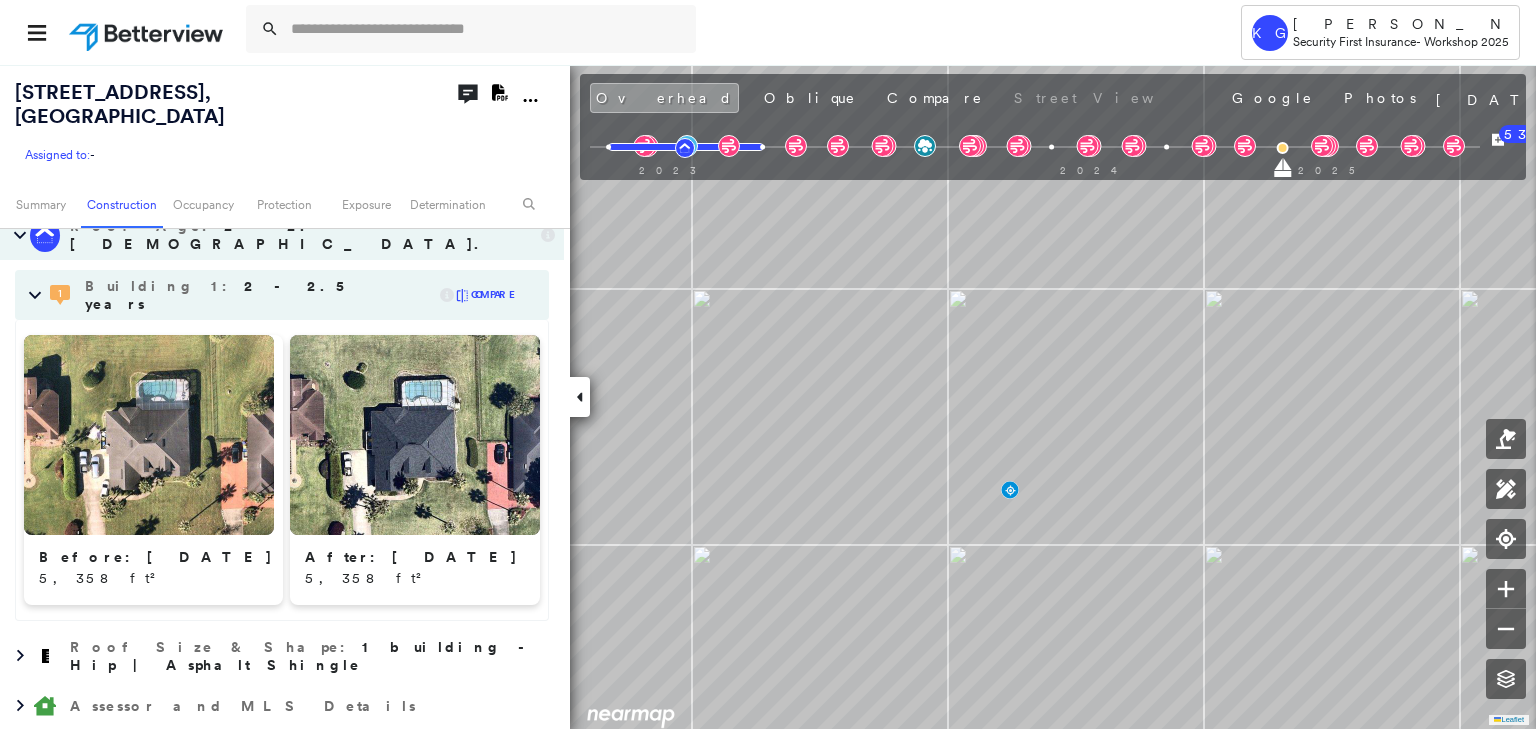 scroll, scrollTop: 640, scrollLeft: 0, axis: vertical 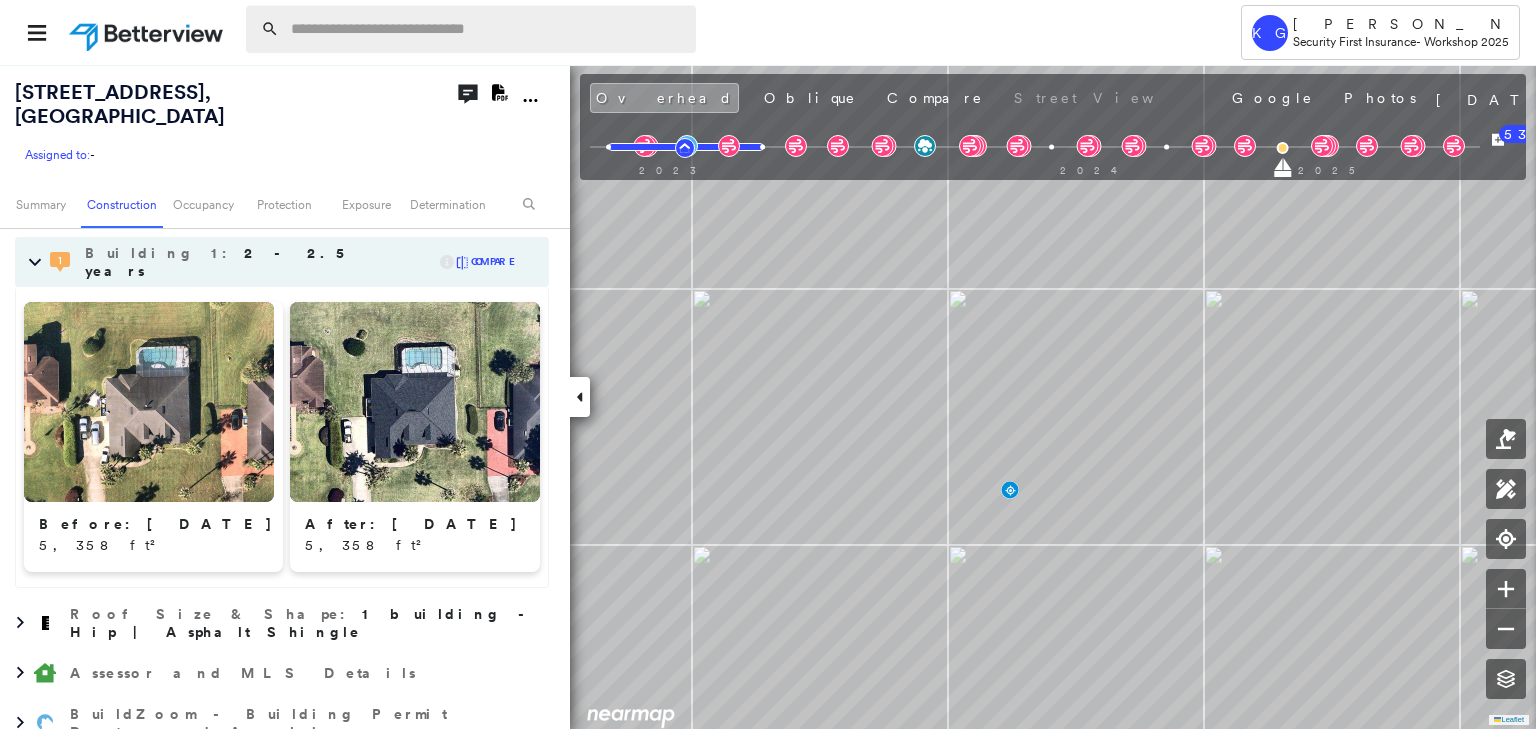 click at bounding box center [487, 29] 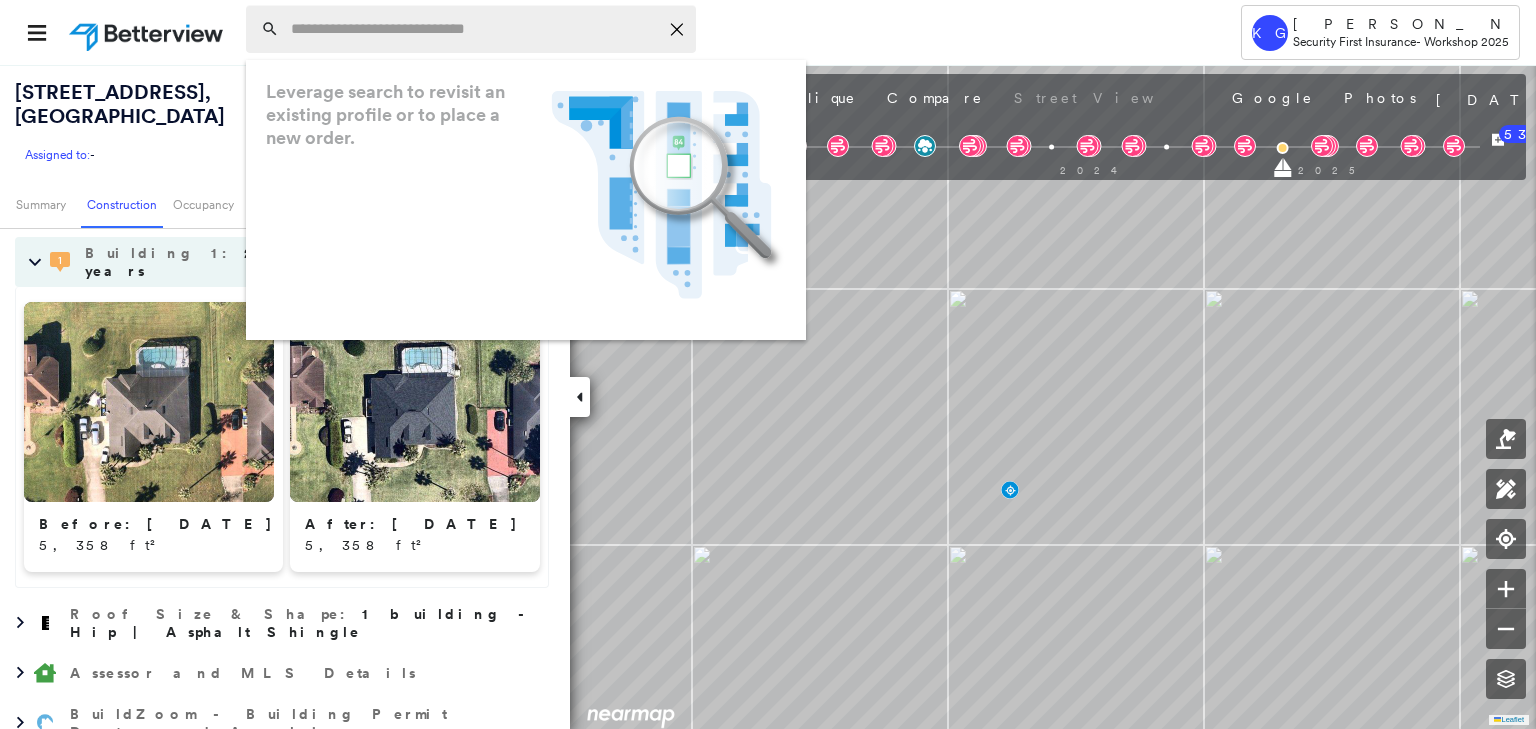 paste on "**********" 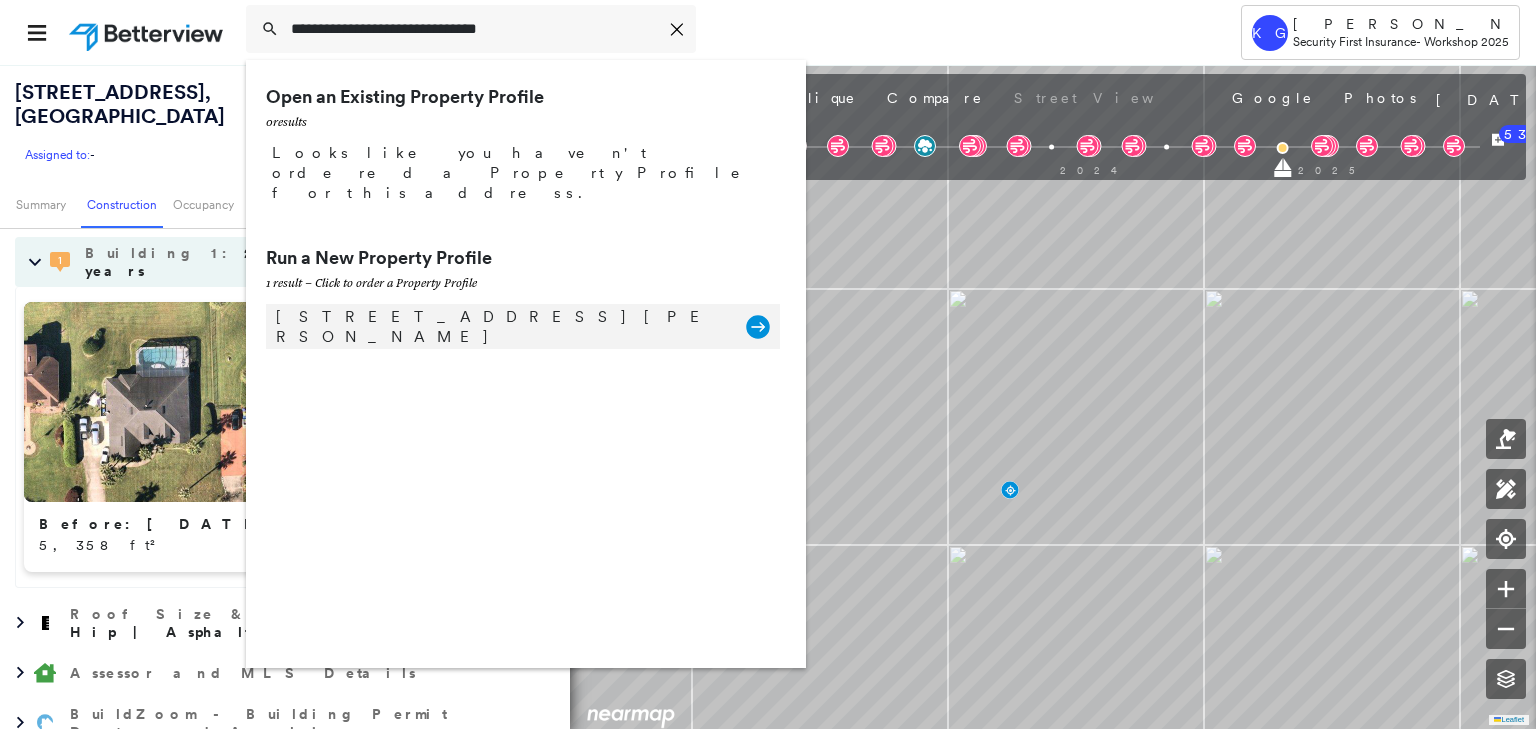 type on "**********" 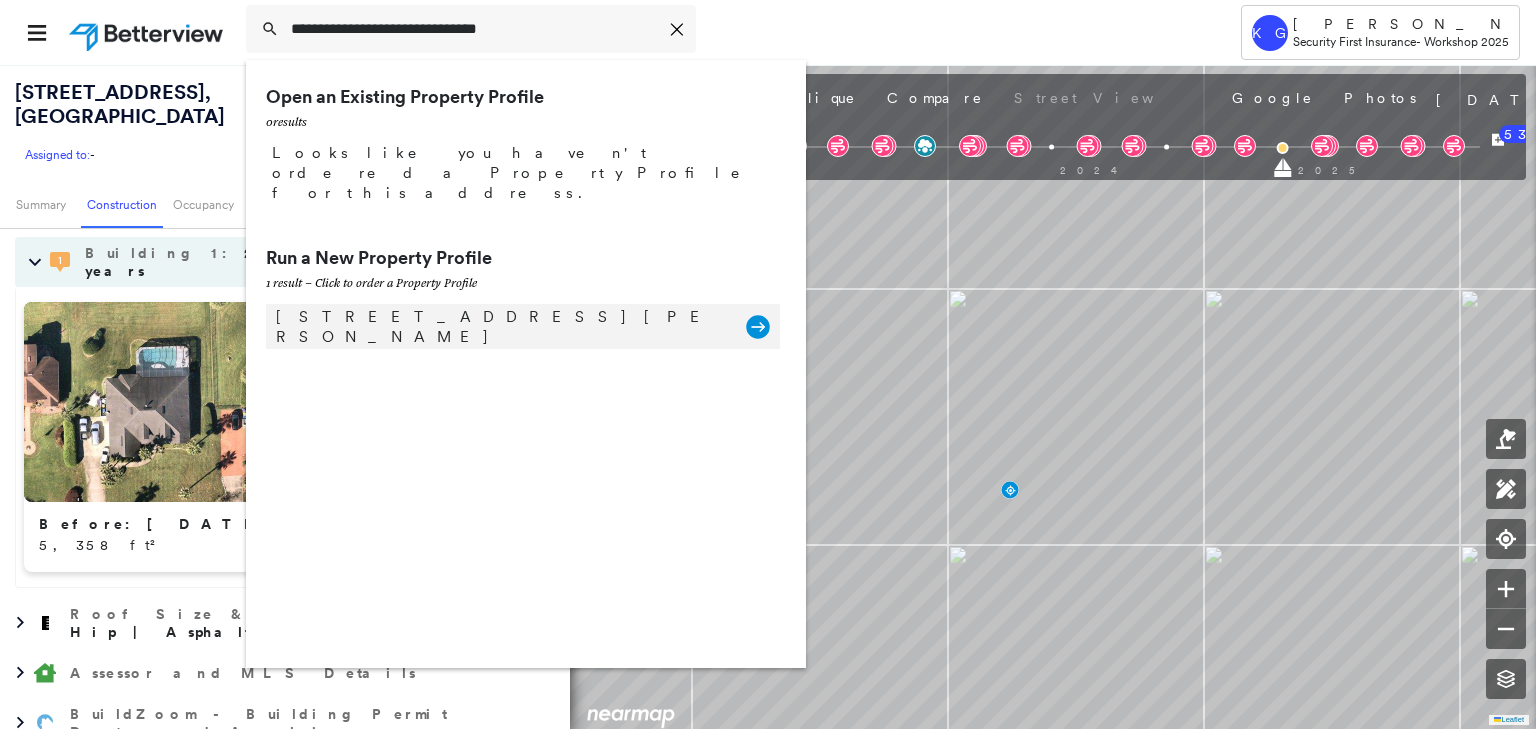 click 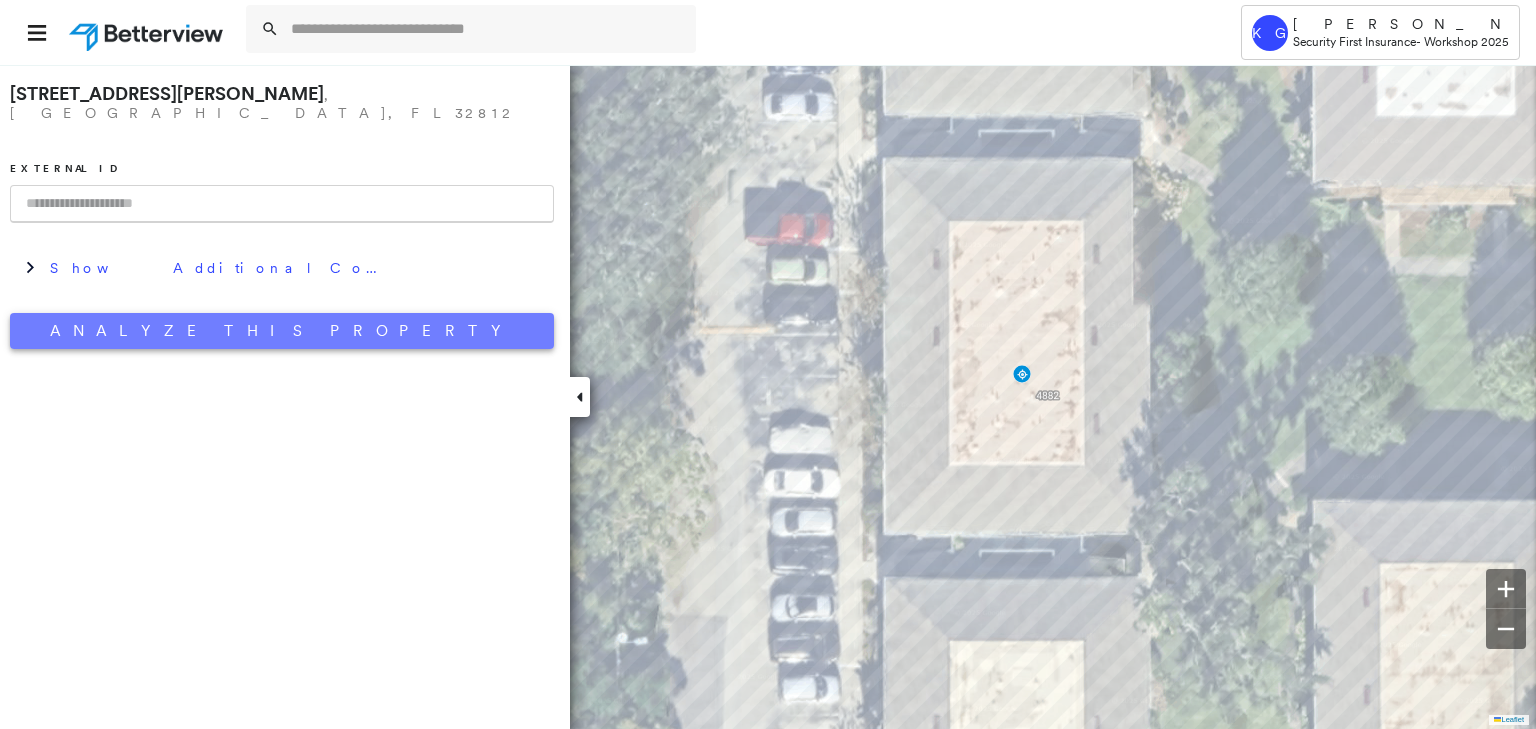click on "Analyze This Property" at bounding box center (282, 331) 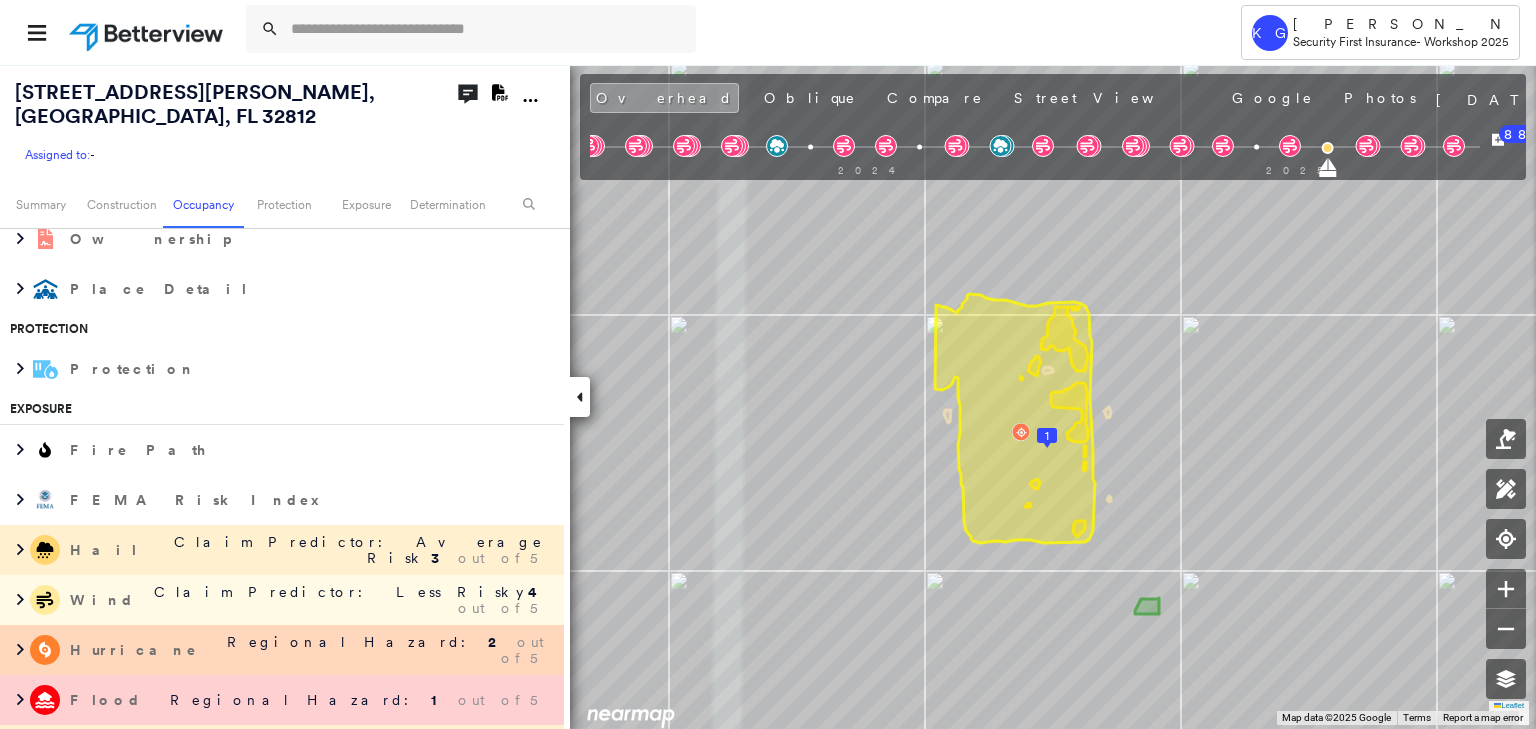 scroll, scrollTop: 992, scrollLeft: 0, axis: vertical 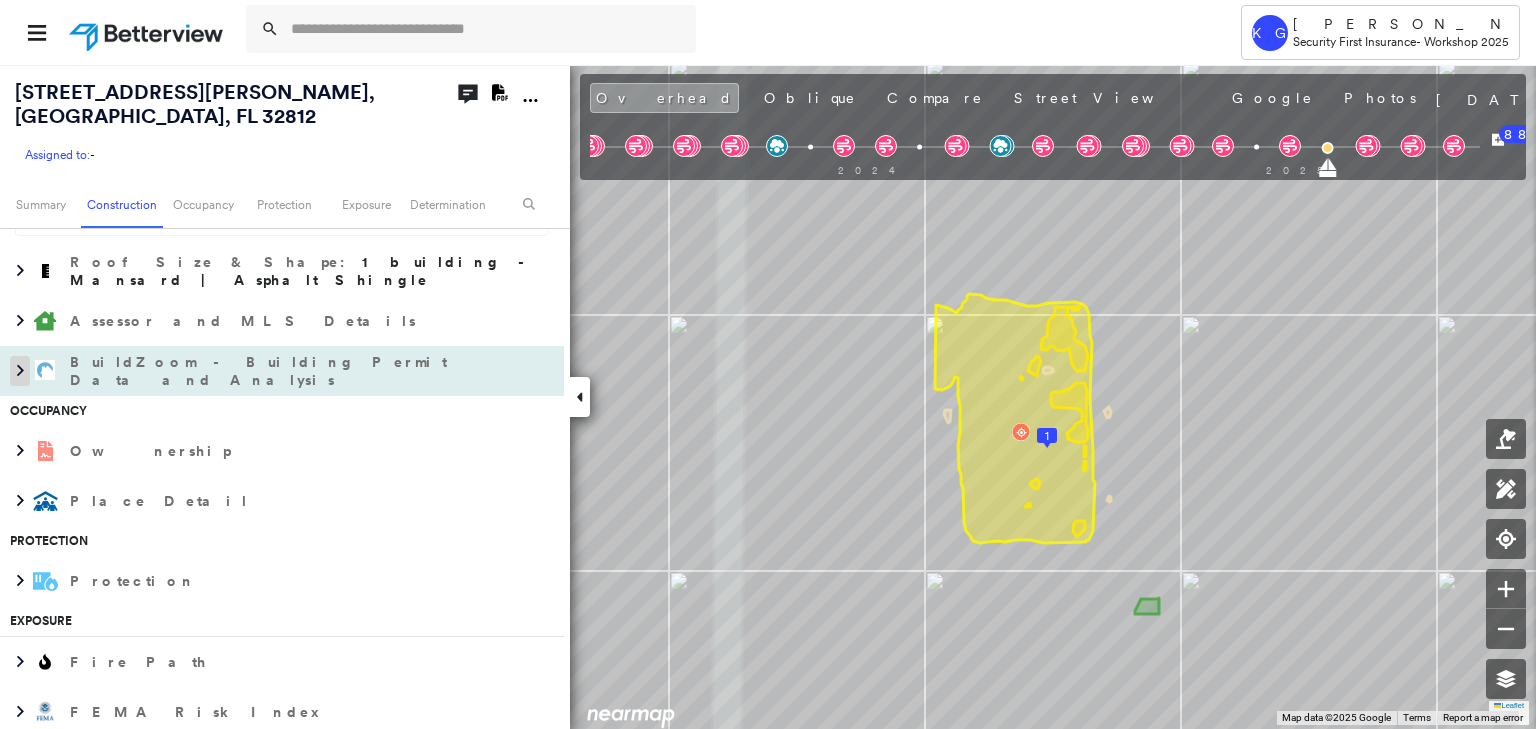 click at bounding box center [20, 371] 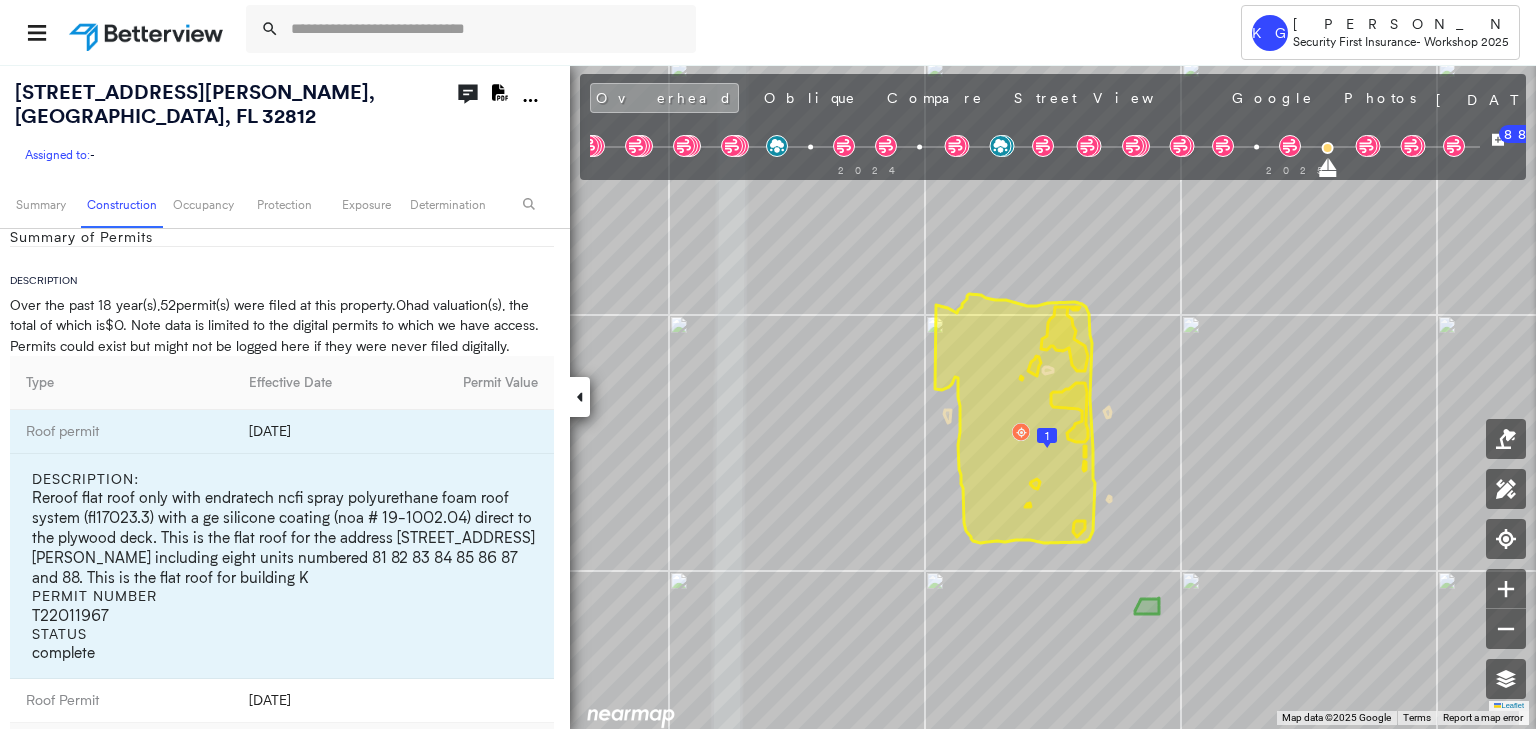 scroll, scrollTop: 1418, scrollLeft: 0, axis: vertical 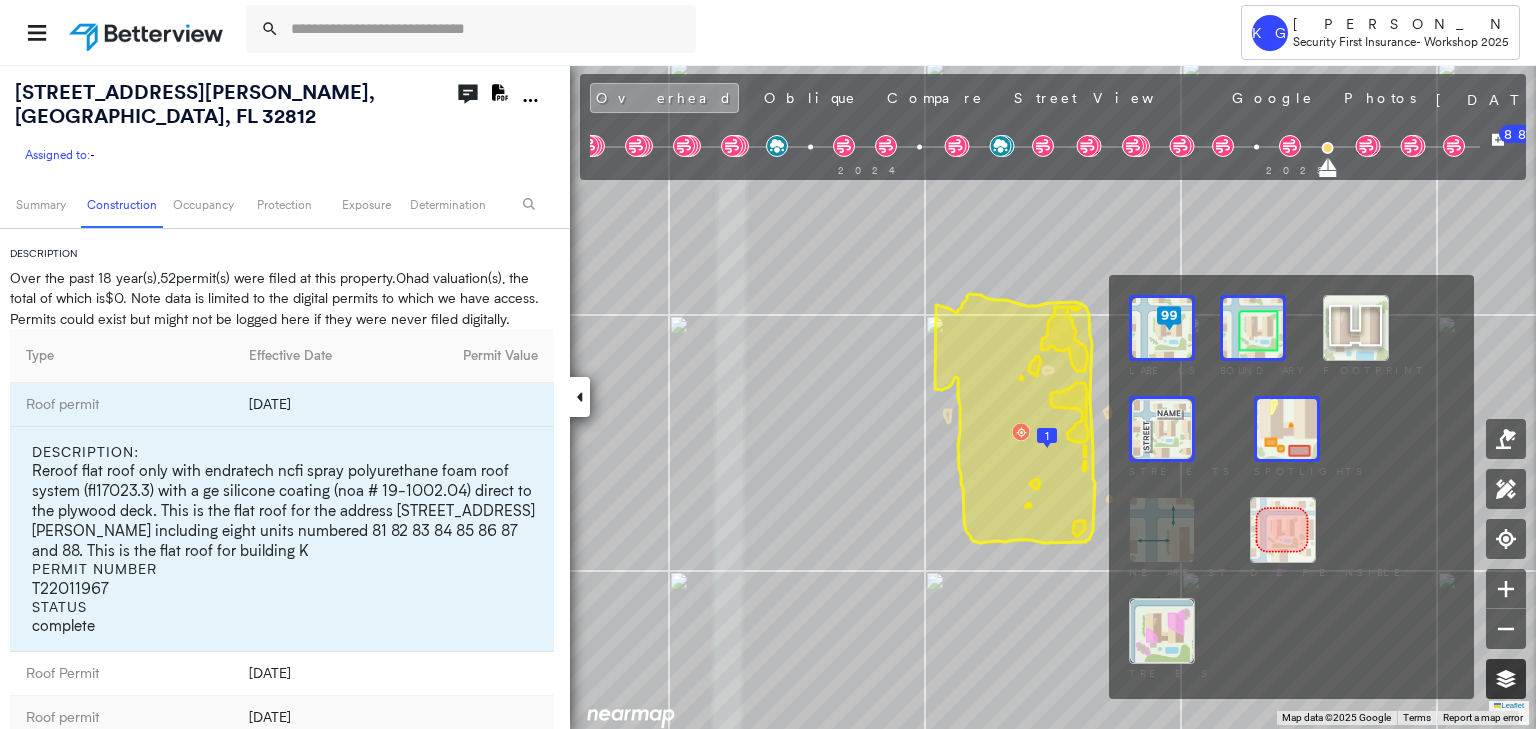 click at bounding box center (1506, 679) 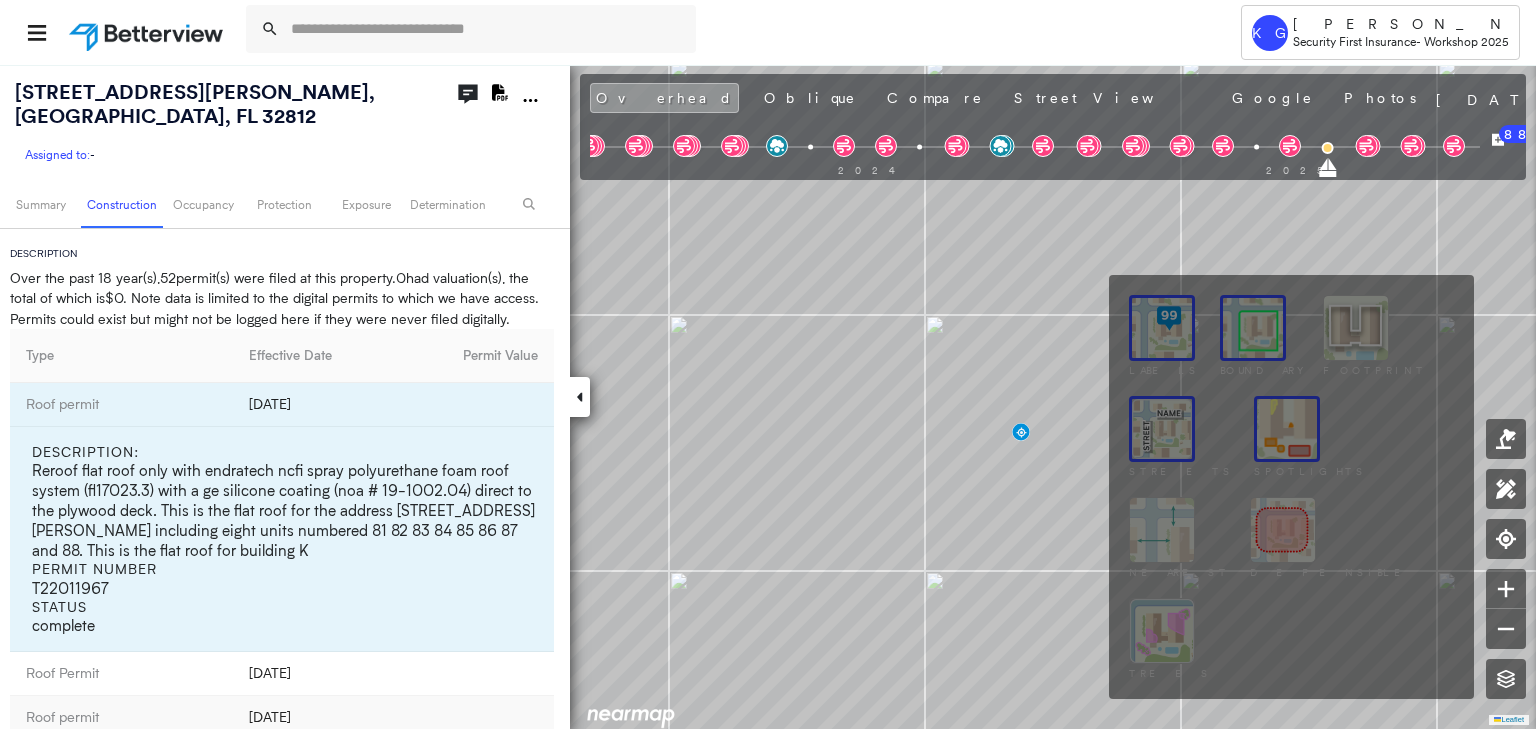 click at bounding box center (1287, 429) 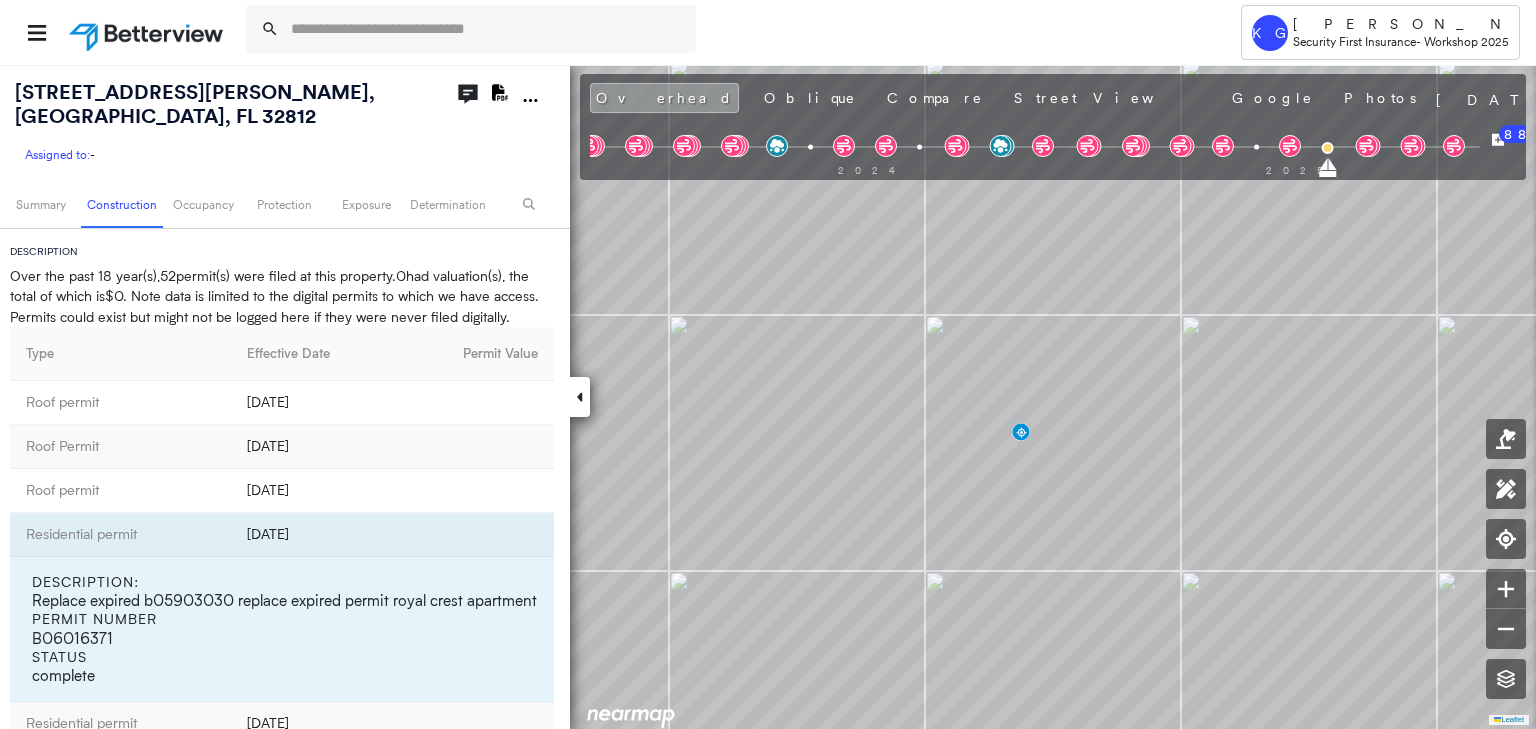 scroll, scrollTop: 1418, scrollLeft: 0, axis: vertical 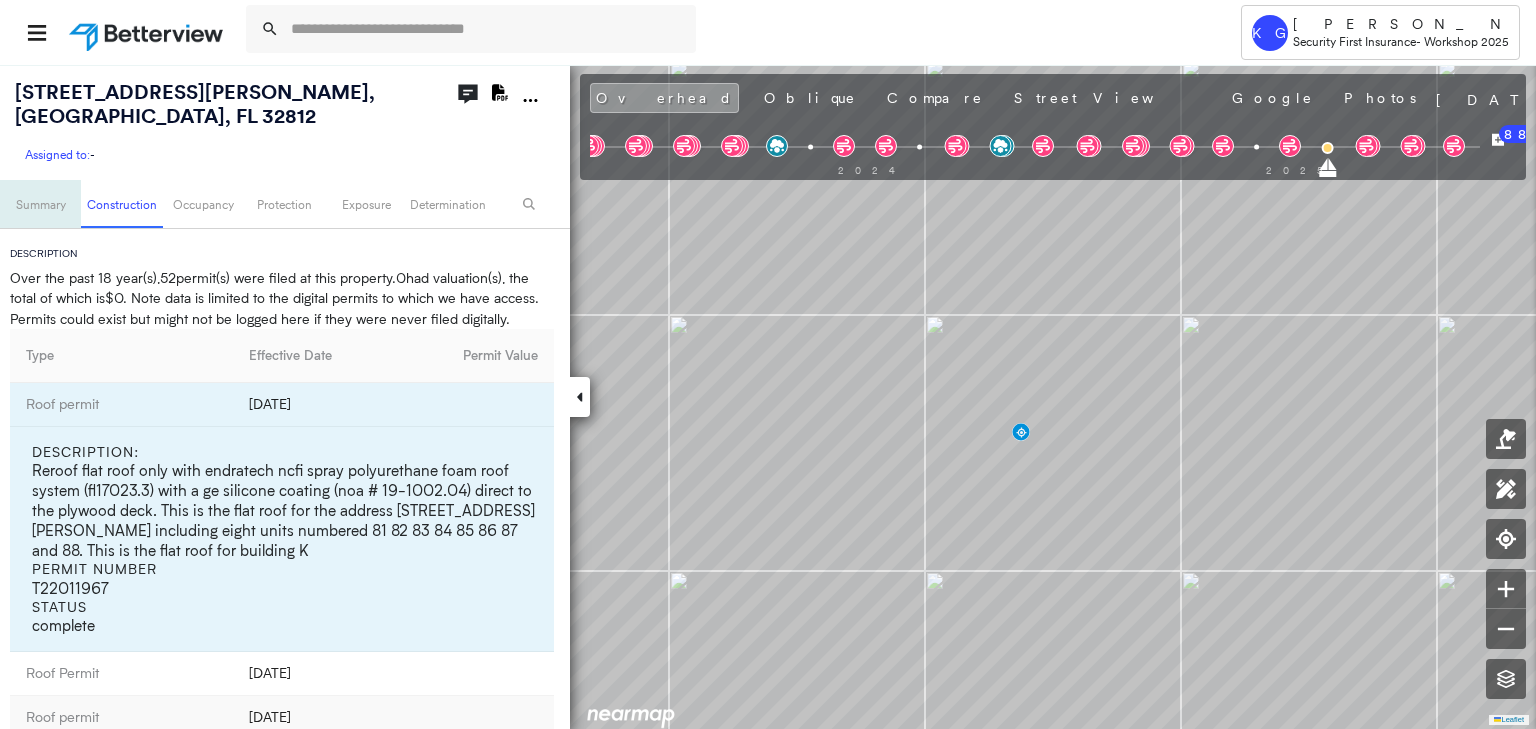 click on "Summary" at bounding box center [40, 204] 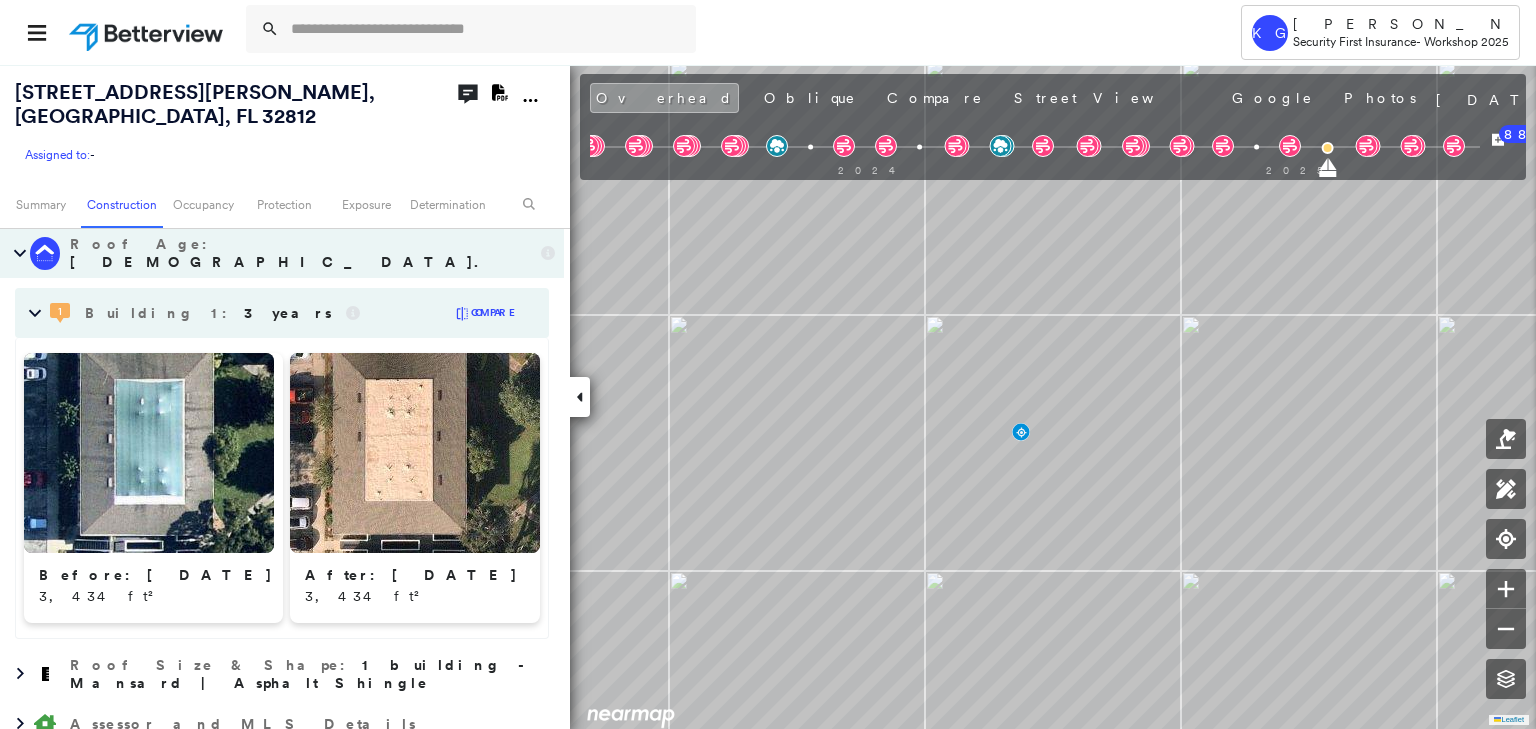 scroll, scrollTop: 651, scrollLeft: 0, axis: vertical 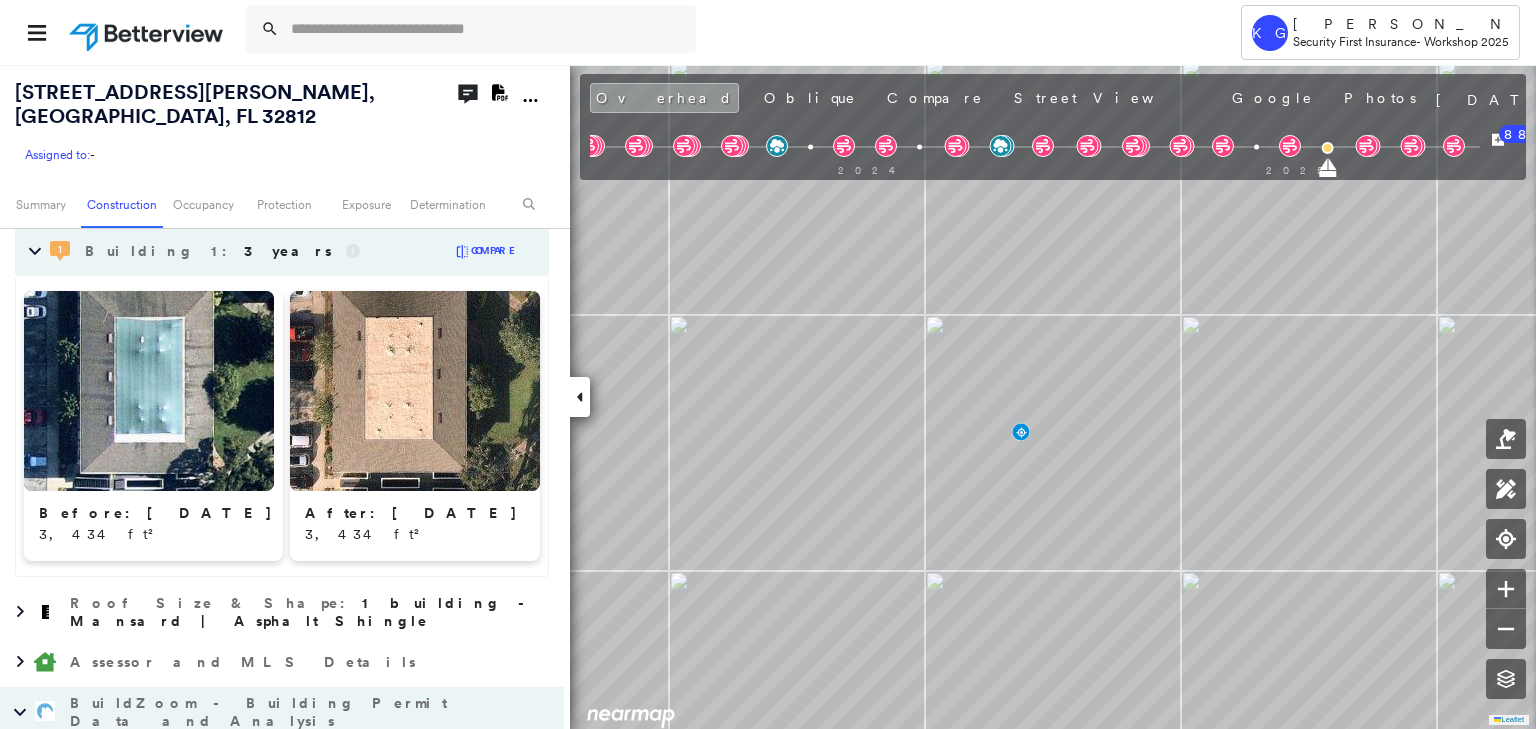 type 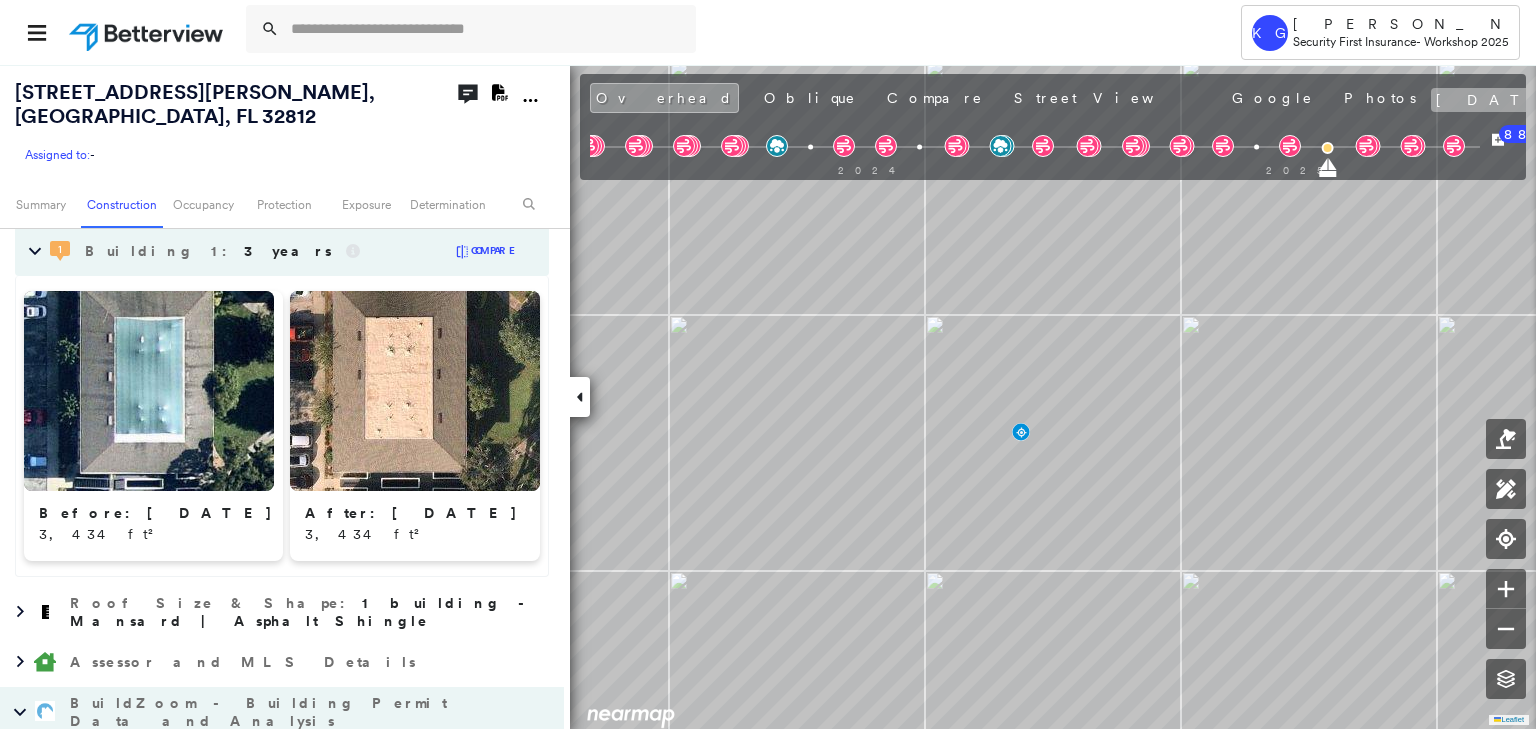 click on "[DATE]" at bounding box center (1498, 100) 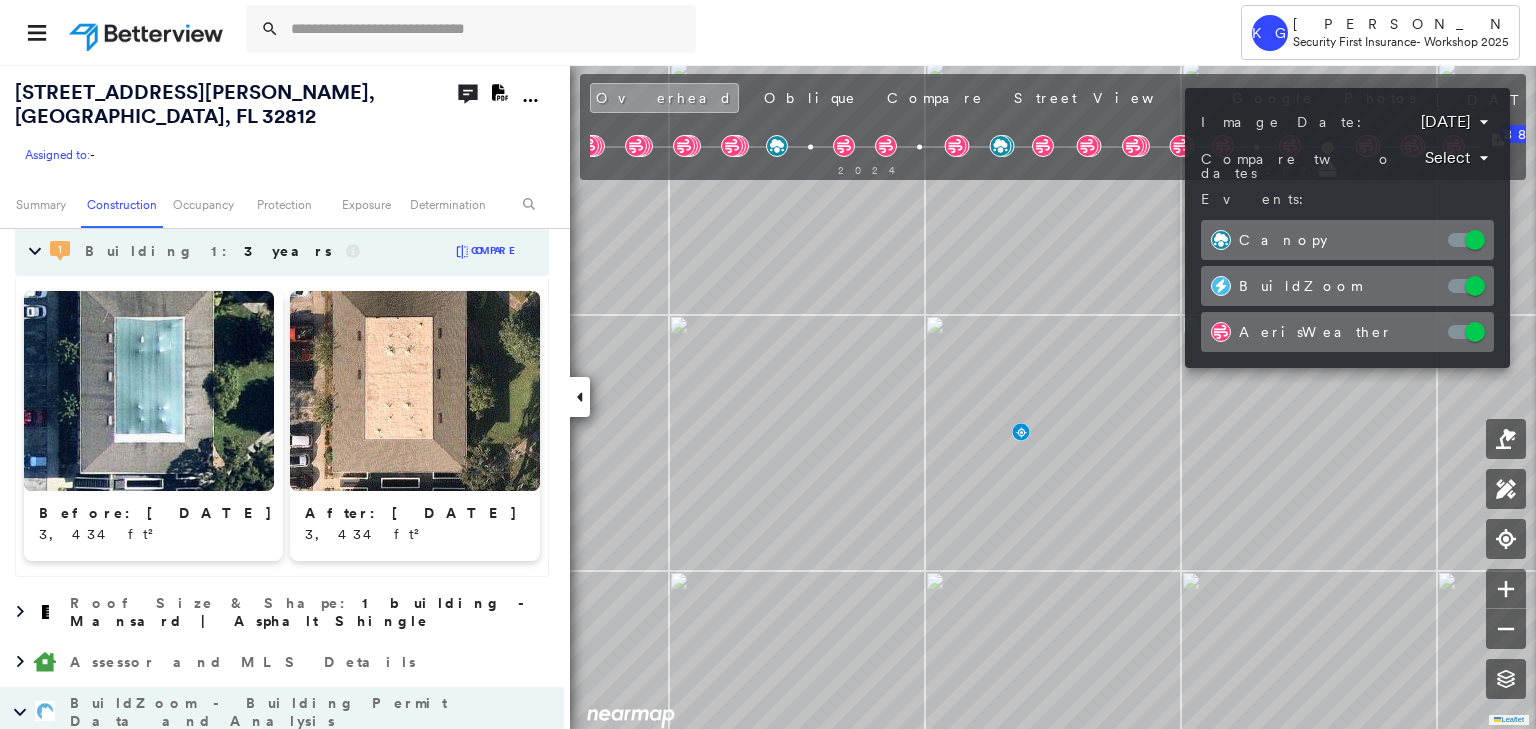 click on "Tower KG [PERSON_NAME] Security First Insurance  -   Workshop 2025 [STREET_ADDRESS][PERSON_NAME] Assigned to:  - Assigned to:  - Assigned to:  - Open Comments Download PDF Report Summary Construction Occupancy Protection Exposure Determination Overhead Obliques Street View MLS Photos Roof Spotlight™ Index :  57 out of 100 0 100 25 50 75 1 Building Roof Scores 1 Buildings Policy Information Flags :  2 (0 cleared, 2 uncleared) Construction Roof Spotlights :  Ponding, Staining, Overhang, Vent Property Features Roof Age :  [DEMOGRAPHIC_DATA] years old. 1 Building 1 :  3 years COMPARE Before :  [DATE] 3,434 ft² After :  [DATE] 3,434 ft² Roof Size & Shape :  1 building  - Mansard | Asphalt Shingle Assessor and MLS Details BuildZoom - Building Permit Data and Analysis   Timeline of Permits 2005 2022 27 22 2 1 Number of Permits 52 Building Permit Value $0 Summary of Permits Description Over the past 18 year(s) ,  52  permit(s) were filed at this property.  0  had valuation(s), the total of which is  $0 Type 3" at bounding box center [768, 364] 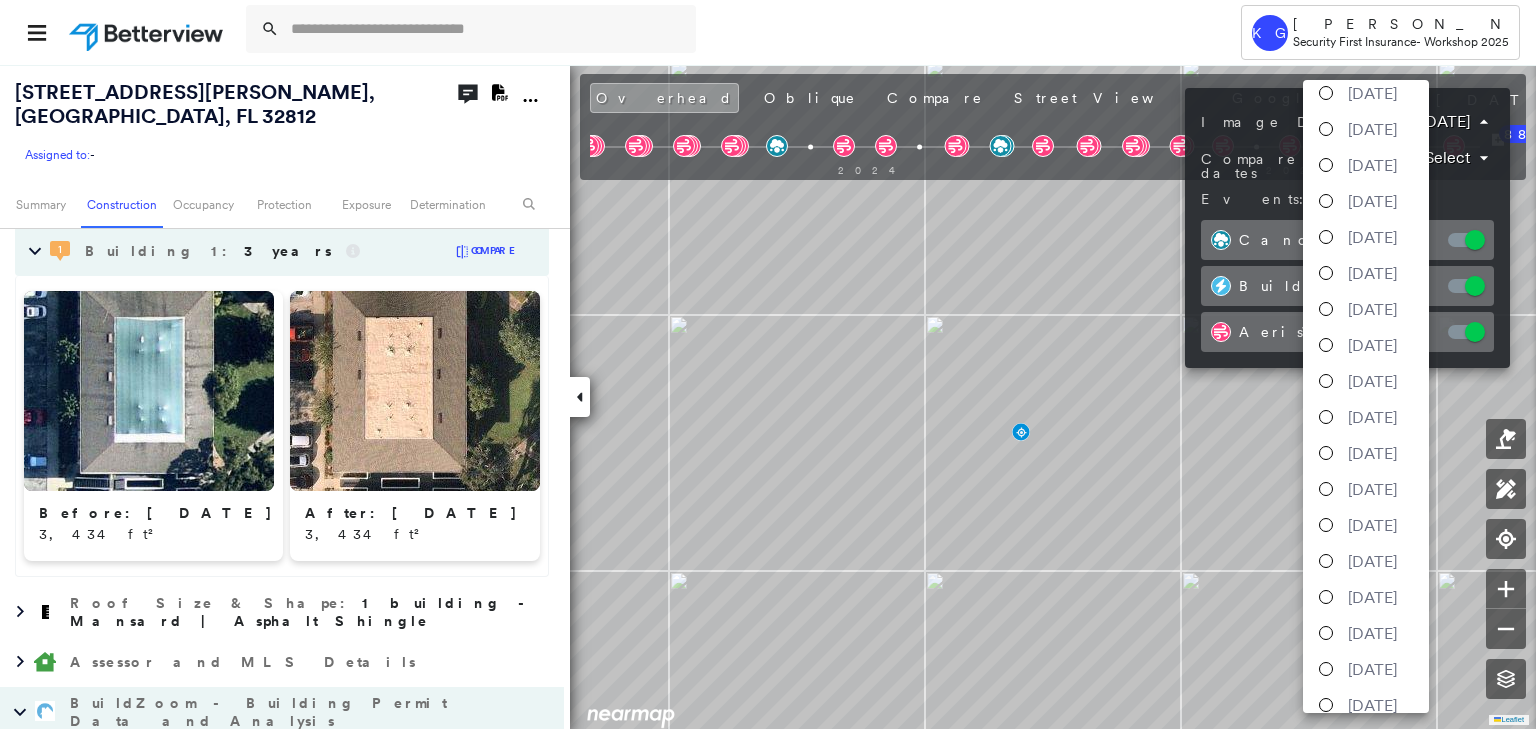 scroll, scrollTop: 211, scrollLeft: 0, axis: vertical 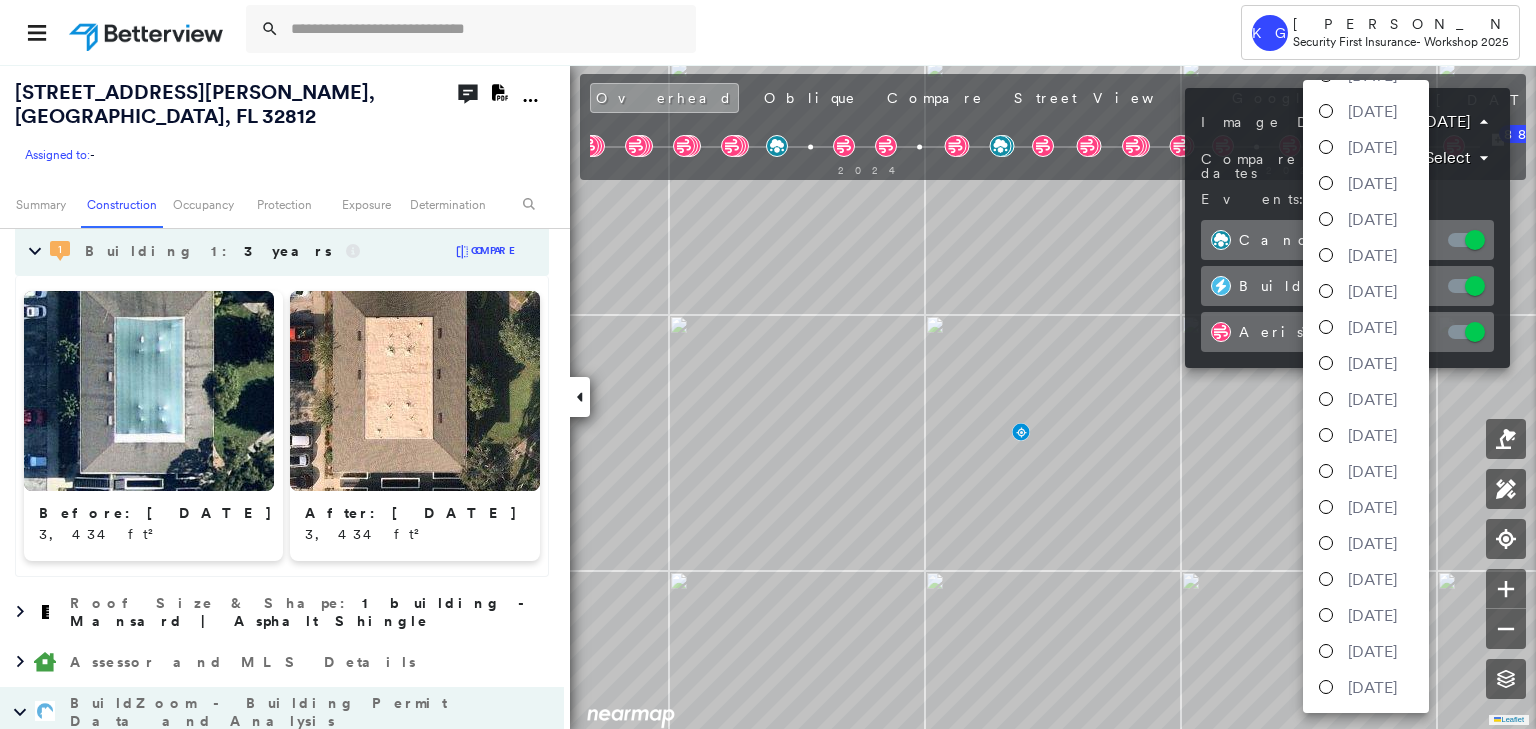 click at bounding box center [768, 364] 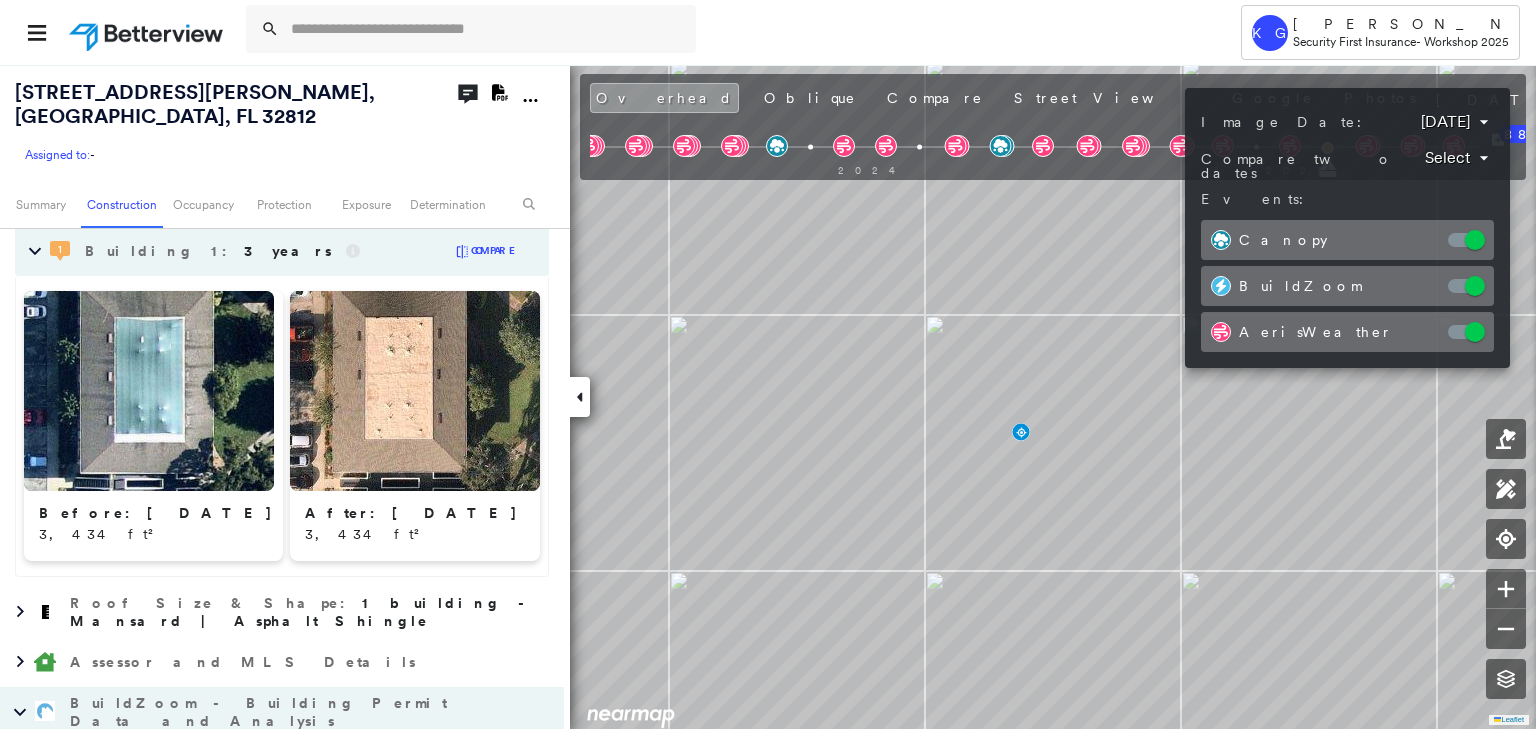 click at bounding box center (768, 364) 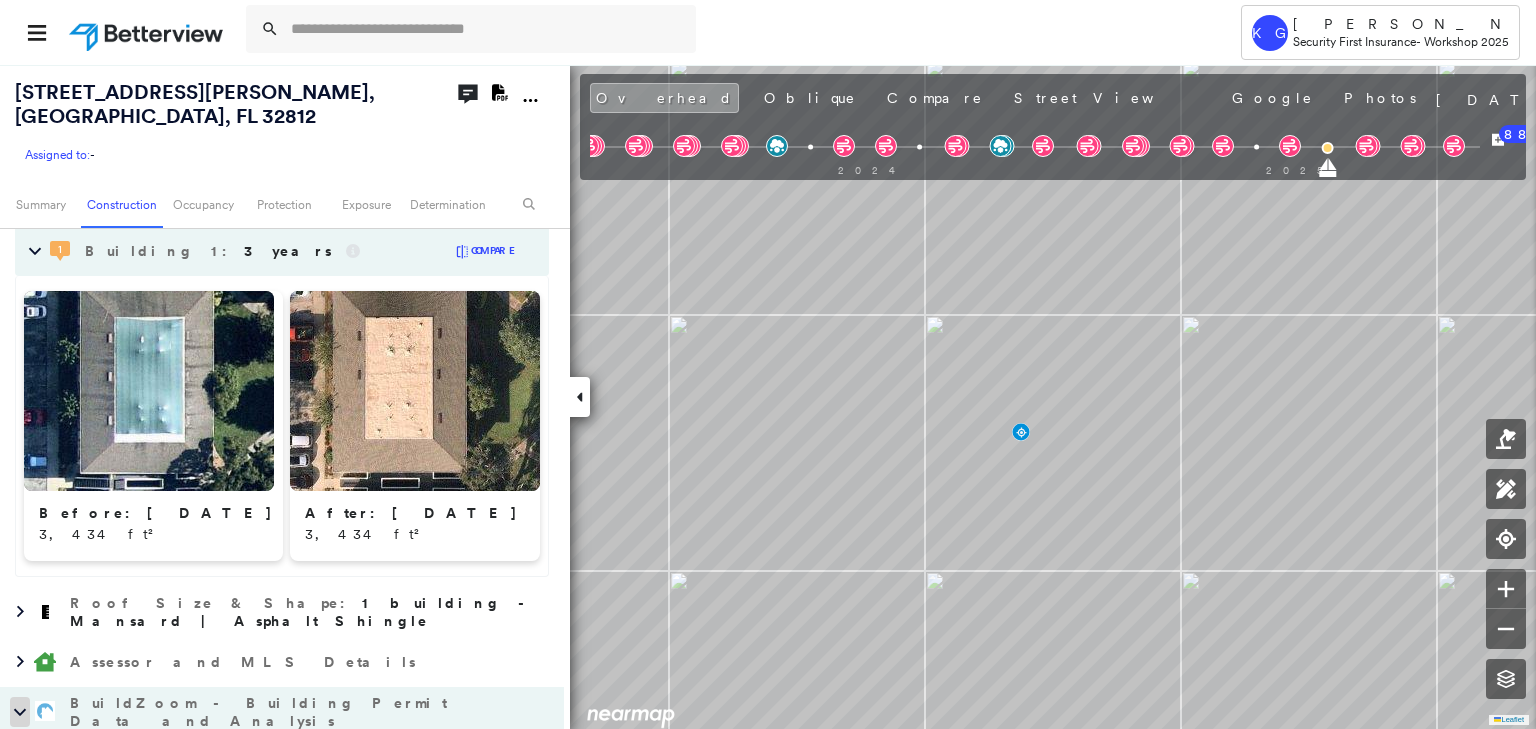click 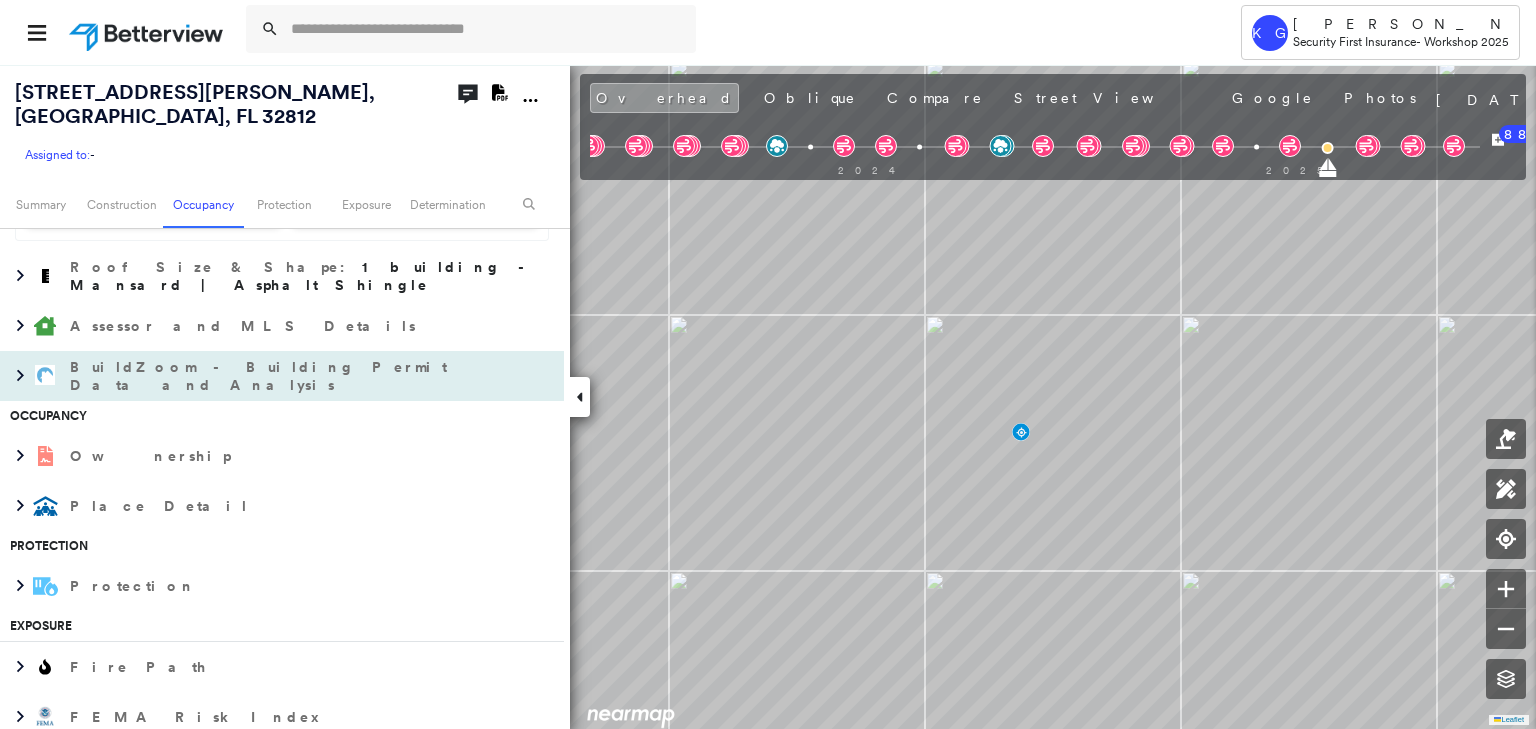 scroll, scrollTop: 864, scrollLeft: 0, axis: vertical 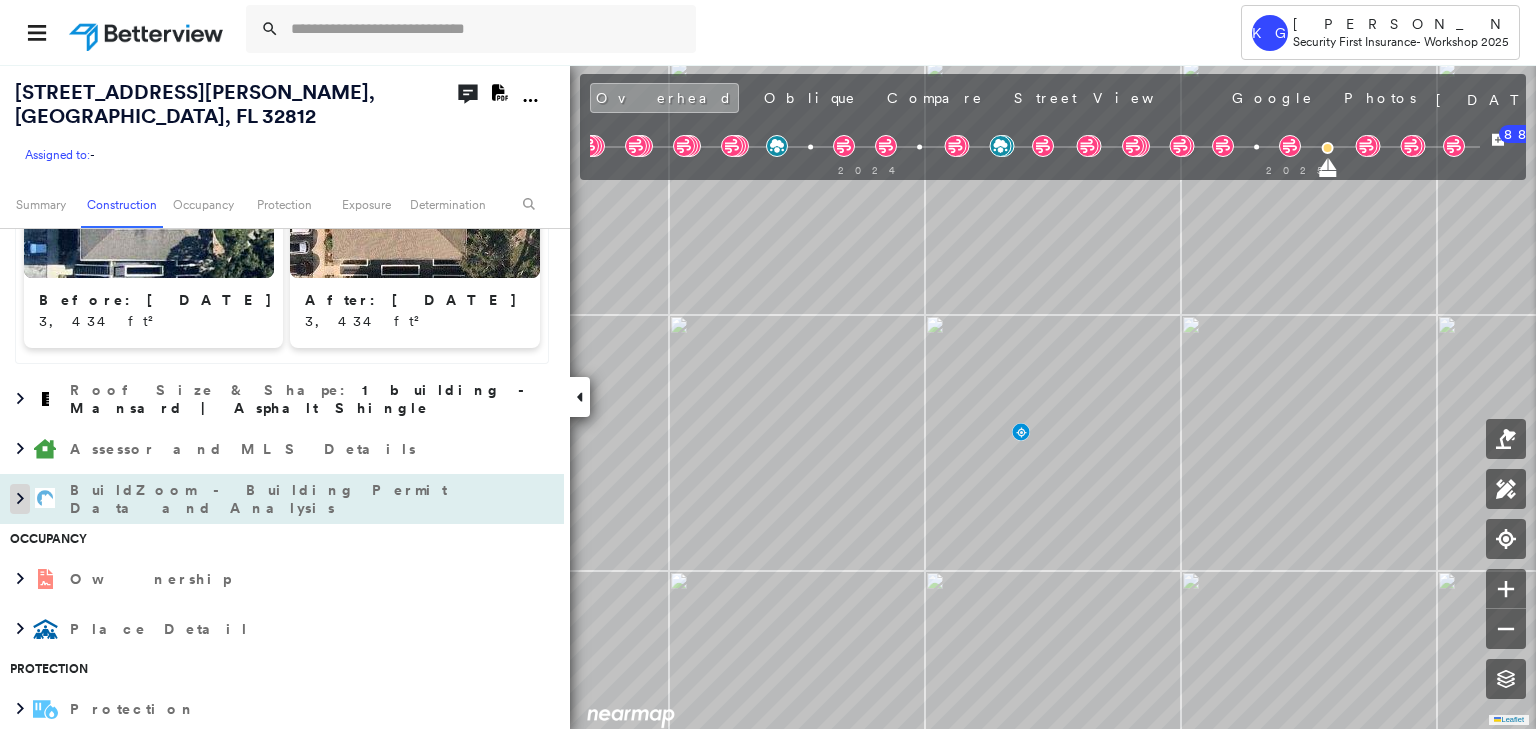 click 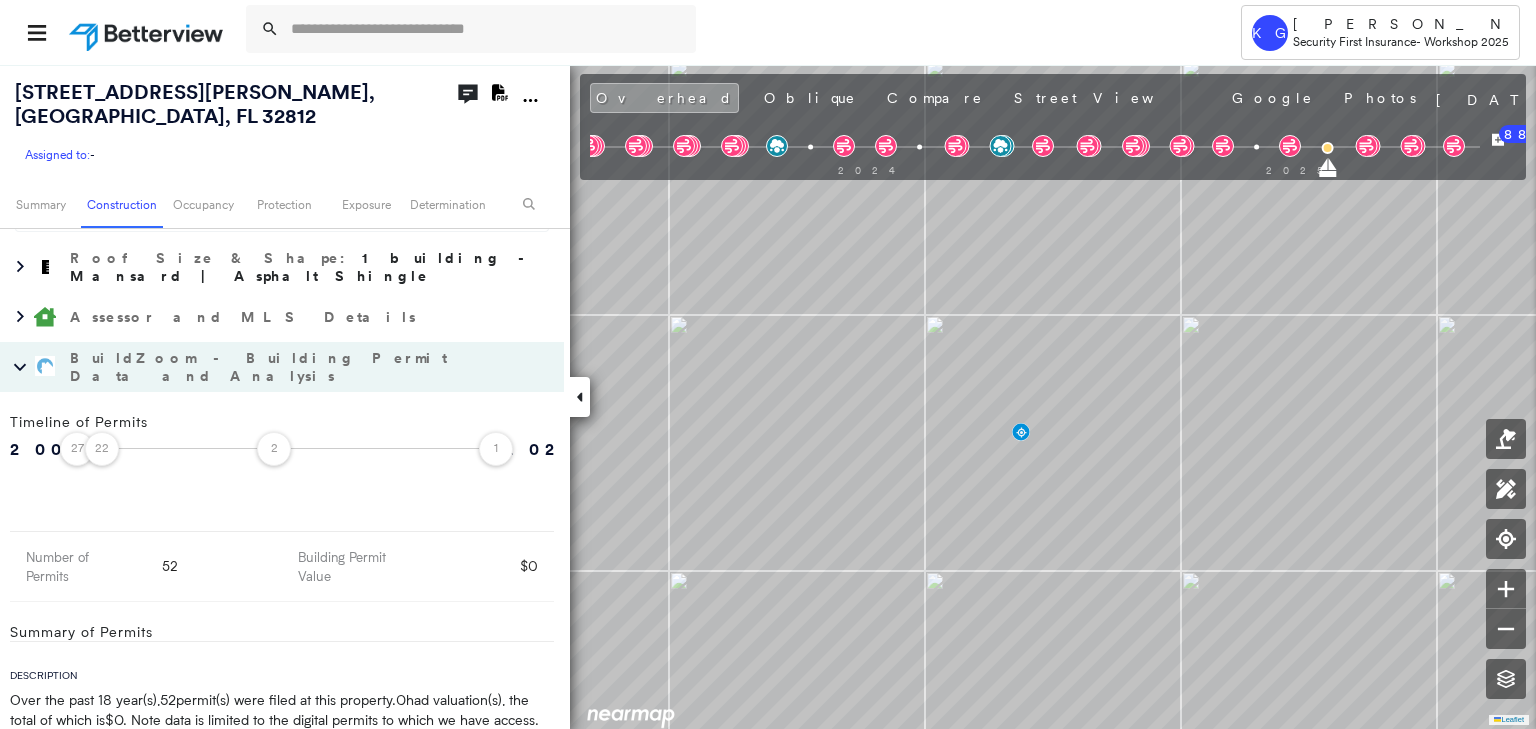 scroll, scrollTop: 1077, scrollLeft: 0, axis: vertical 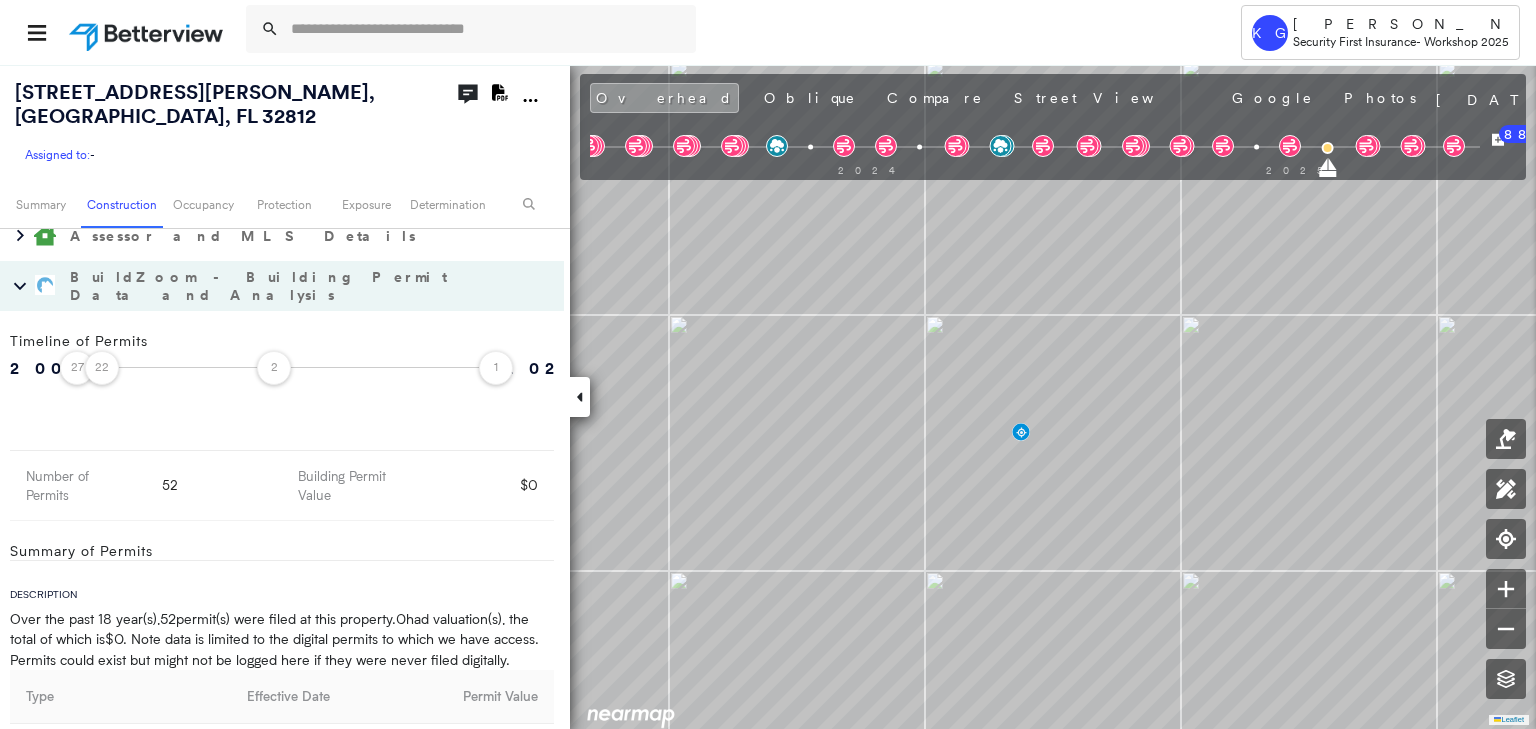 click on "Download PDF Report" 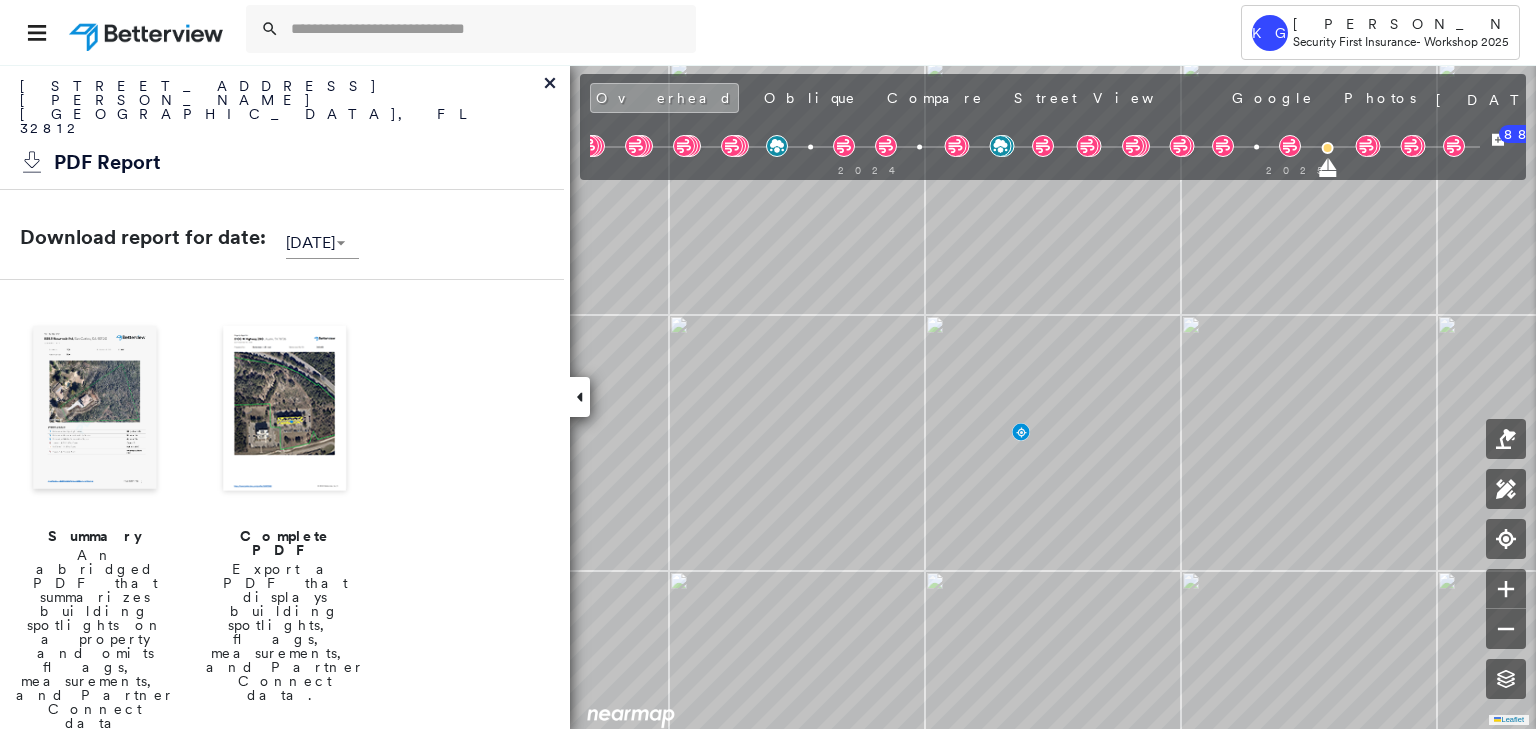 click at bounding box center (285, 410) 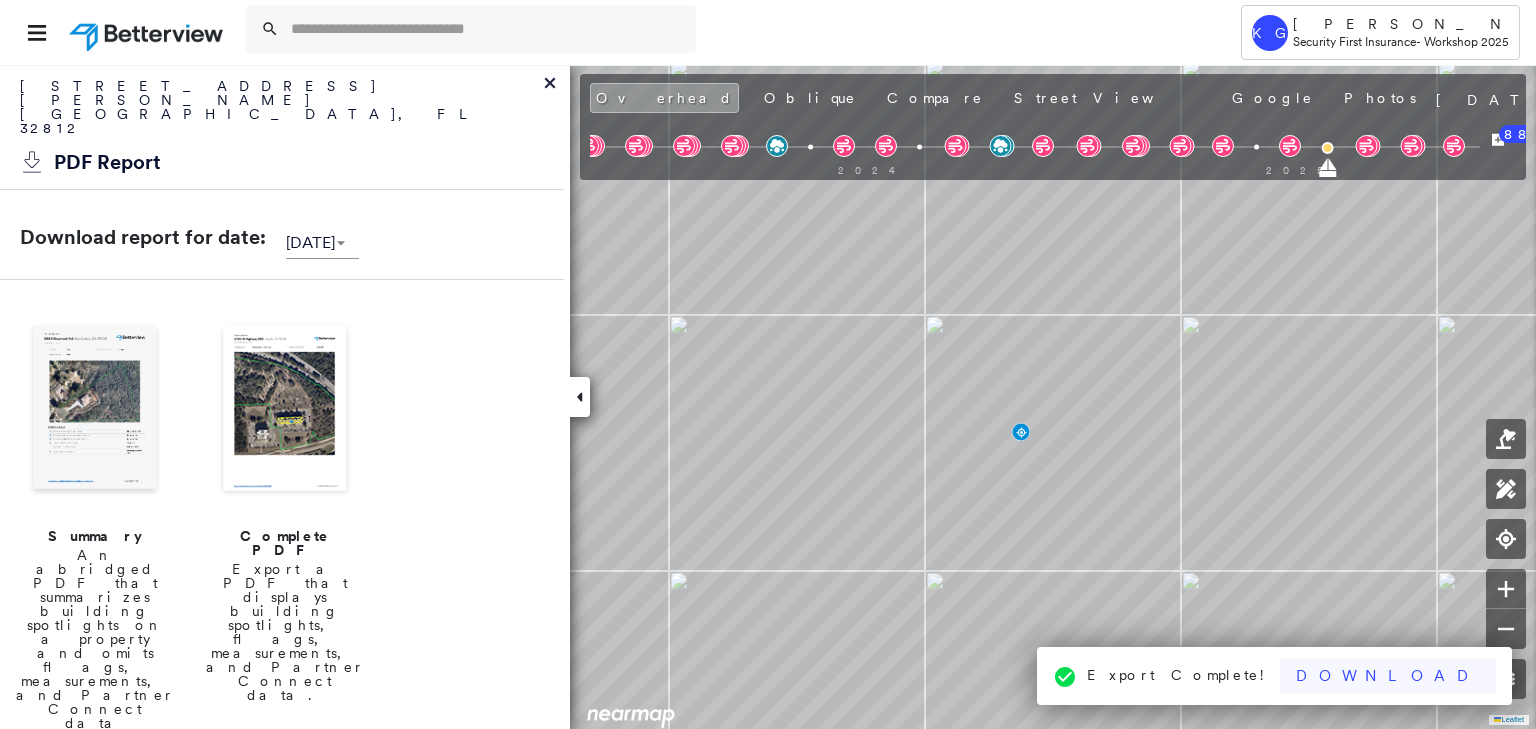 click on "Download" at bounding box center (1388, 676) 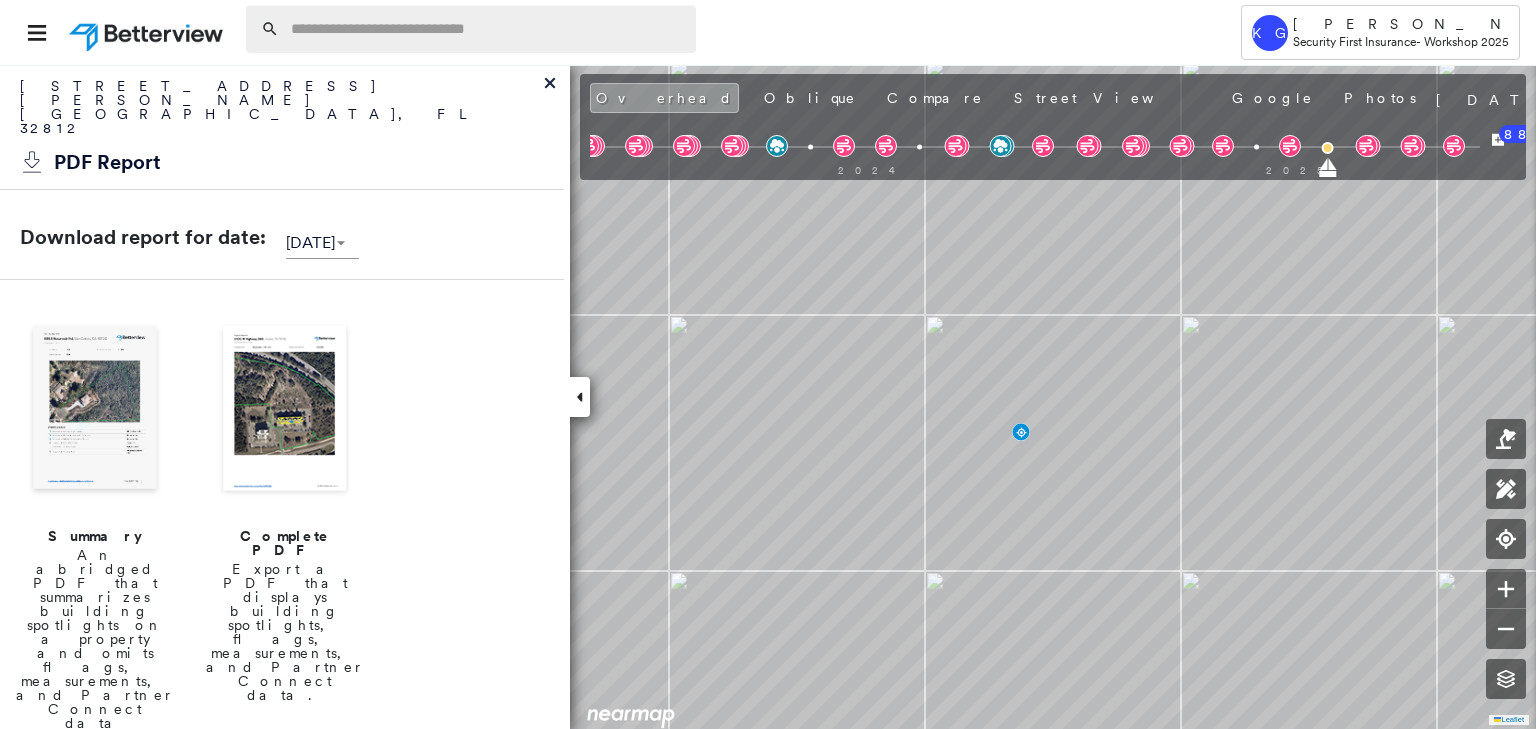 click at bounding box center [487, 29] 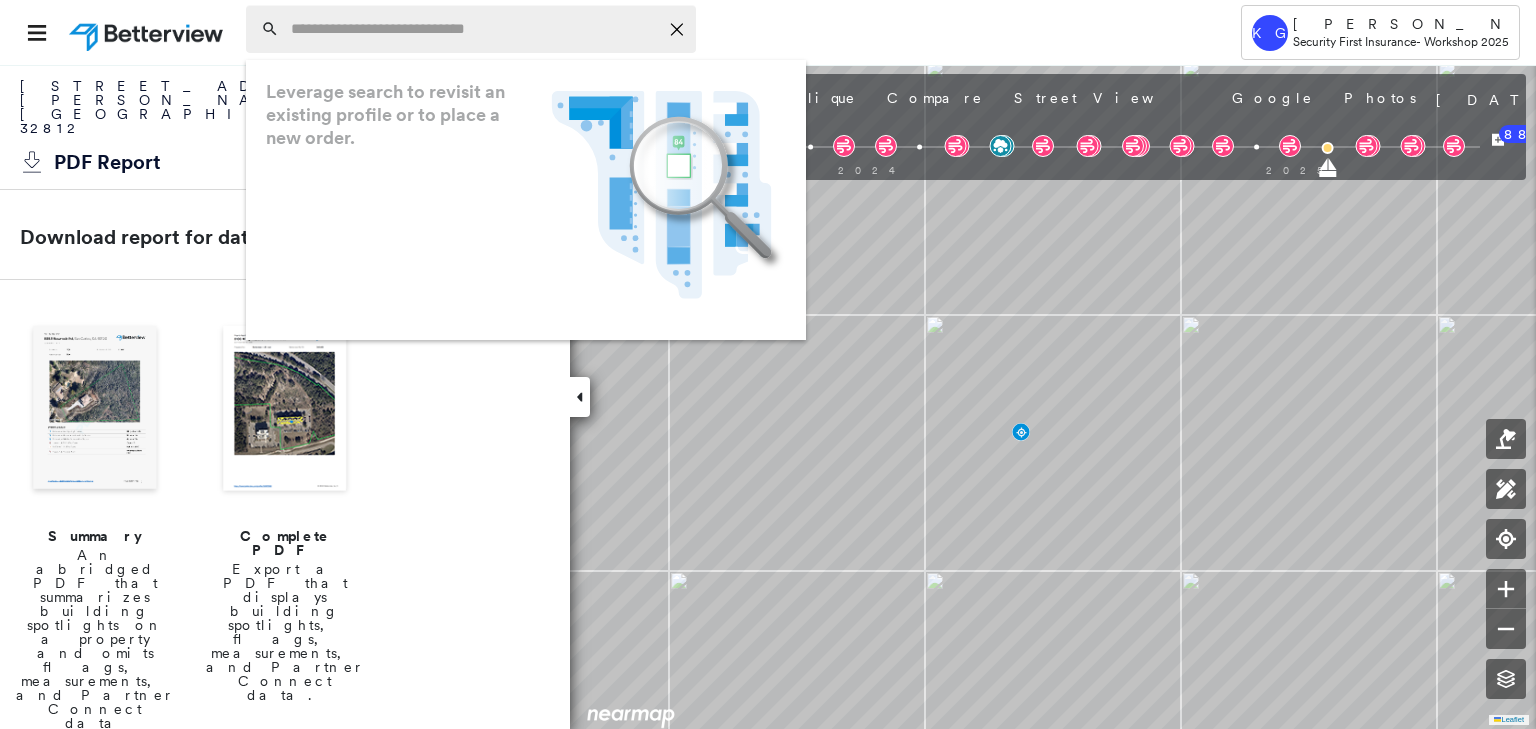 click at bounding box center [474, 29] 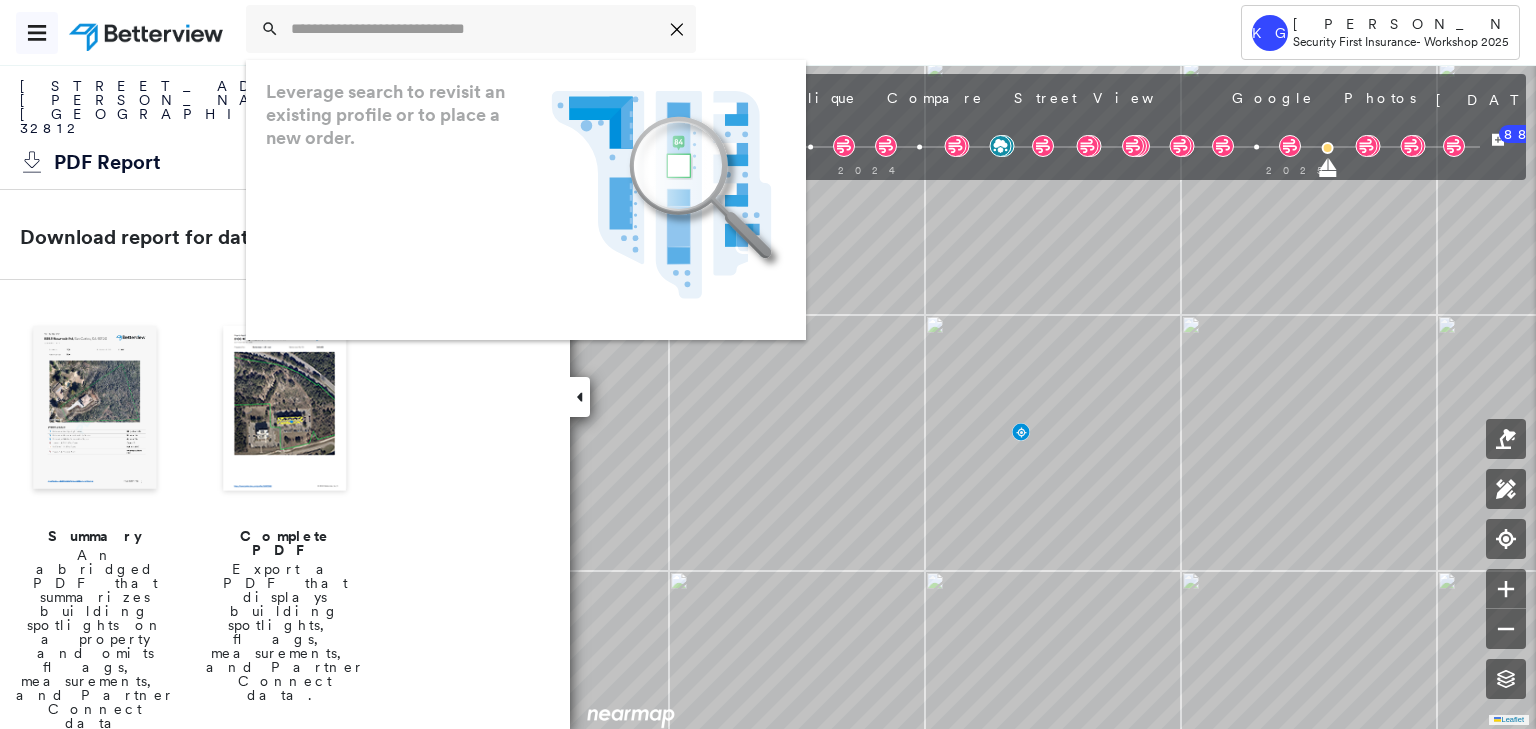 click 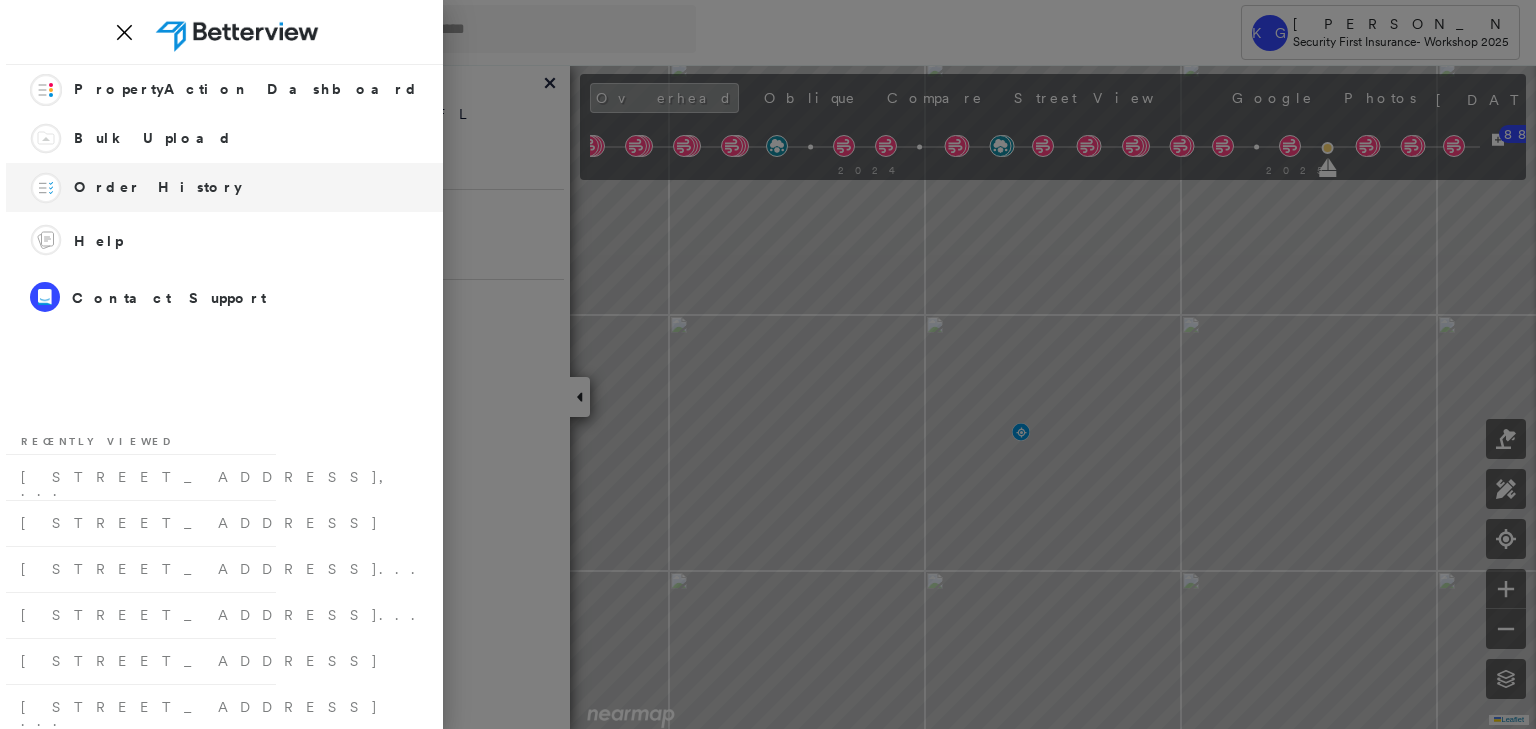 click on "Order History" at bounding box center (158, 187) 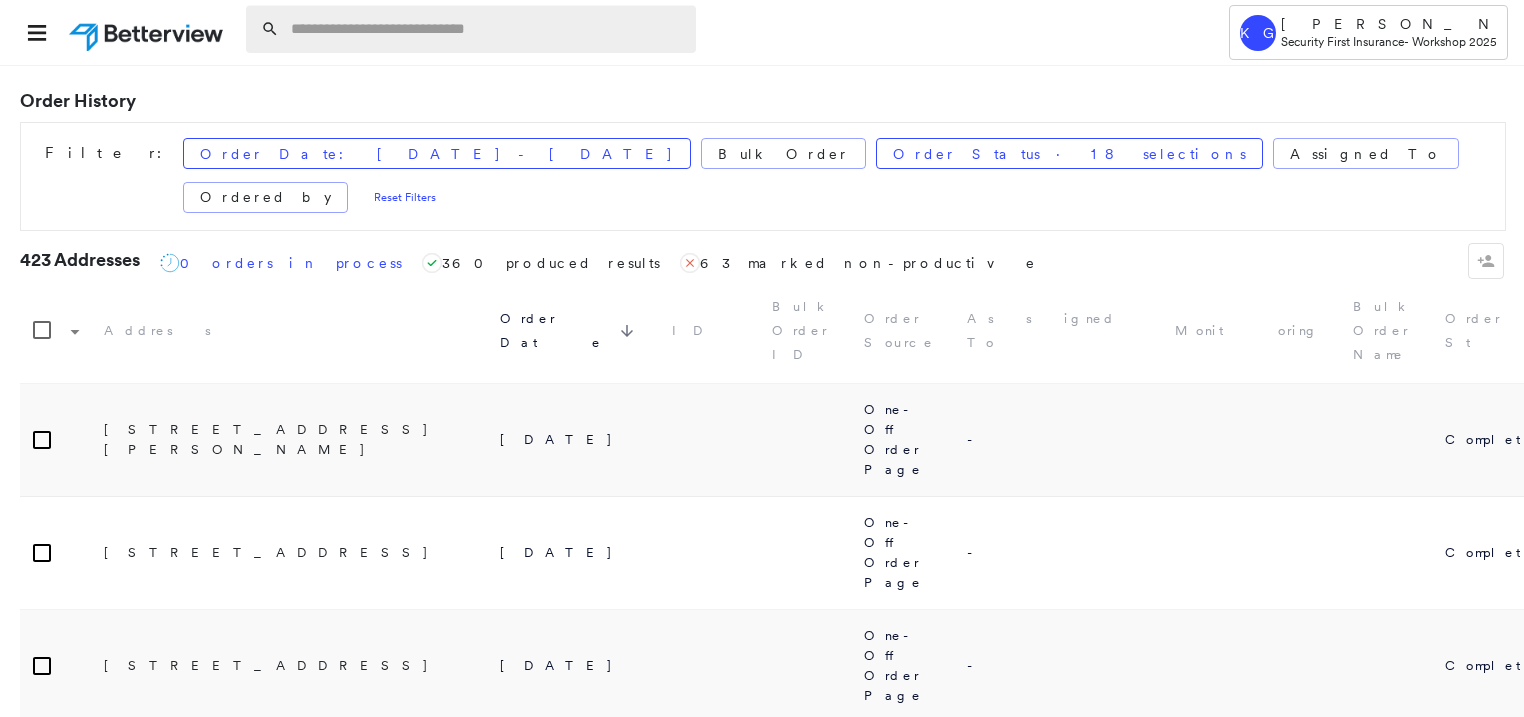 click at bounding box center (487, 29) 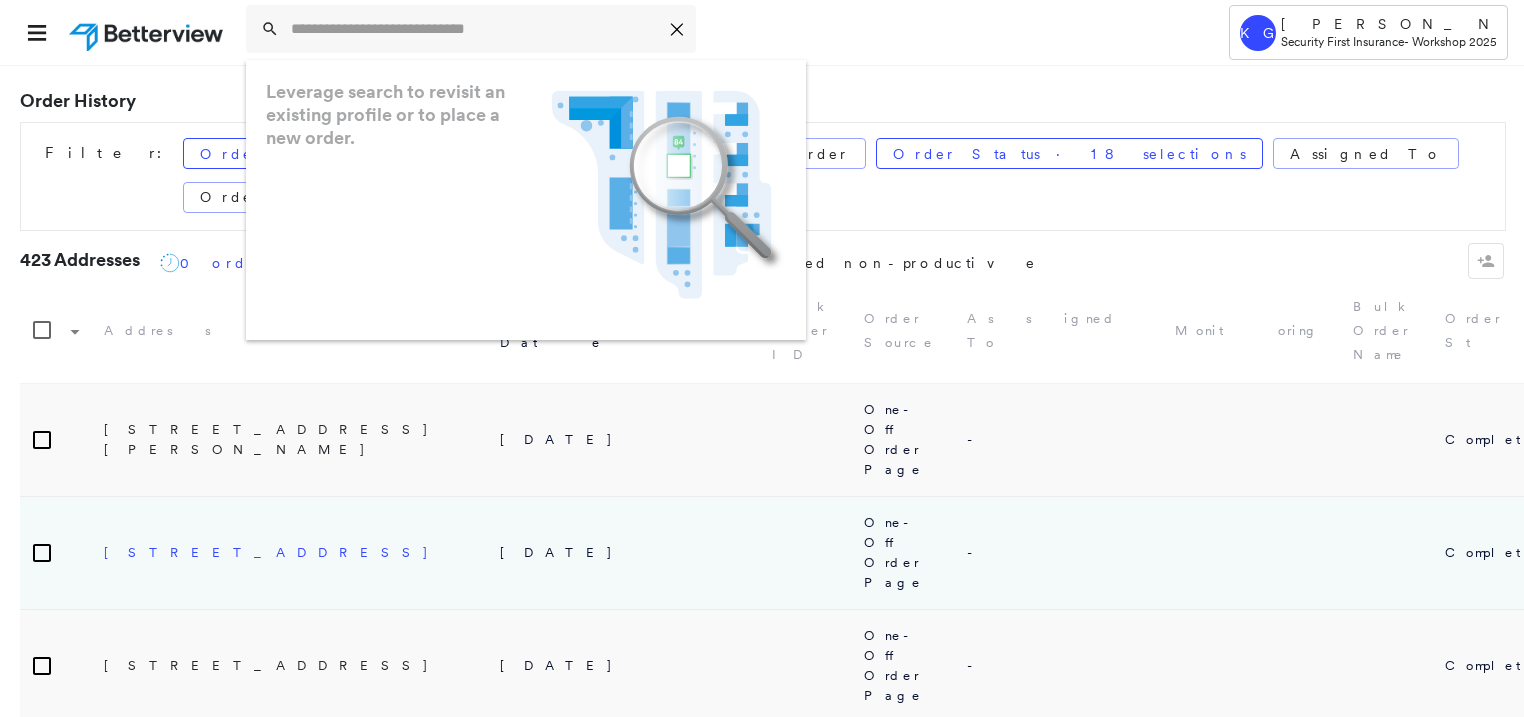 click on "[STREET_ADDRESS]" at bounding box center (280, 552) 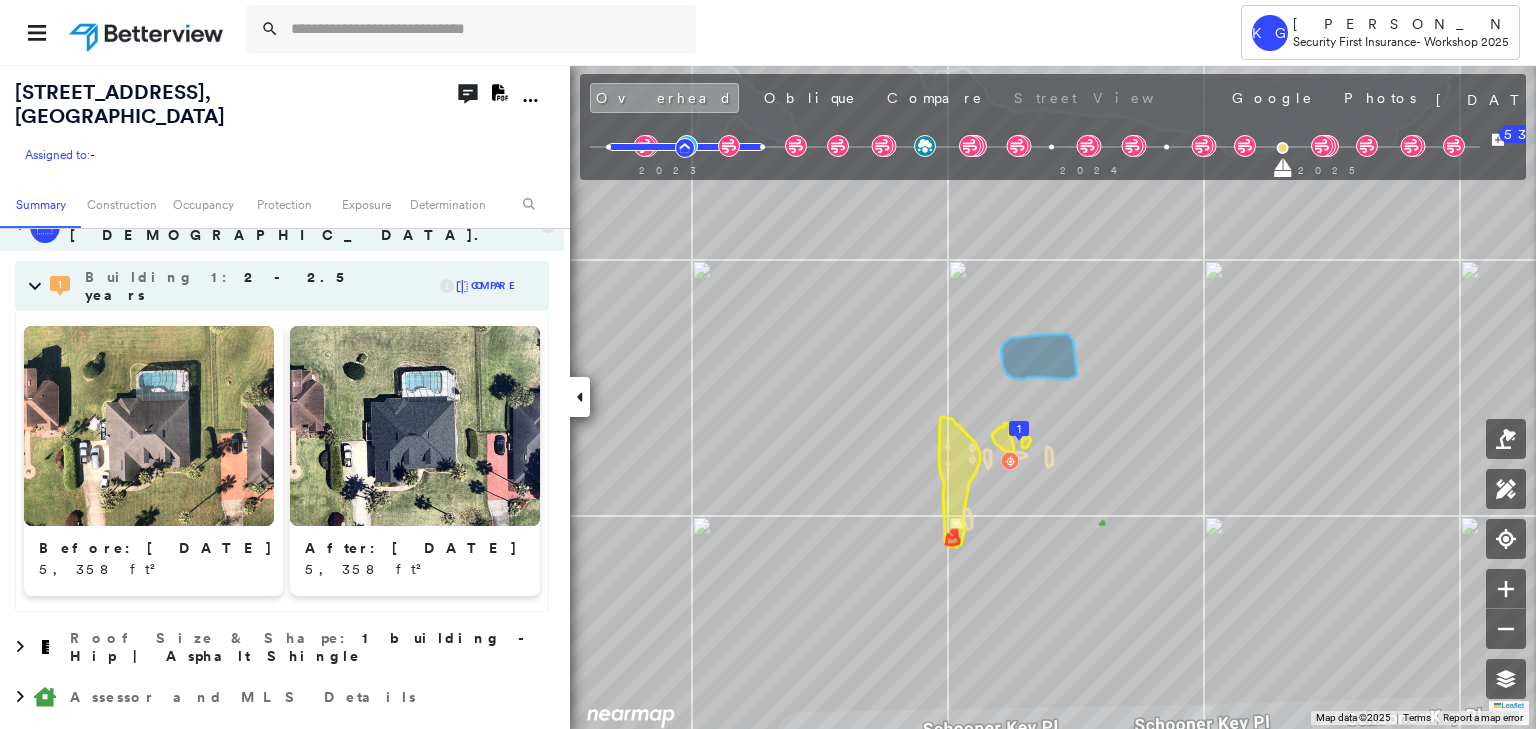 scroll, scrollTop: 640, scrollLeft: 0, axis: vertical 